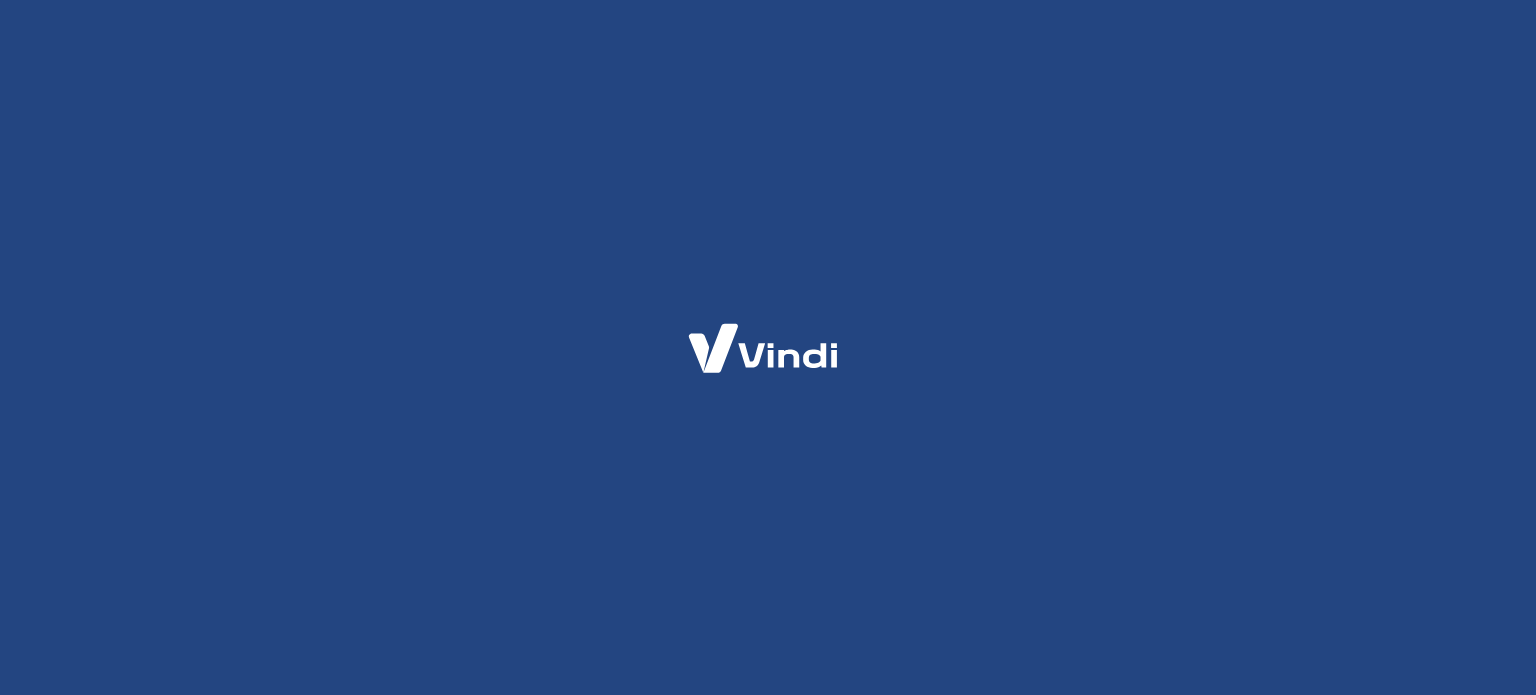 scroll, scrollTop: 0, scrollLeft: 0, axis: both 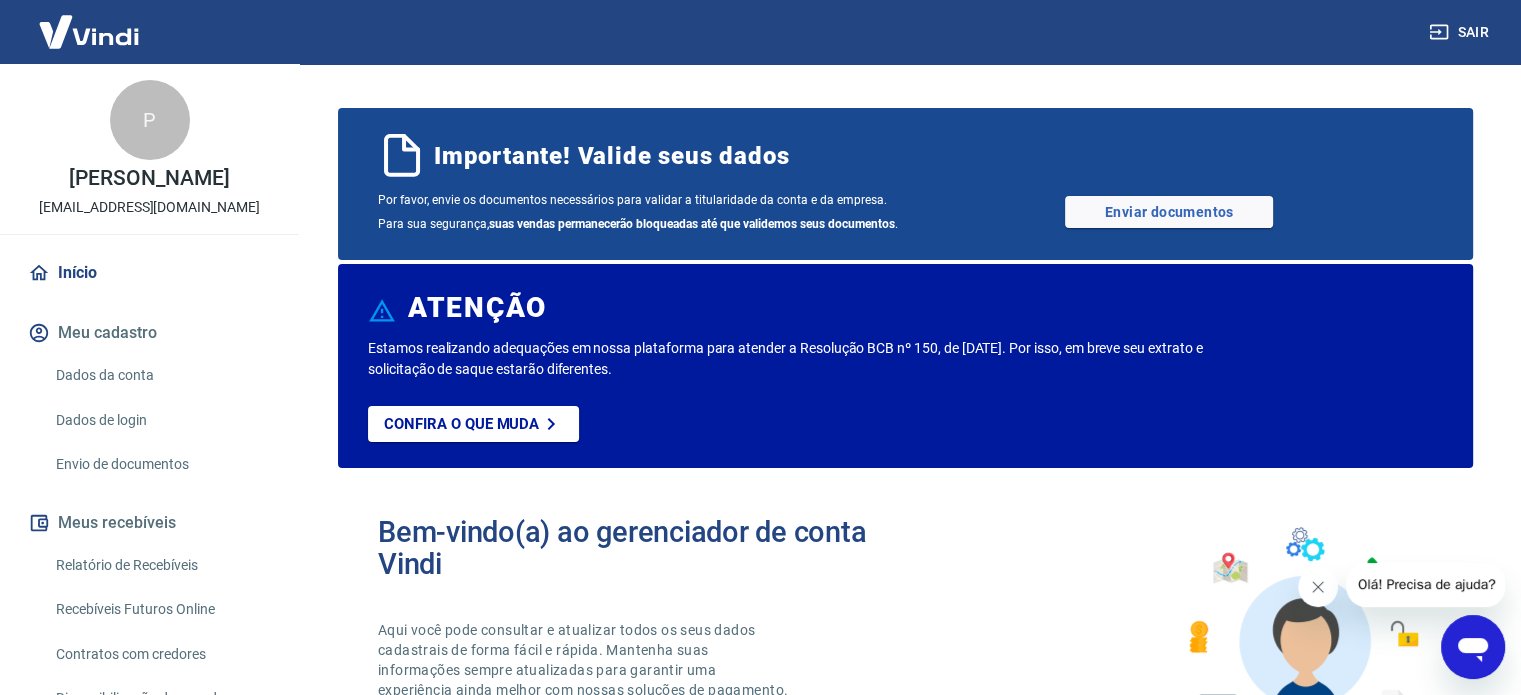 click at bounding box center (1318, 587) 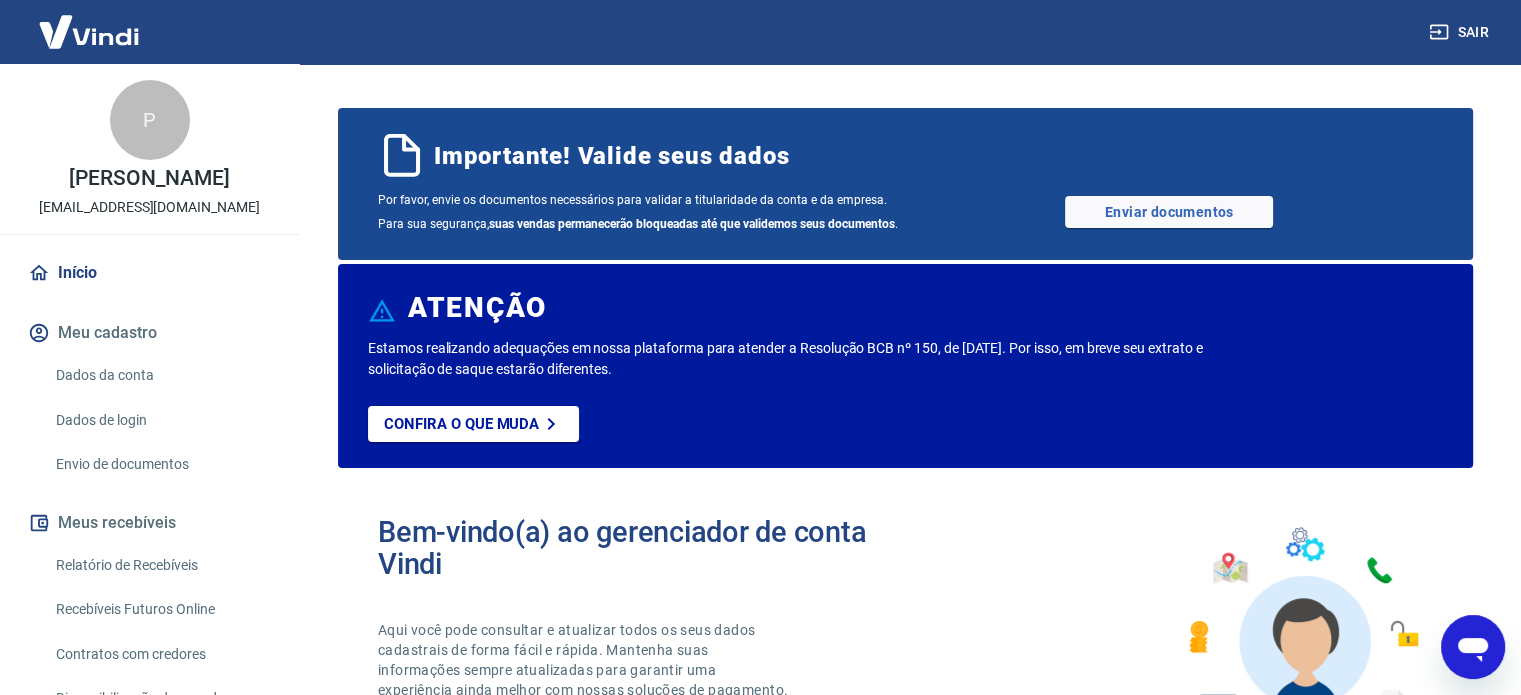 click on "Importante! Valide seus dados" at bounding box center (905, 156) 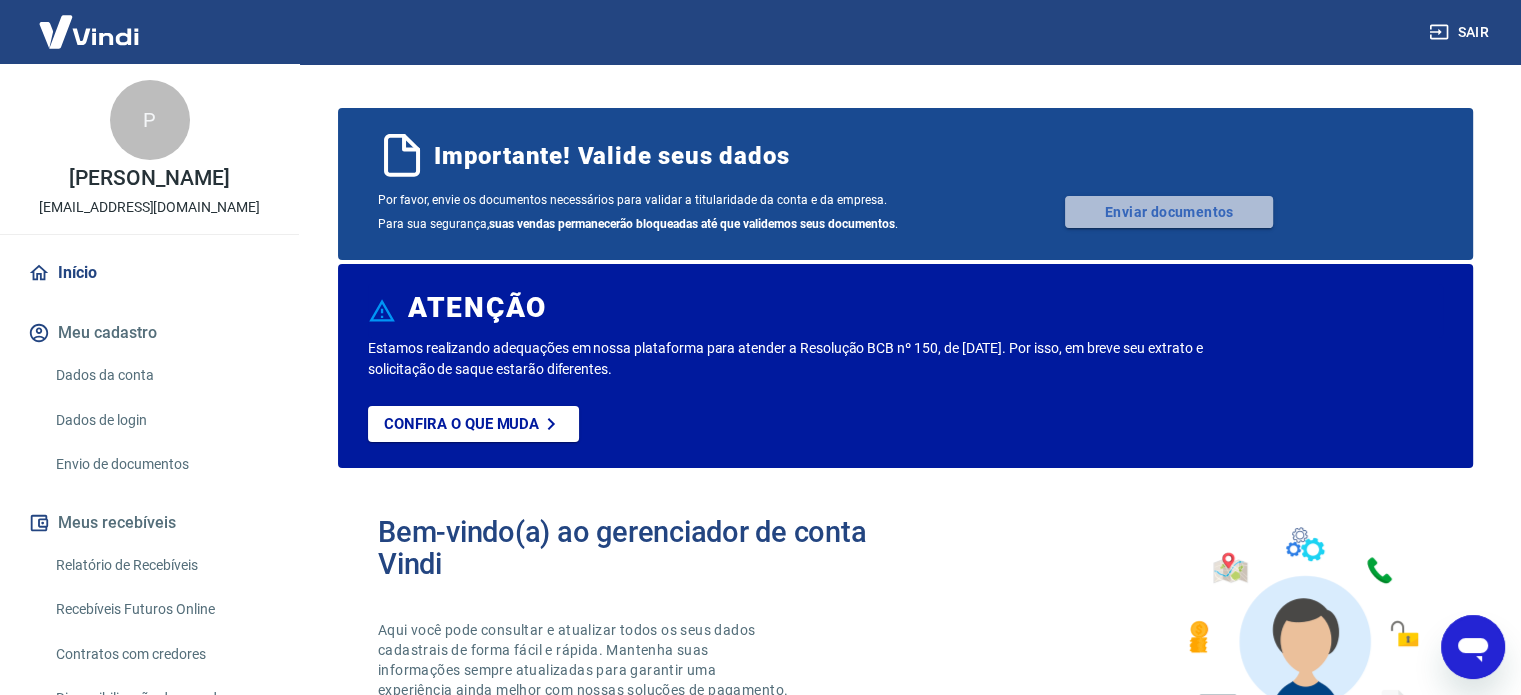 click on "Enviar documentos" at bounding box center [1169, 212] 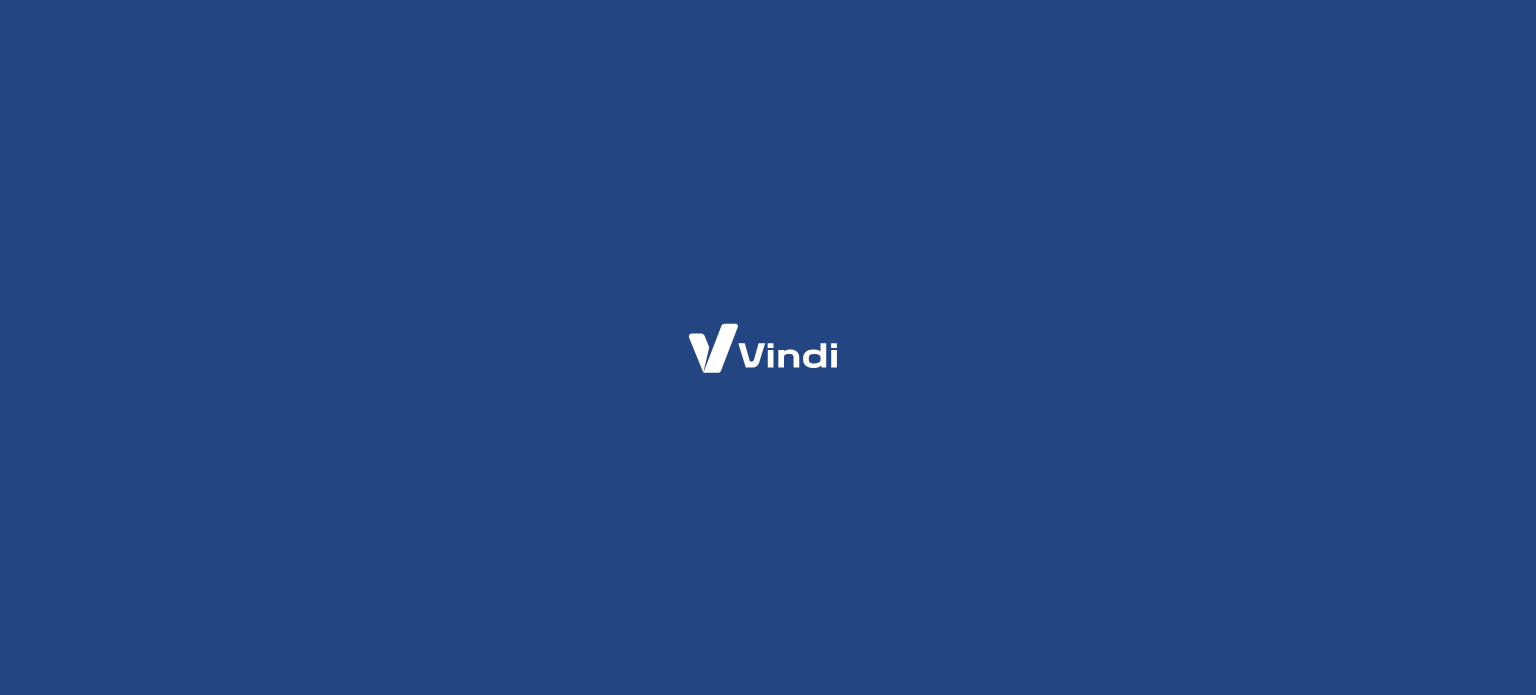 scroll, scrollTop: 0, scrollLeft: 0, axis: both 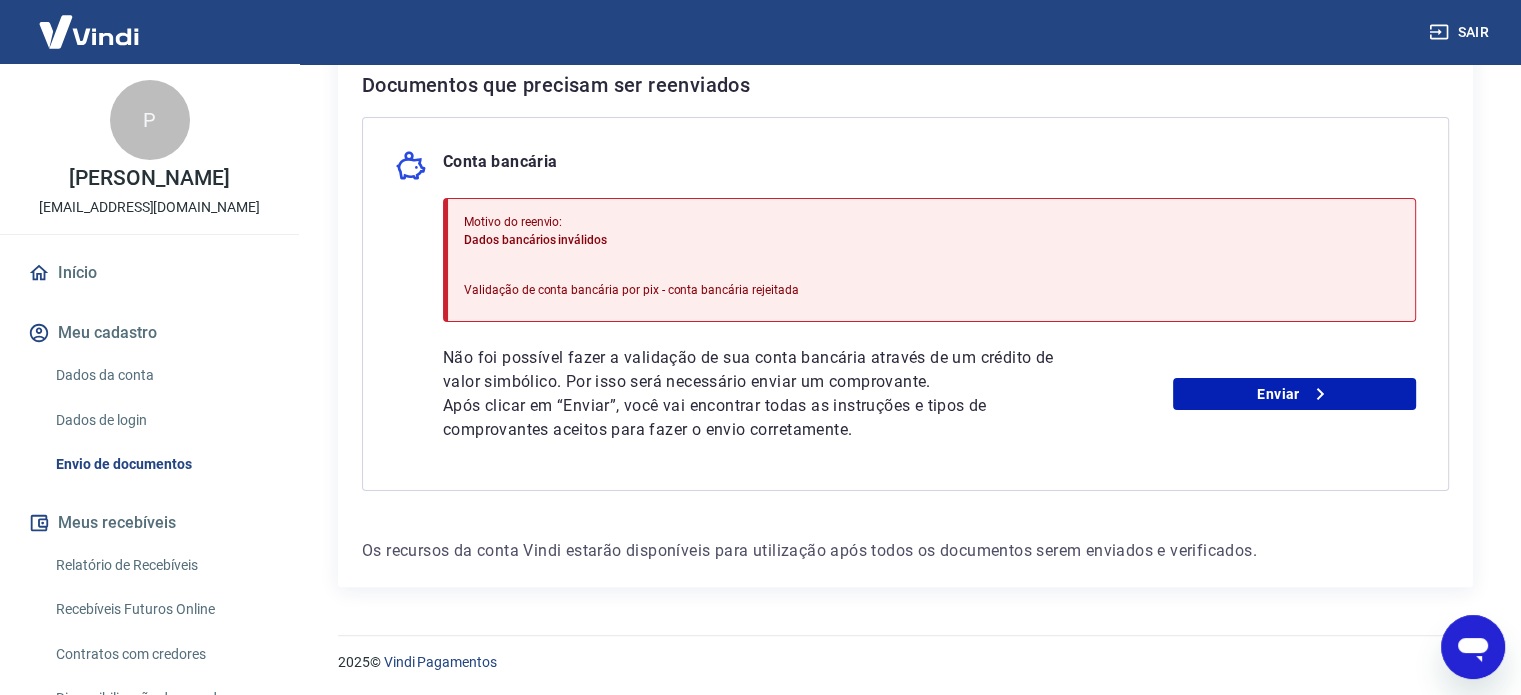click on "Após clicar em “Enviar”, você vai encontrar todas as instruções e tipos de comprovantes aceitos para fazer o envio corretamente." at bounding box center (759, 418) 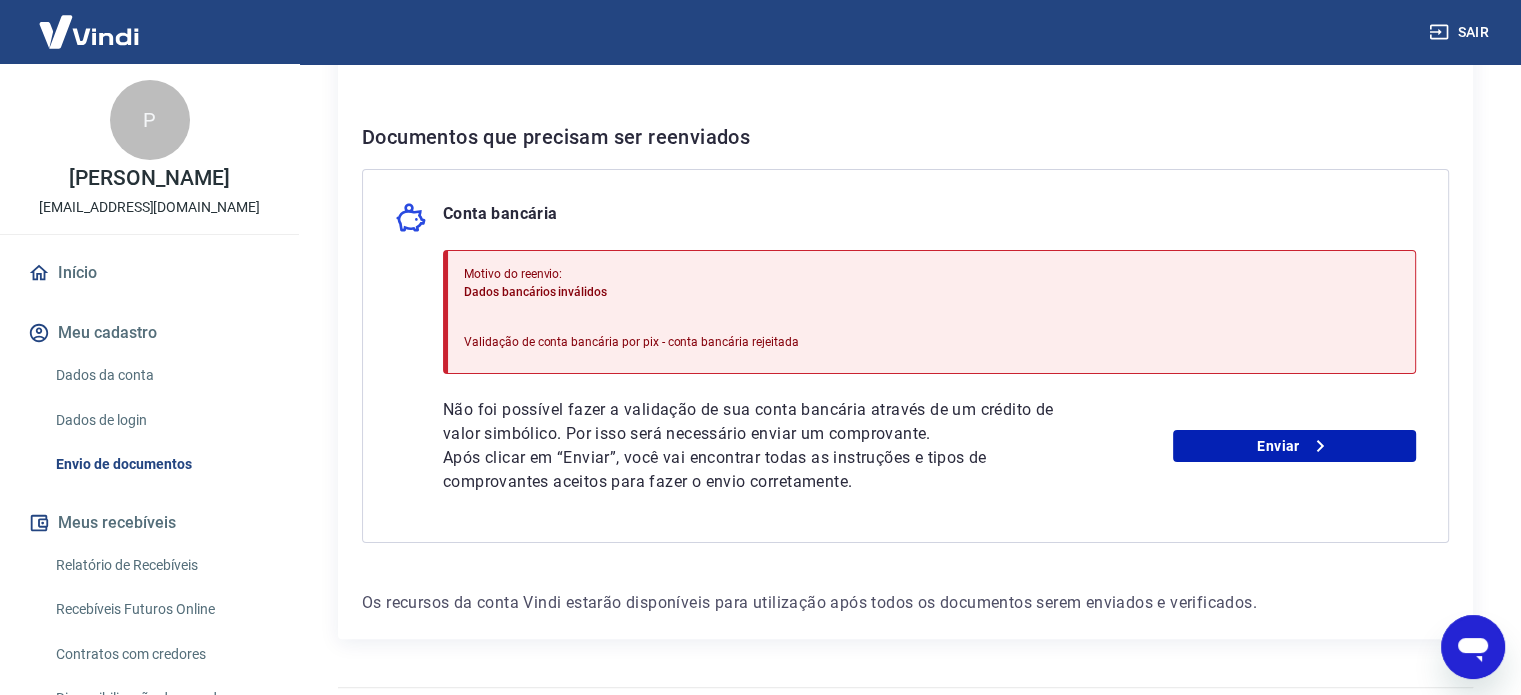 scroll, scrollTop: 316, scrollLeft: 0, axis: vertical 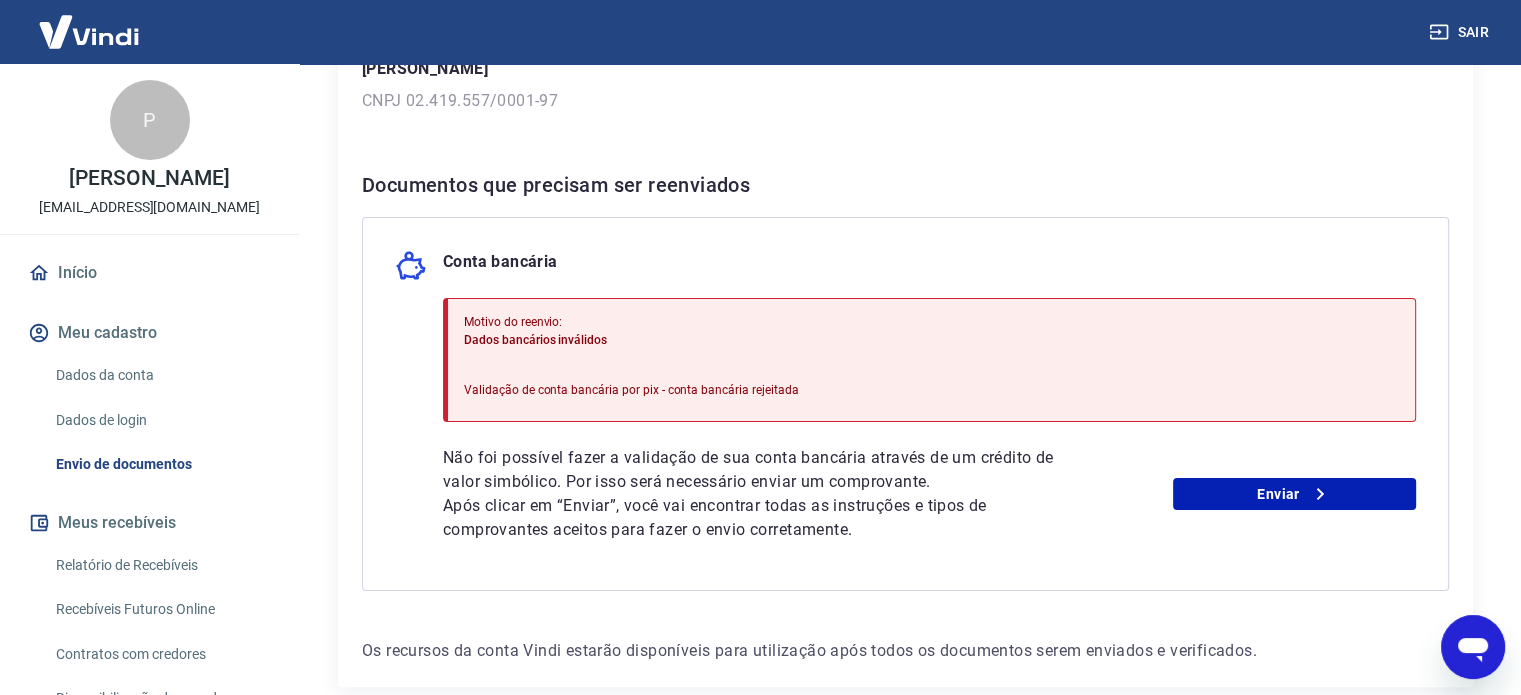 click on "Não foi possível fazer a validação de sua conta bancária através de um crédito de valor simbólico. Por isso será necessário enviar um comprovante. Após clicar em “Enviar”, você vai encontrar todas as instruções e tipos de comprovantes aceitos para fazer o envio corretamente. Enviar" at bounding box center [929, 494] 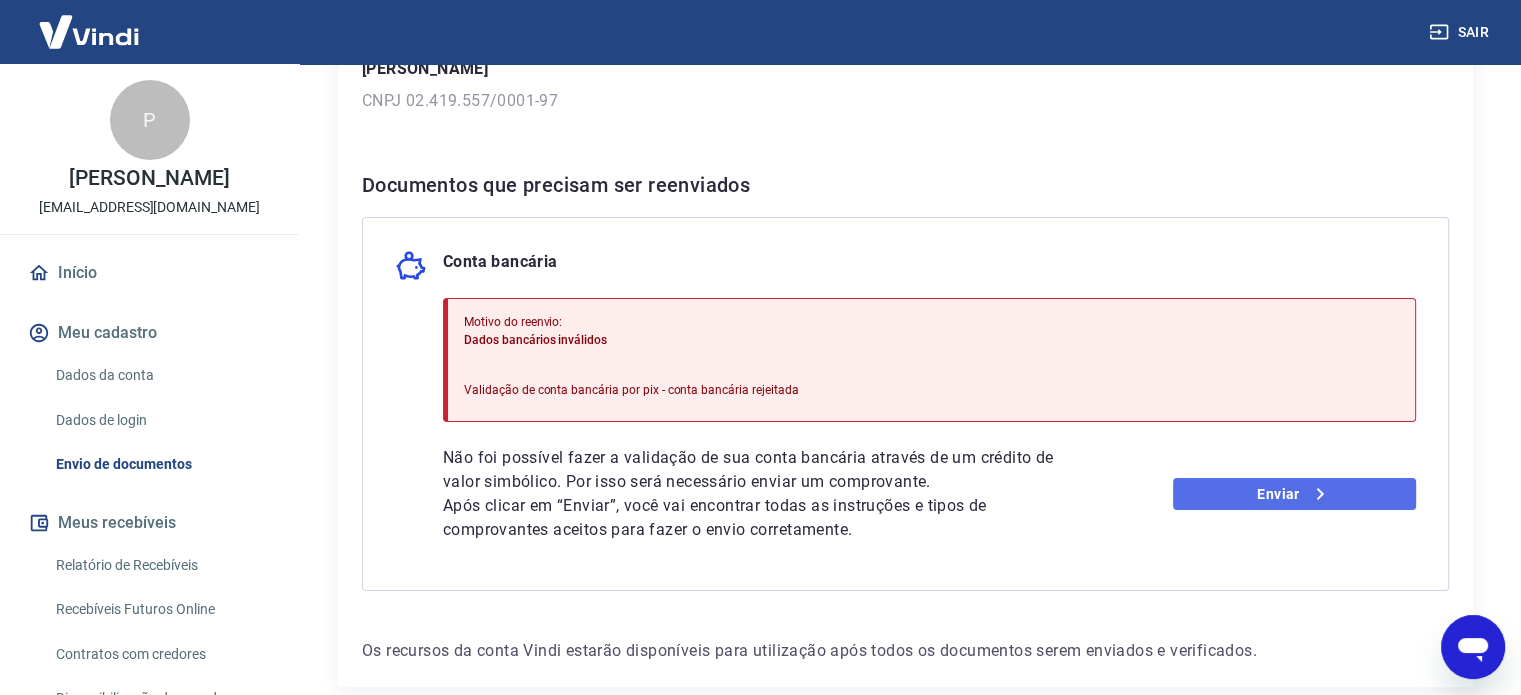 click 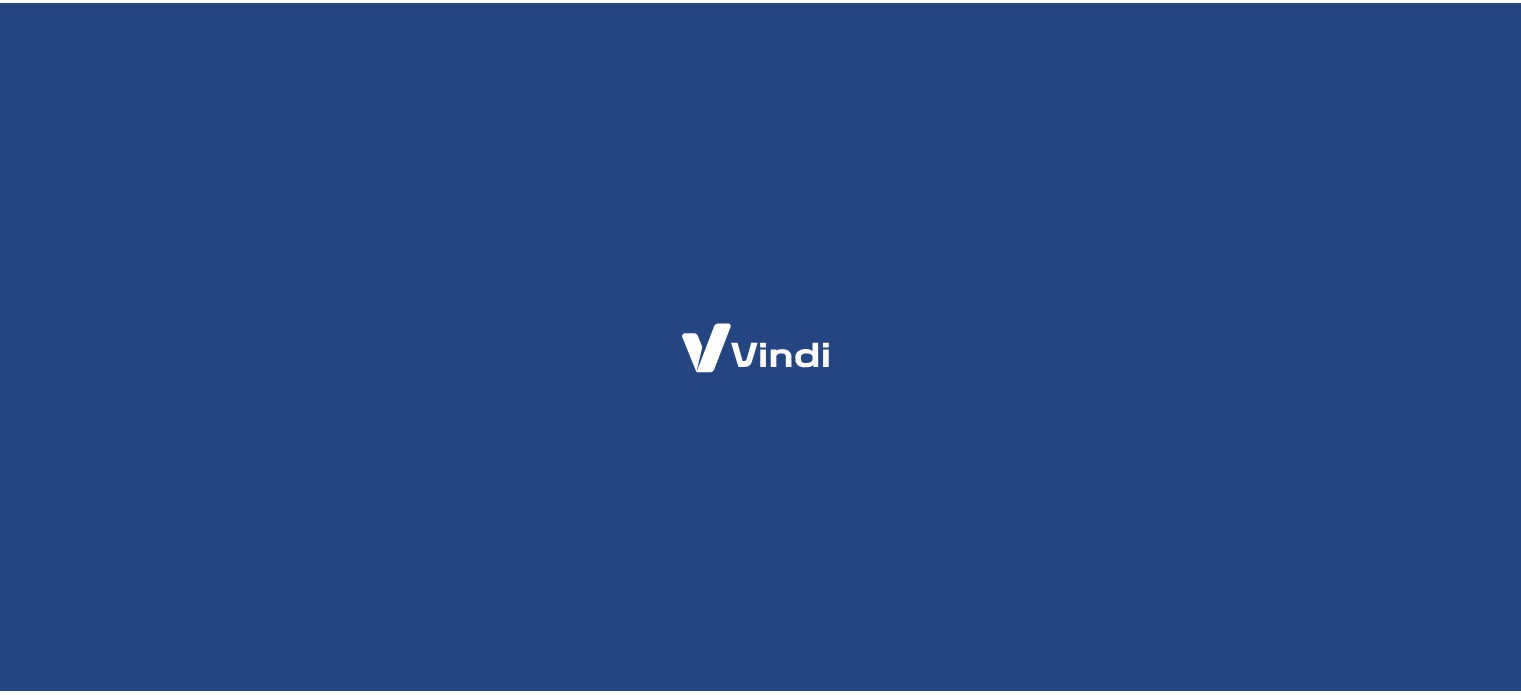 scroll, scrollTop: 0, scrollLeft: 0, axis: both 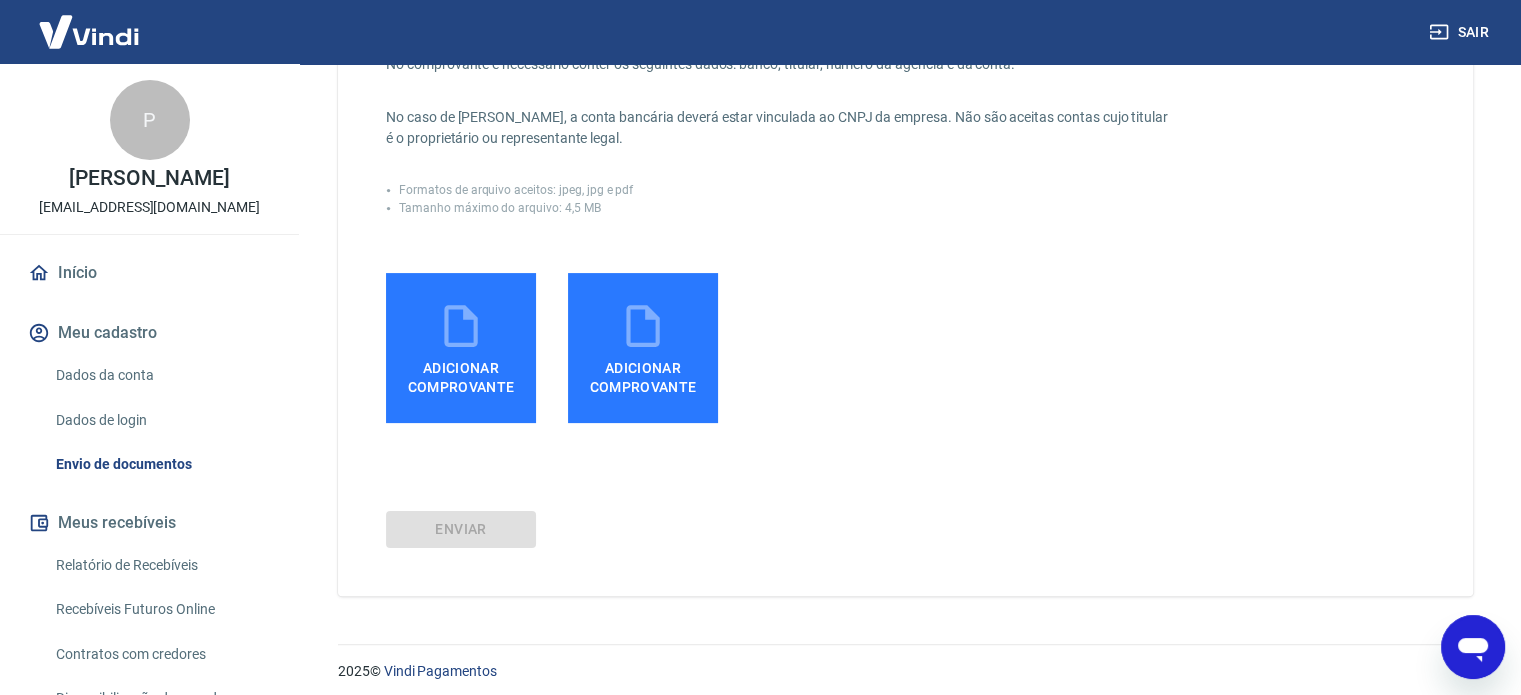 click on "Adicionar comprovante" at bounding box center [461, 373] 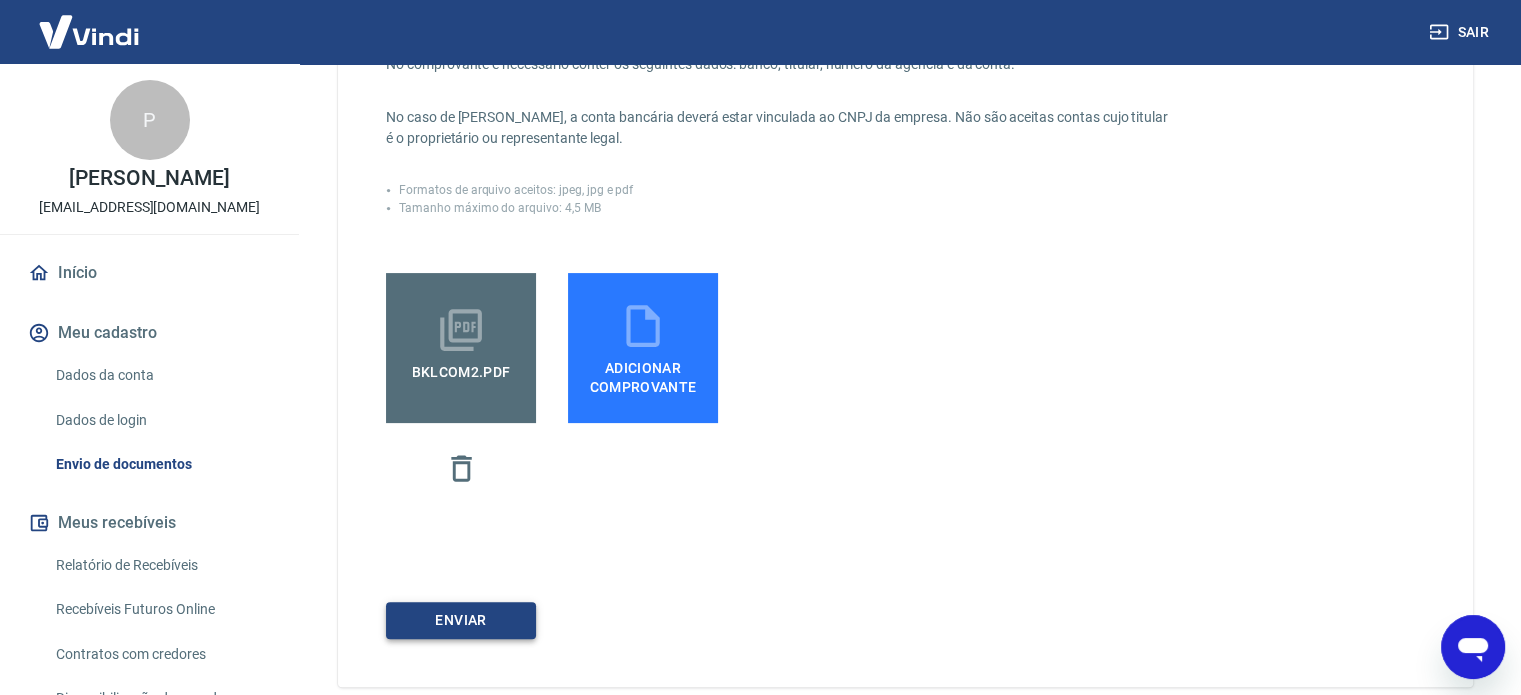 click on "ENVIAR" at bounding box center (461, 620) 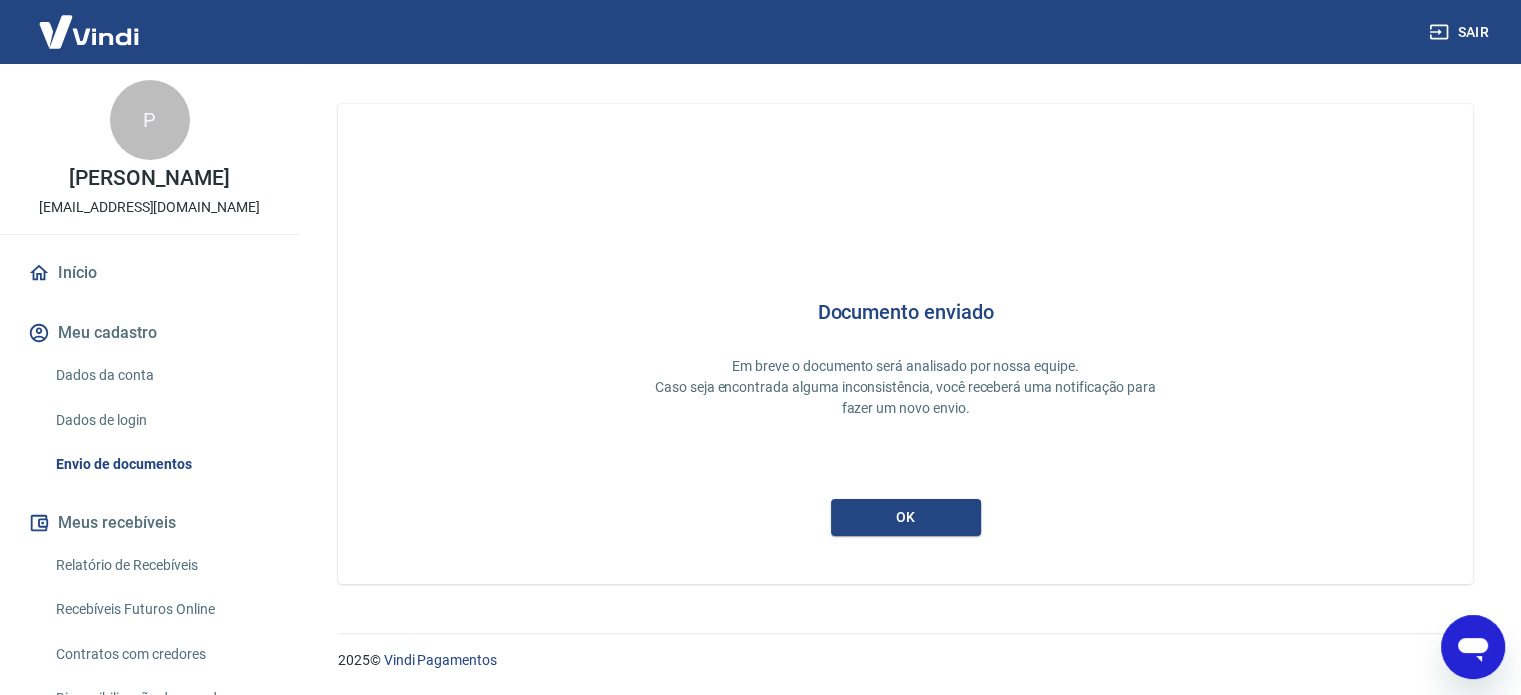 scroll, scrollTop: 0, scrollLeft: 0, axis: both 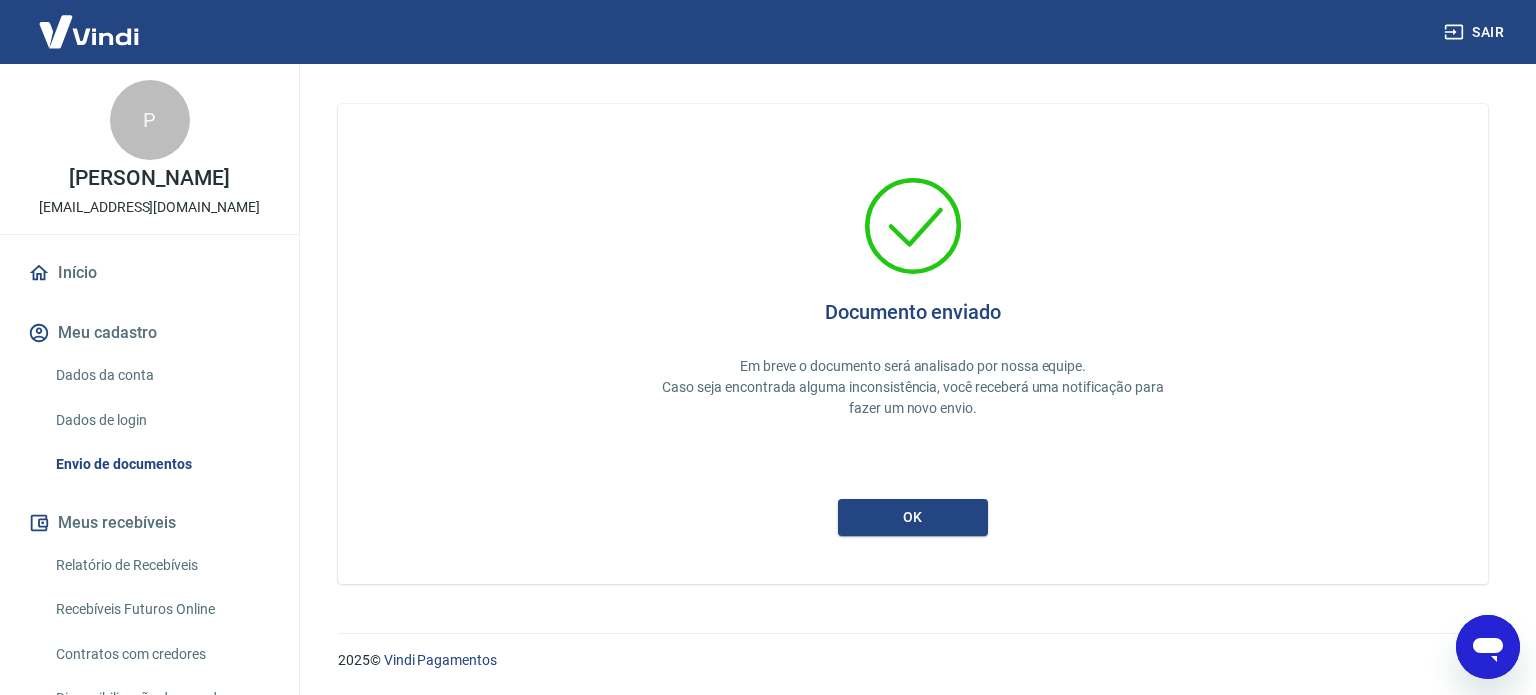 click on "Documento enviado Em breve o documento será analisado por nossa equipe. Caso seja encontrada alguma inconsistência, você receberá uma notificação para fazer um novo envio. ok" at bounding box center [913, 344] 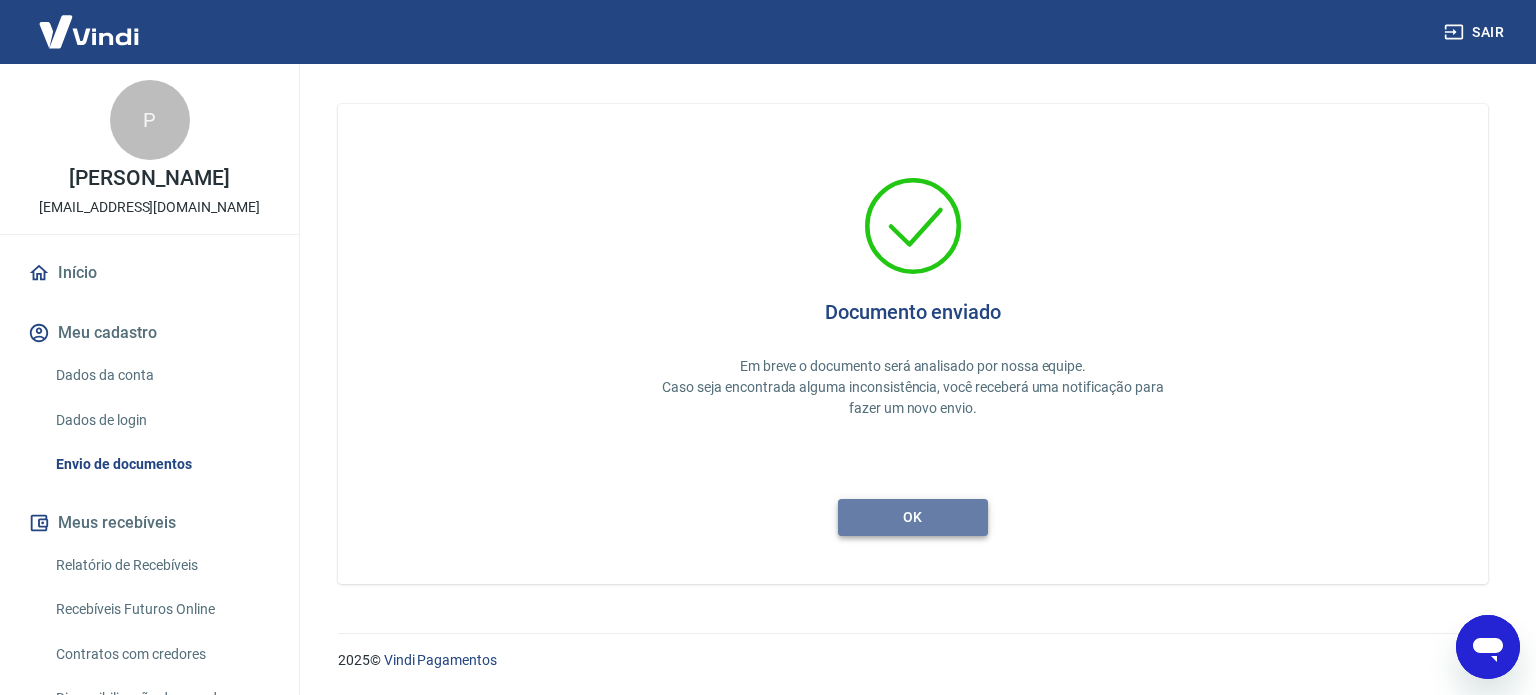 click on "ok" at bounding box center [913, 517] 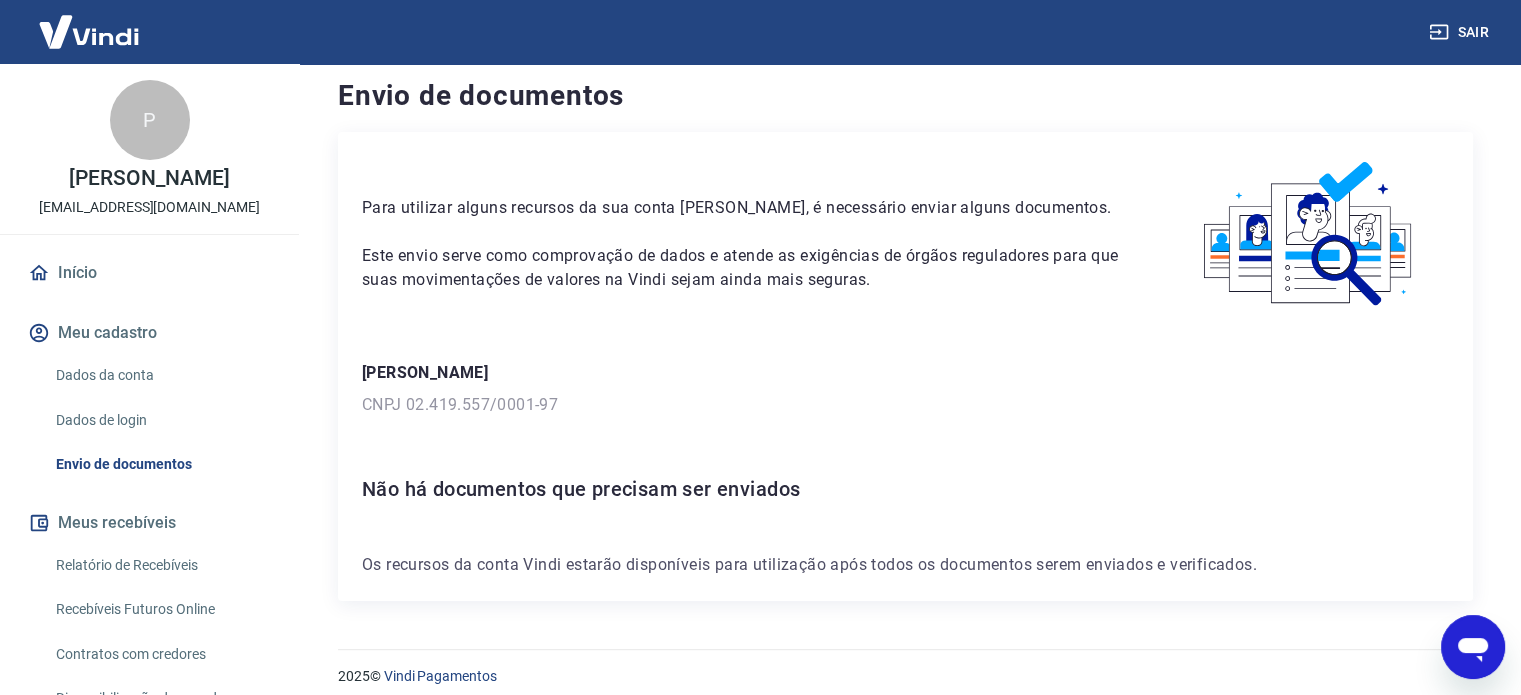 scroll, scrollTop: 0, scrollLeft: 0, axis: both 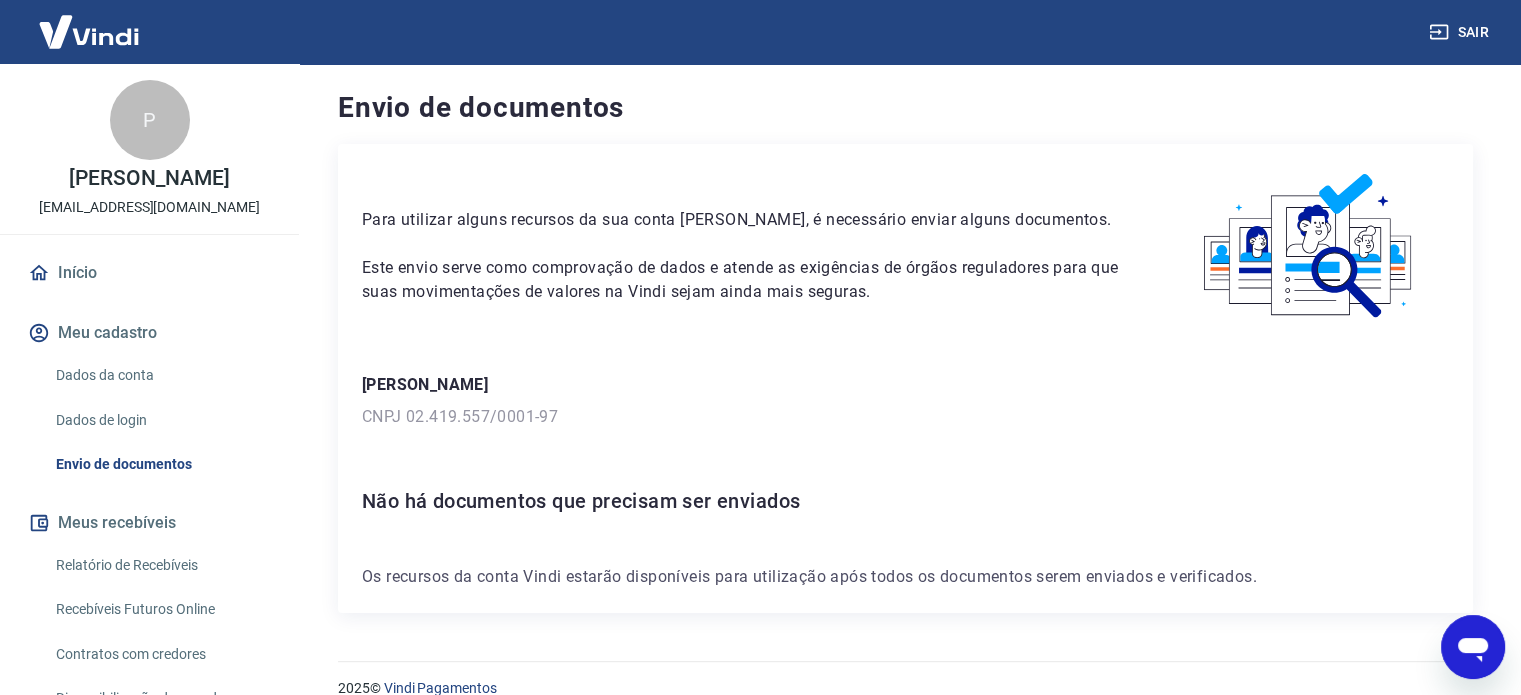 click on "2025  ©   Vindi Pagamentos" at bounding box center (905, 680) 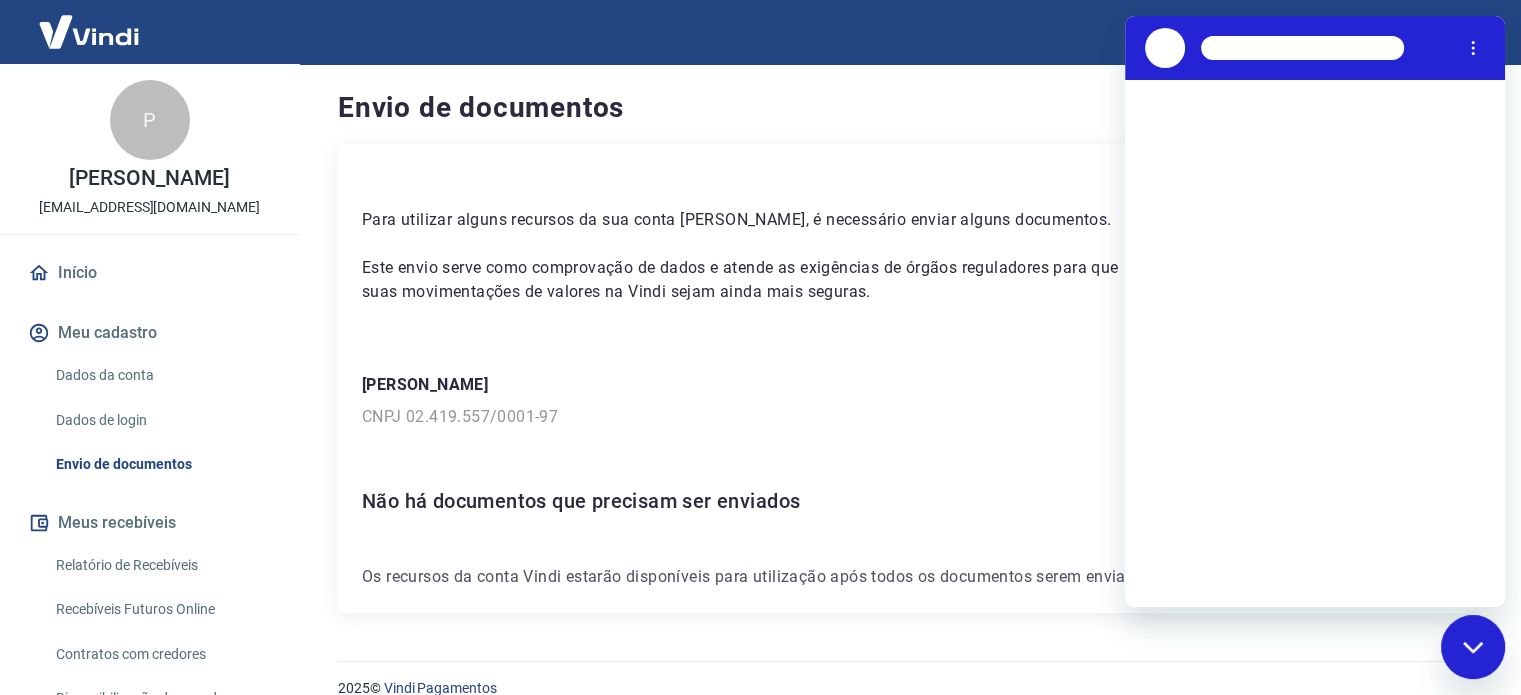 scroll, scrollTop: 0, scrollLeft: 0, axis: both 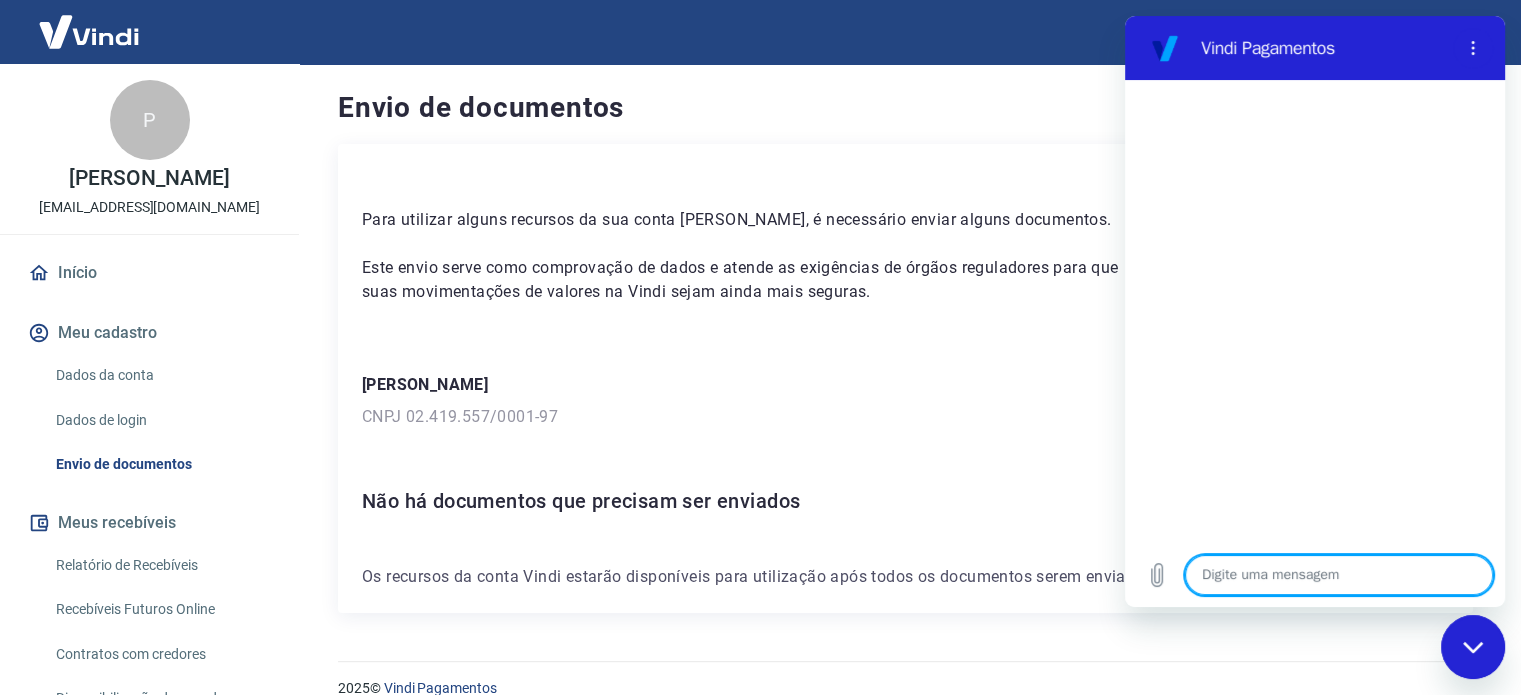 type on "v" 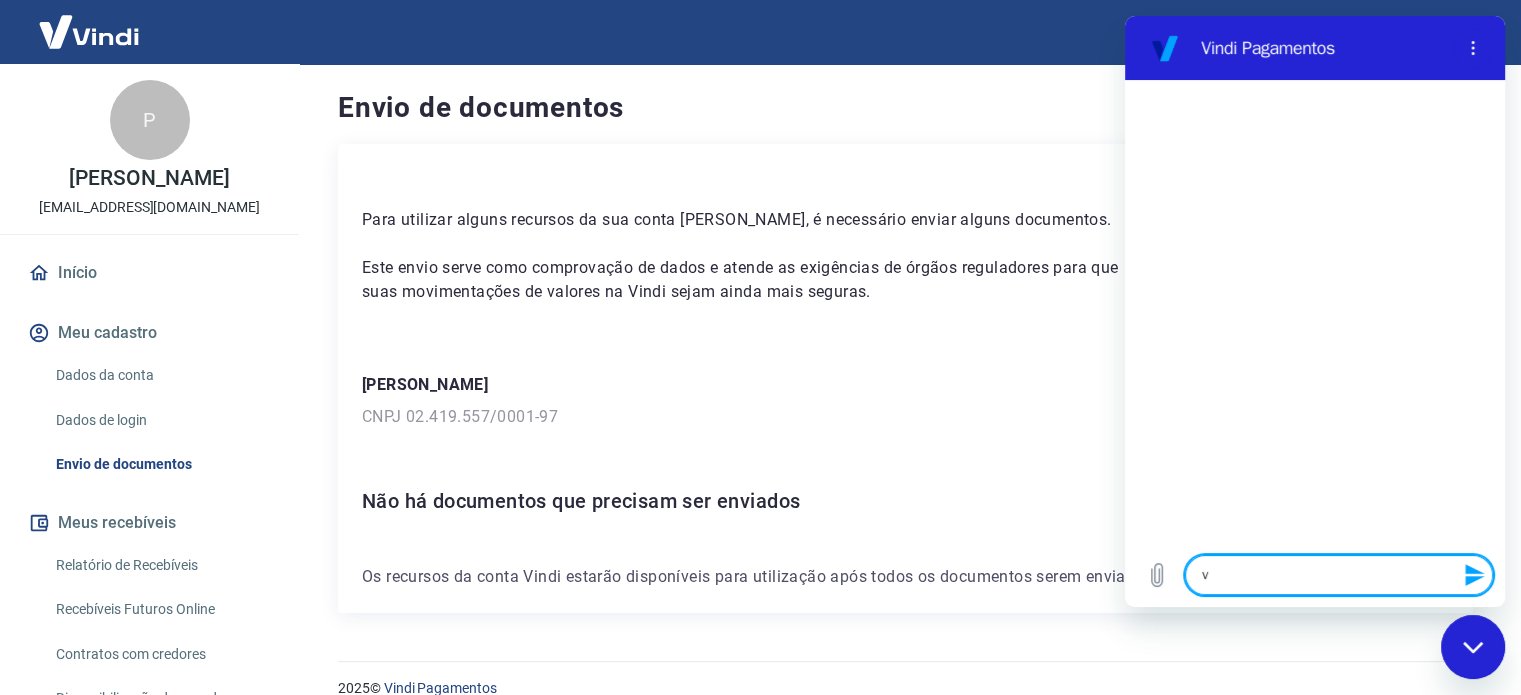 type on "ve" 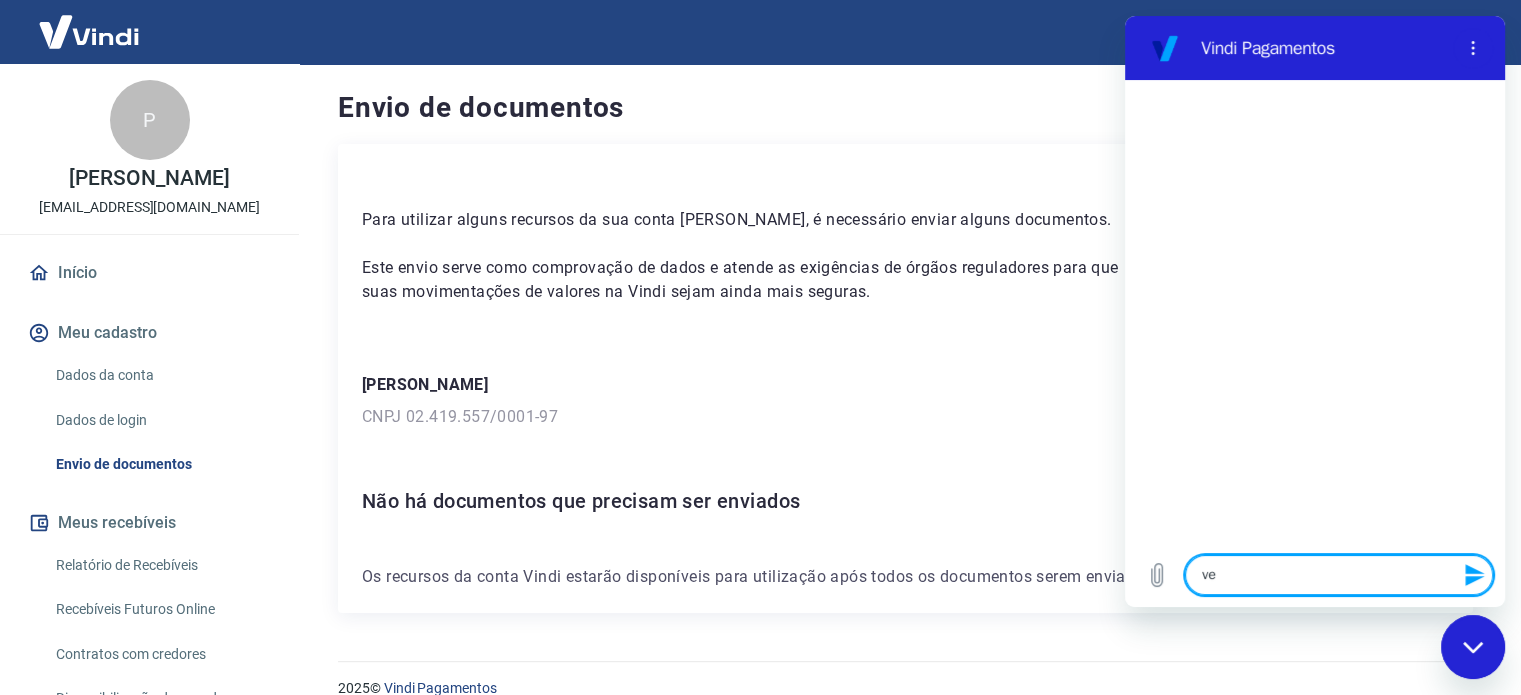 type on "ver" 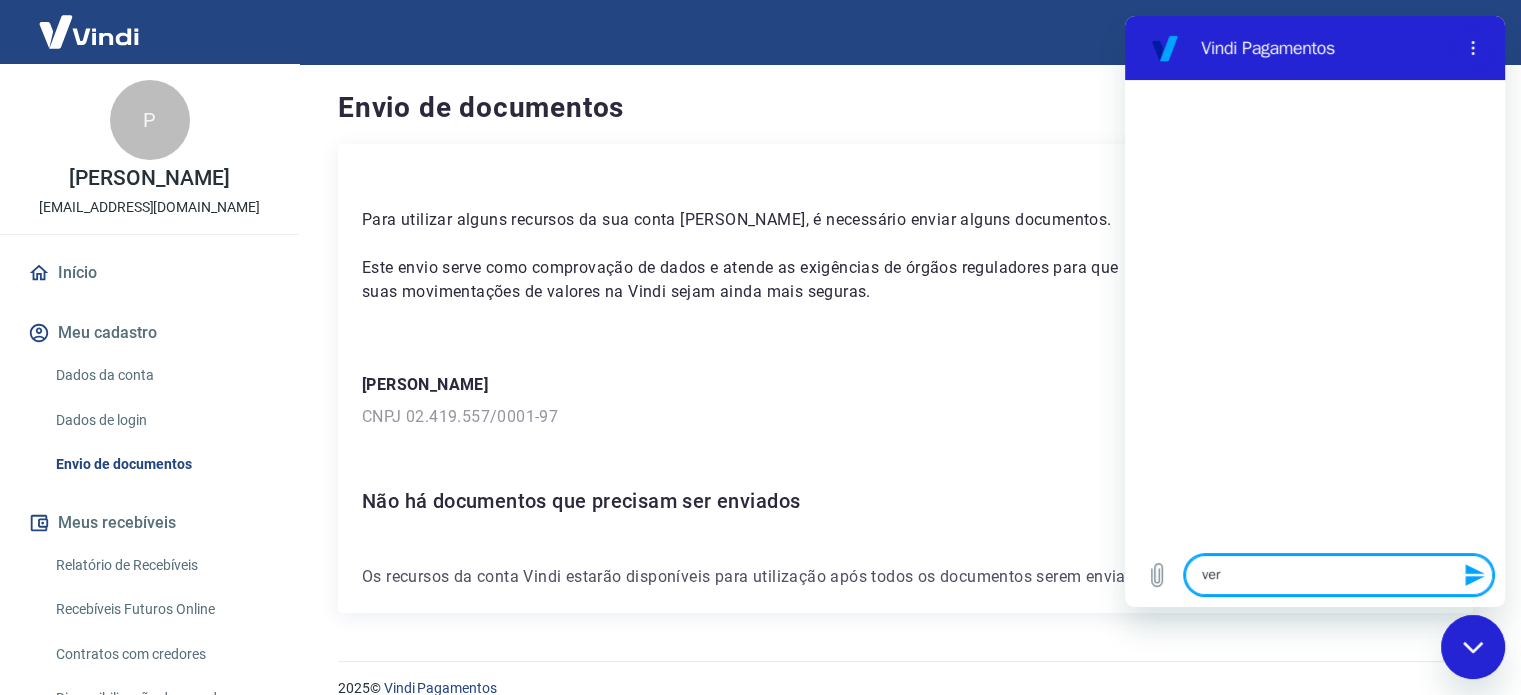 type on "veri" 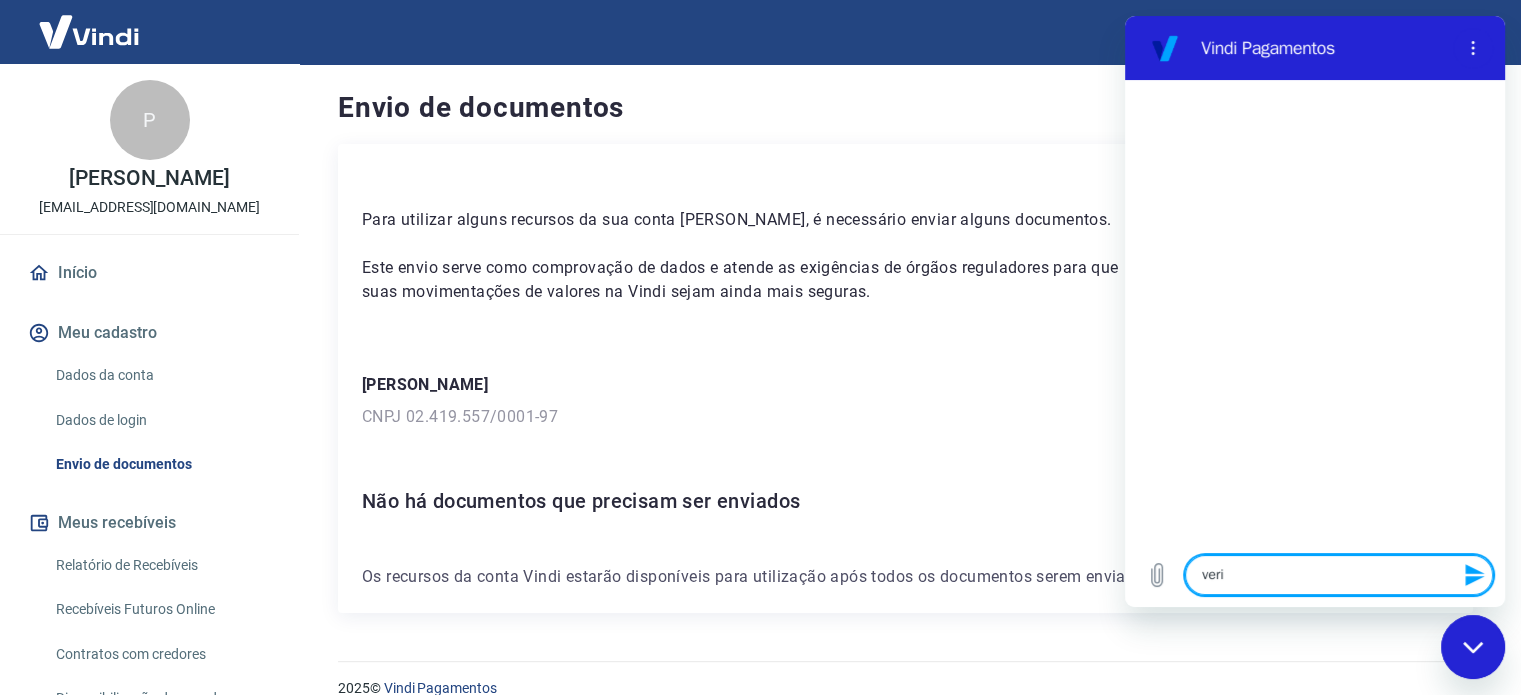type on "verif" 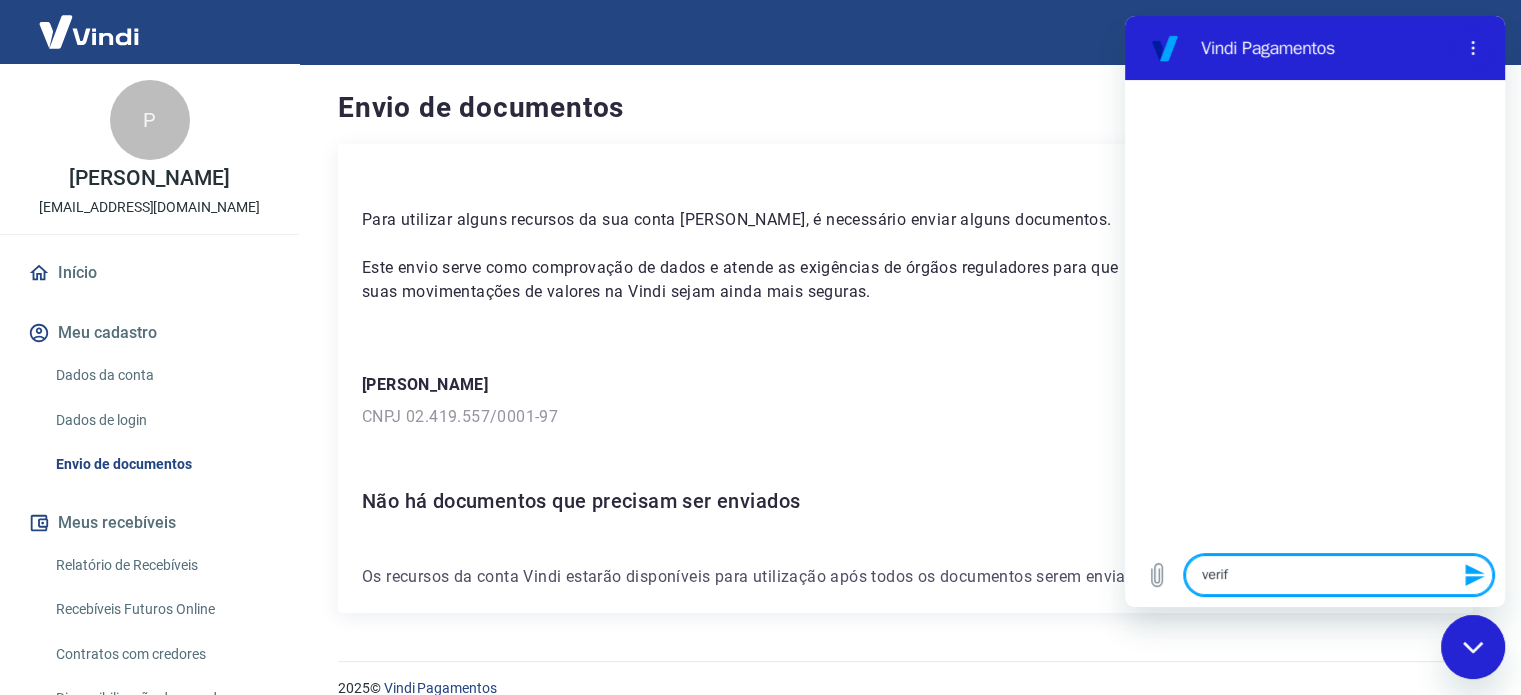 type on "verifi" 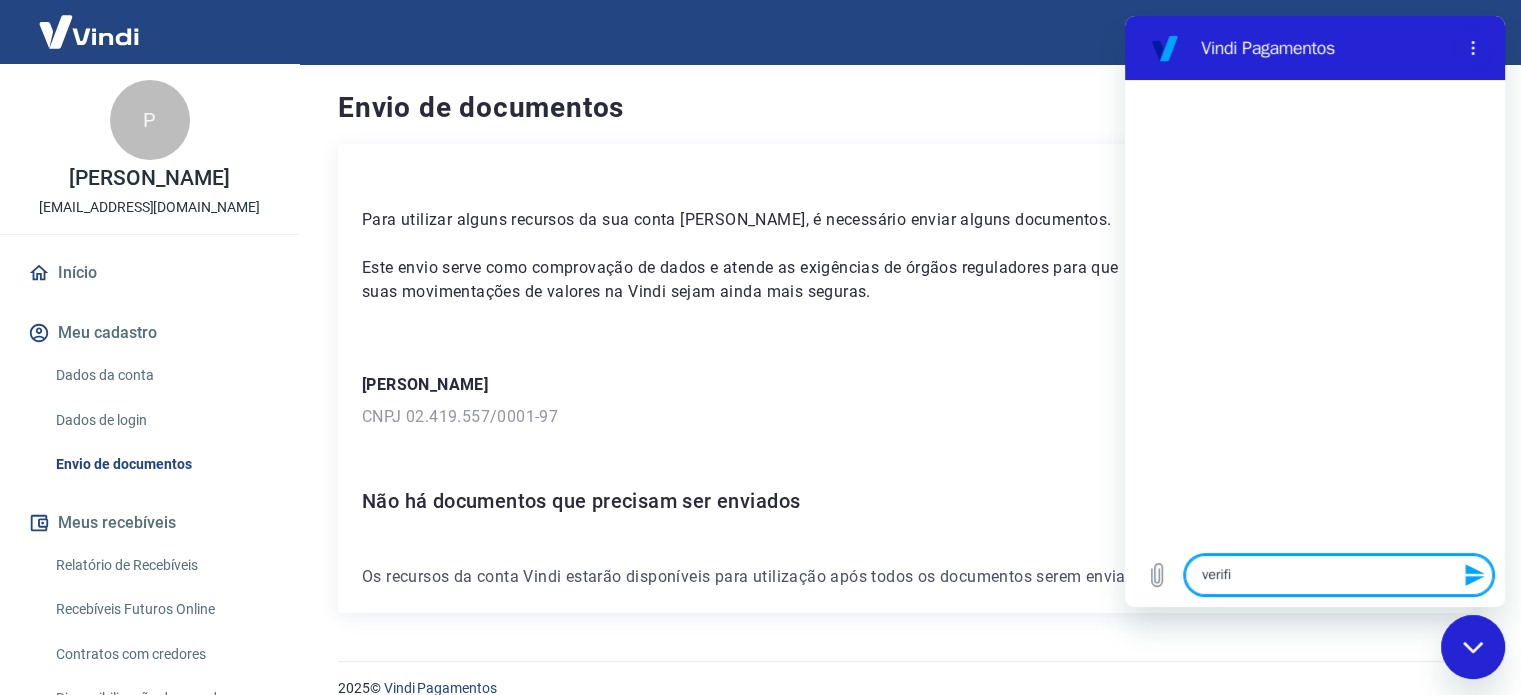 type on "verific" 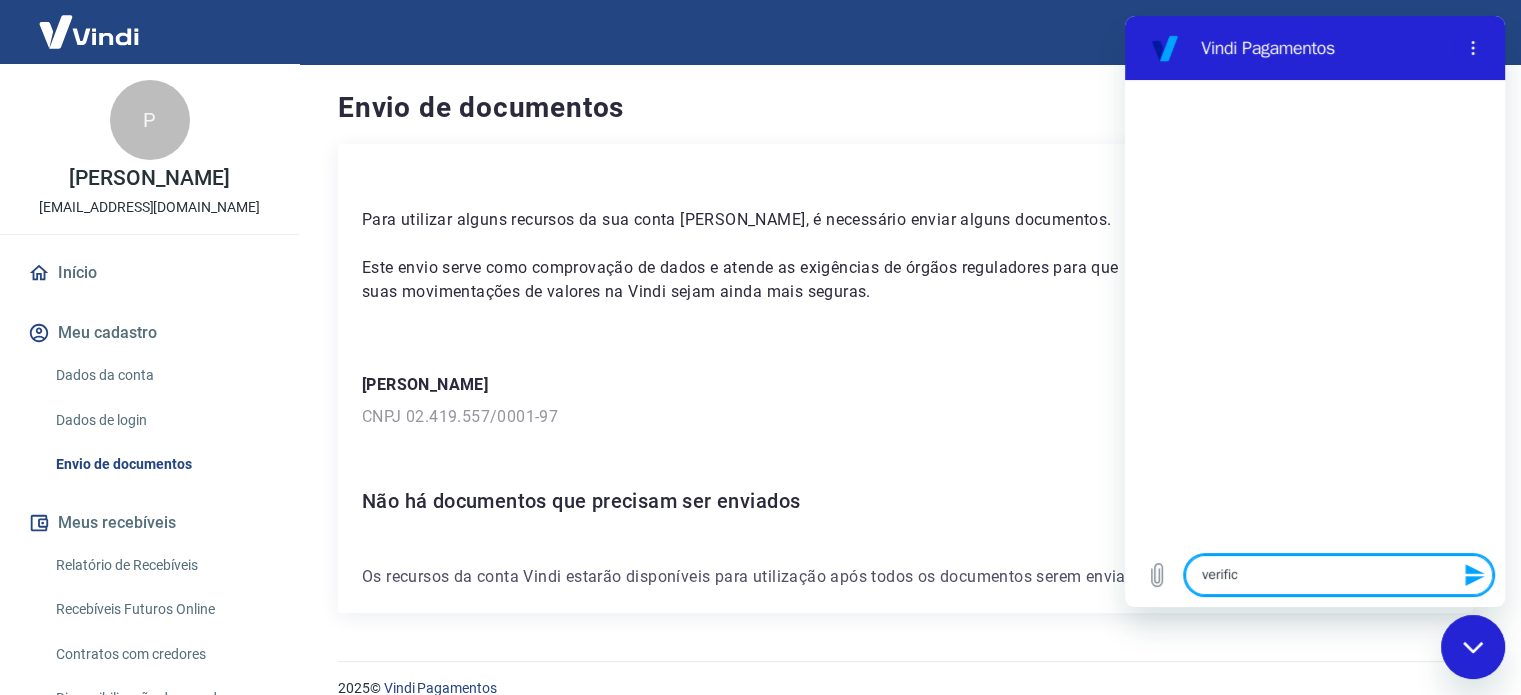 type on "verifica" 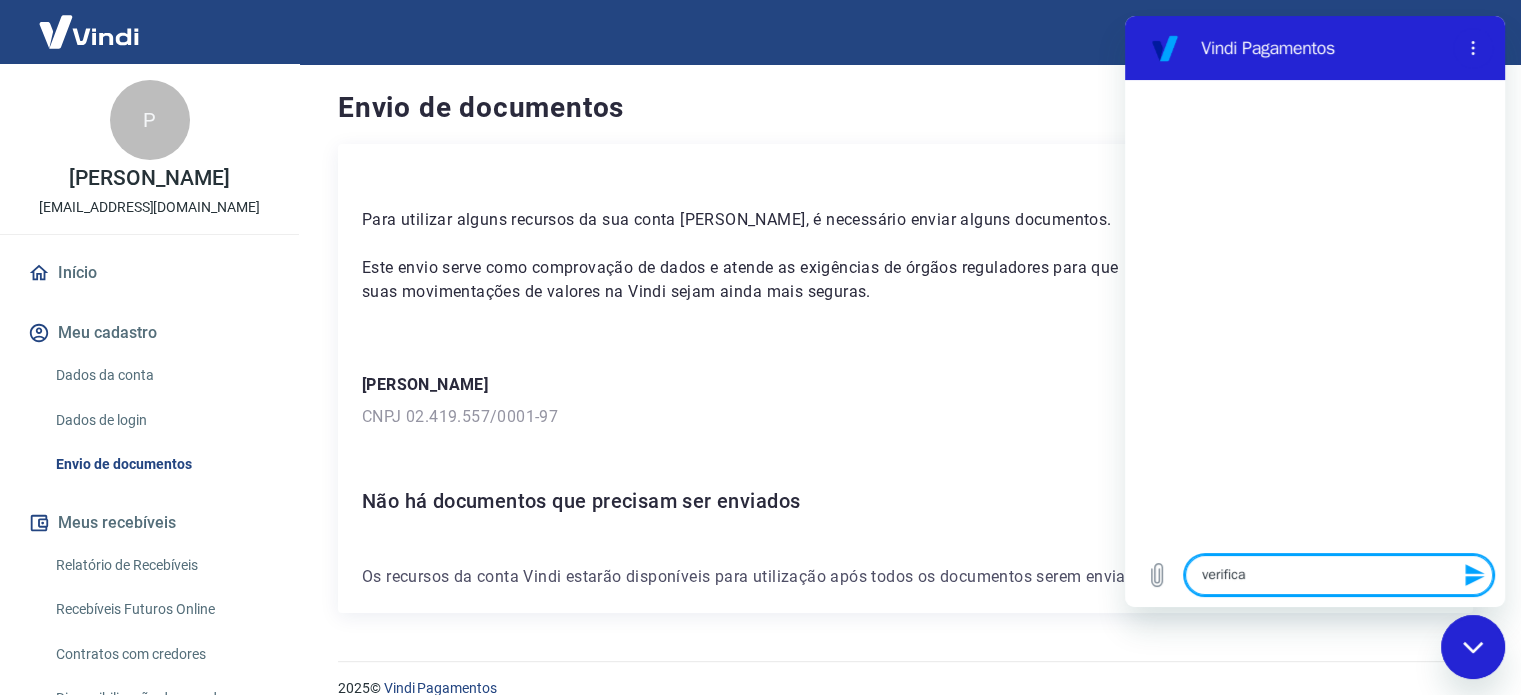 type on "verificaç" 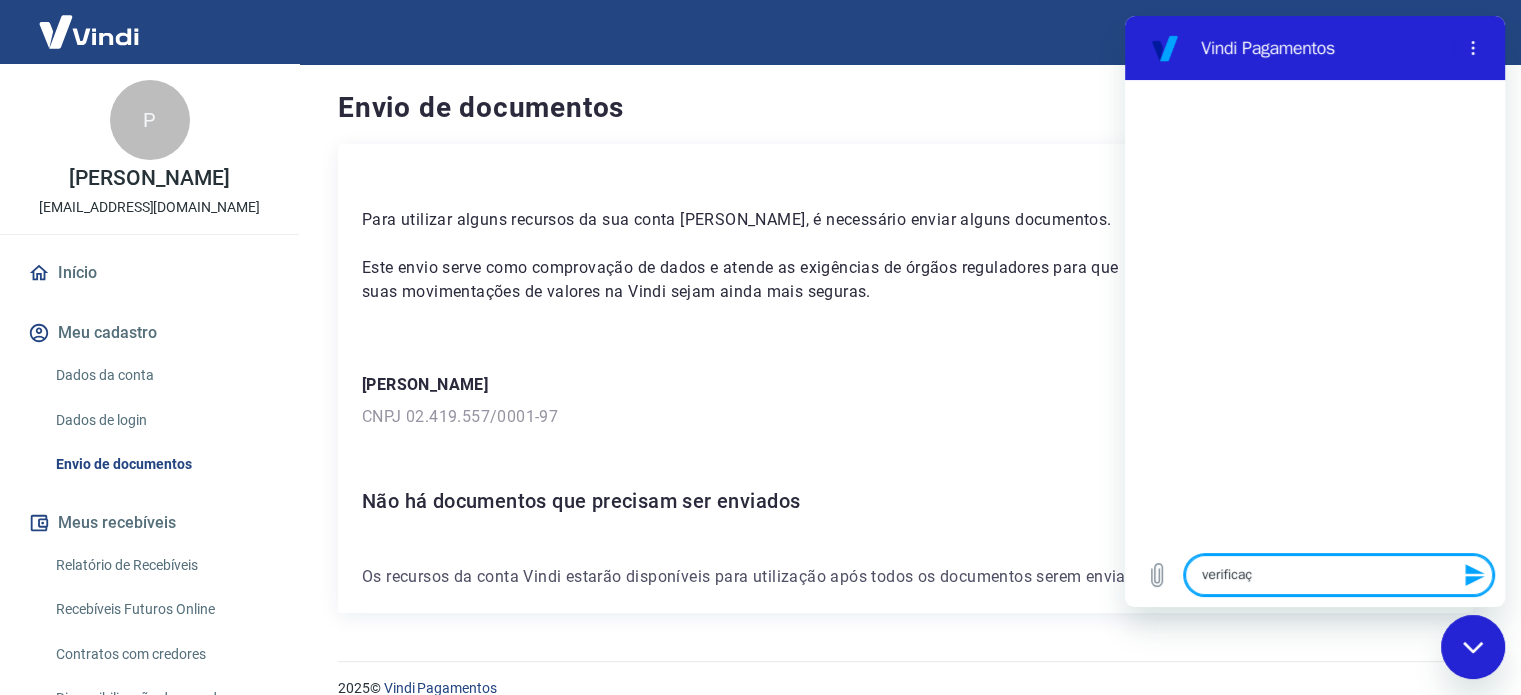 type on "verificaçã" 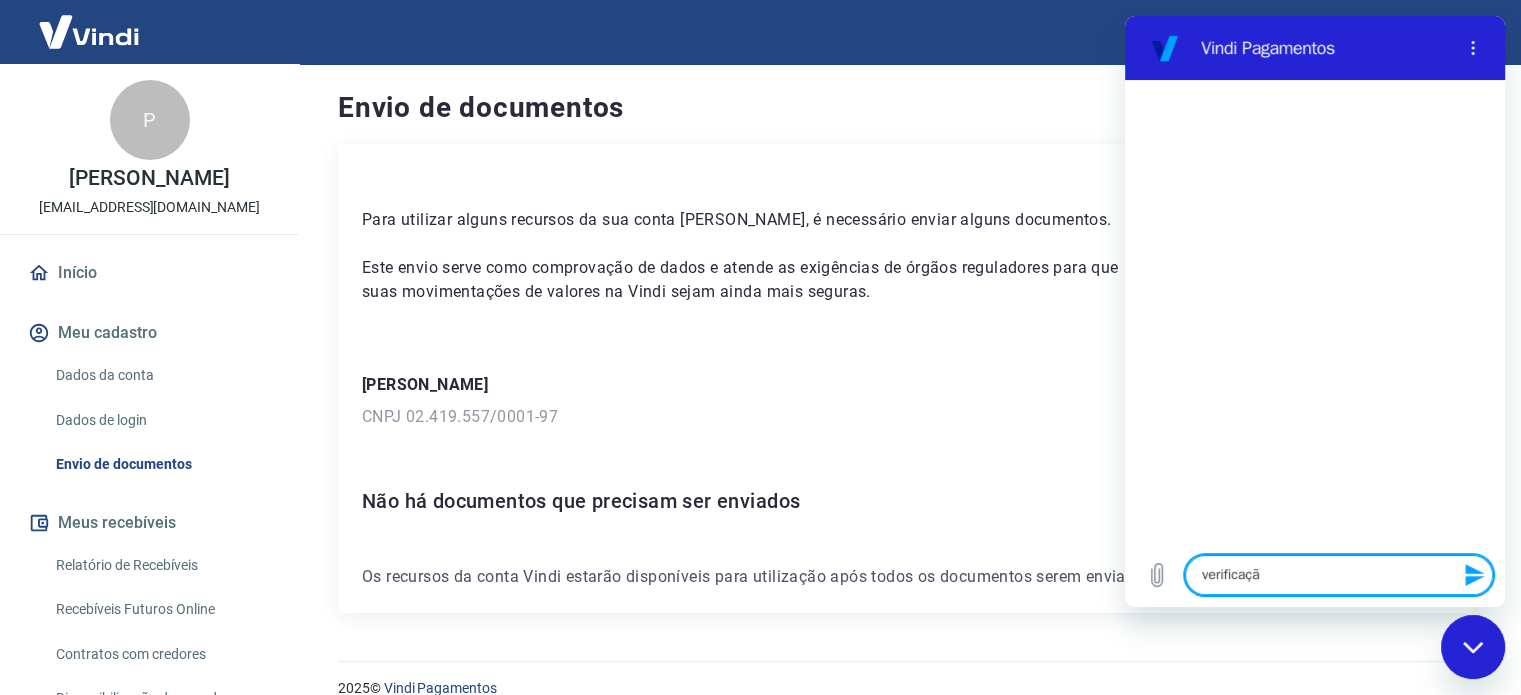 type on "verificação" 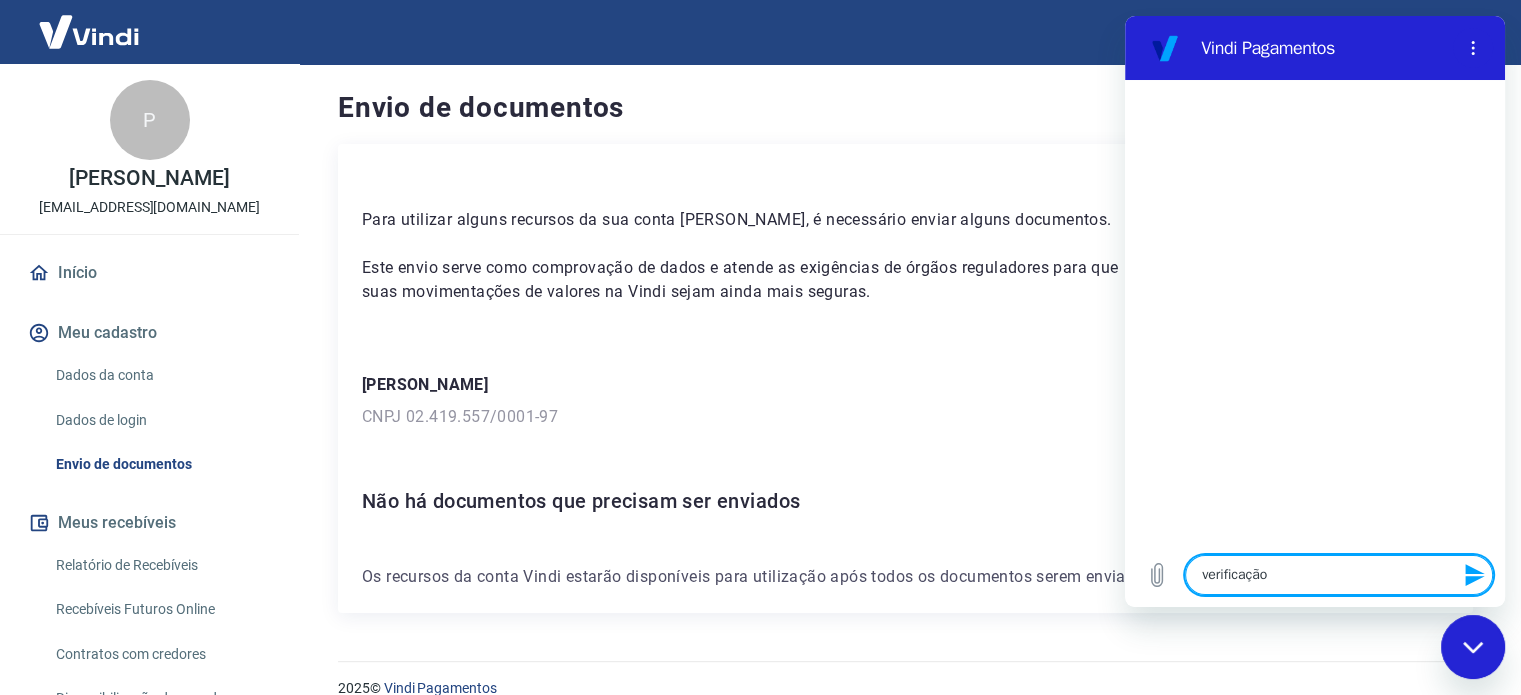 type 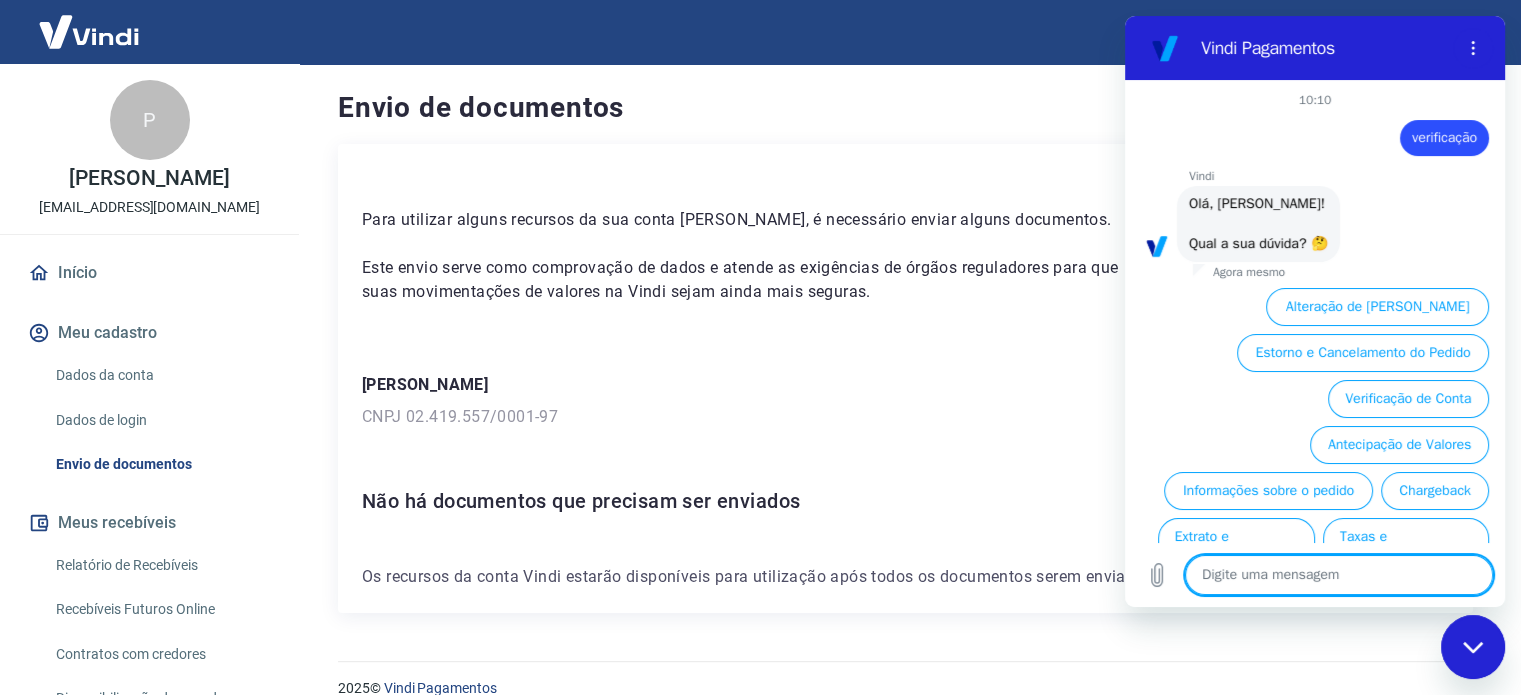 scroll, scrollTop: 106, scrollLeft: 0, axis: vertical 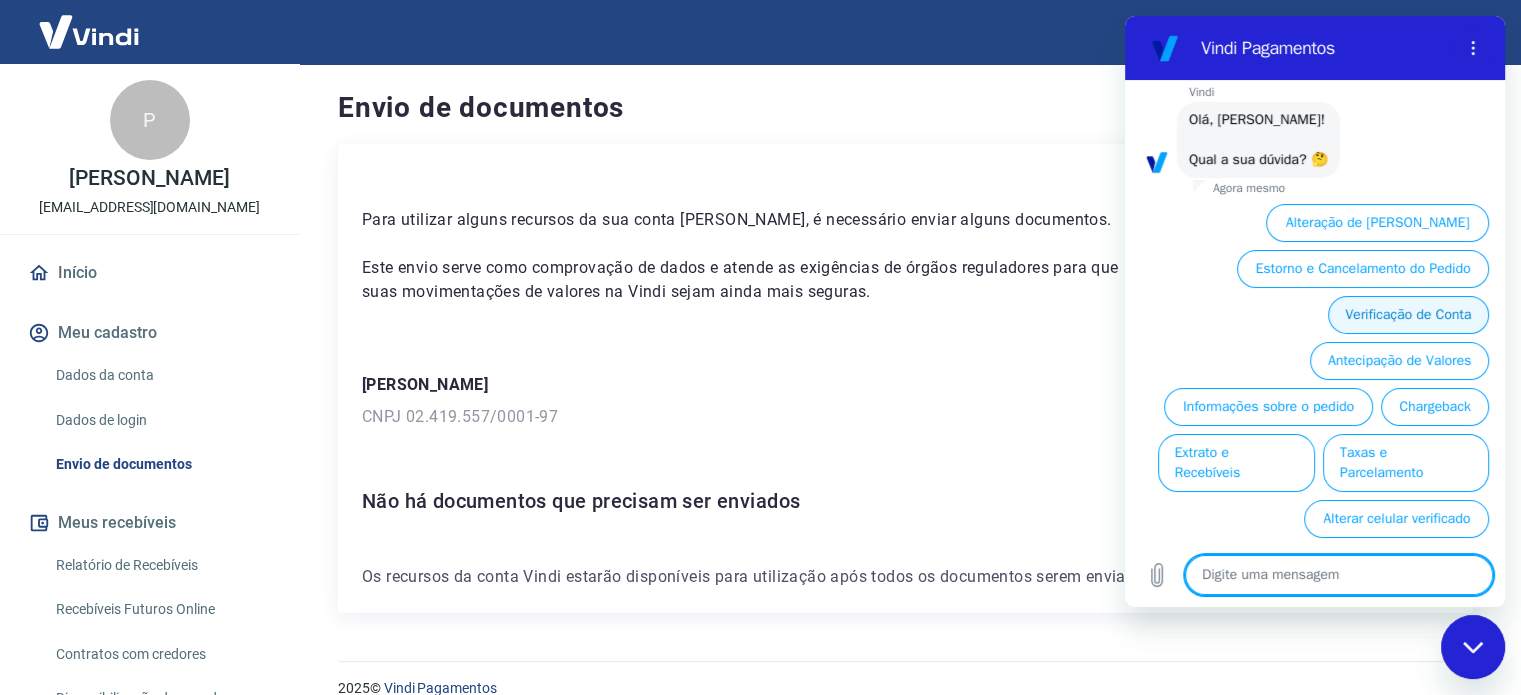 click on "Verificação de Conta" at bounding box center (1408, 315) 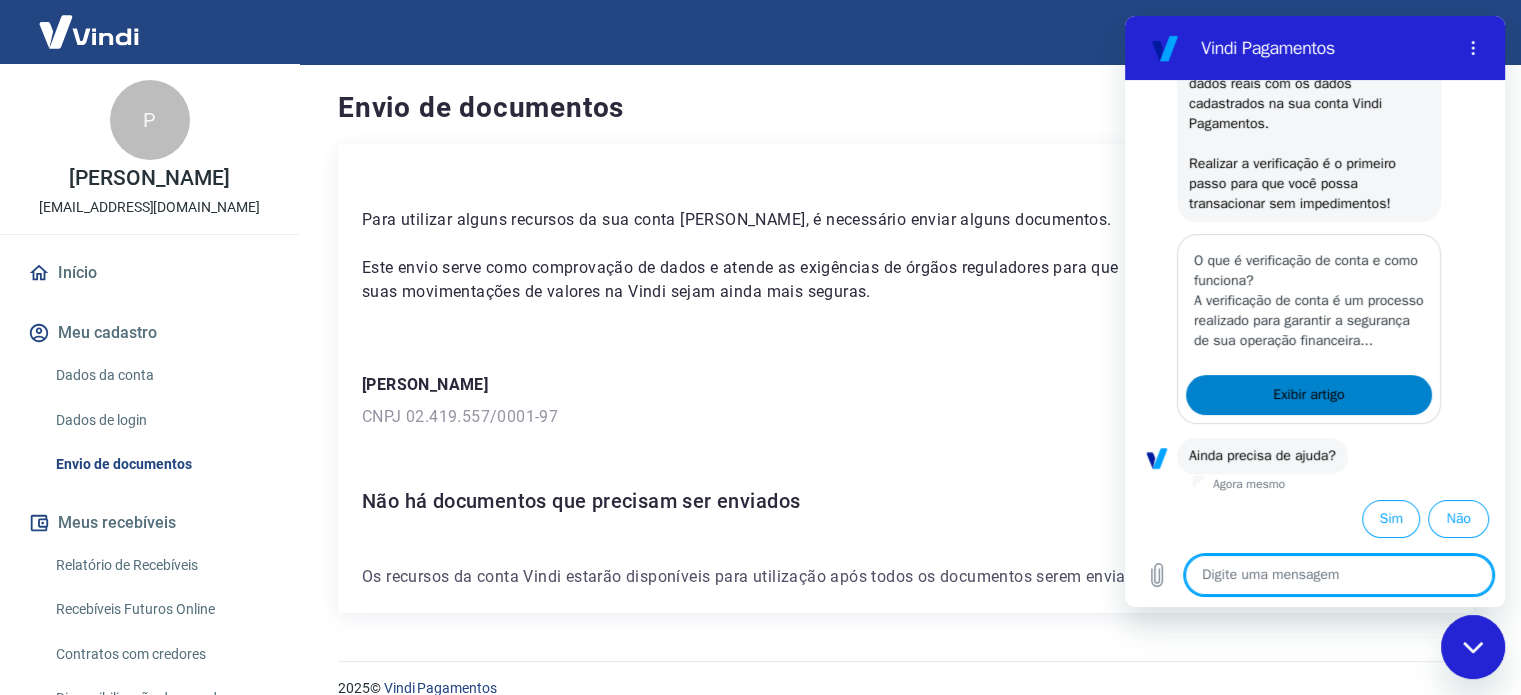 scroll, scrollTop: 352, scrollLeft: 0, axis: vertical 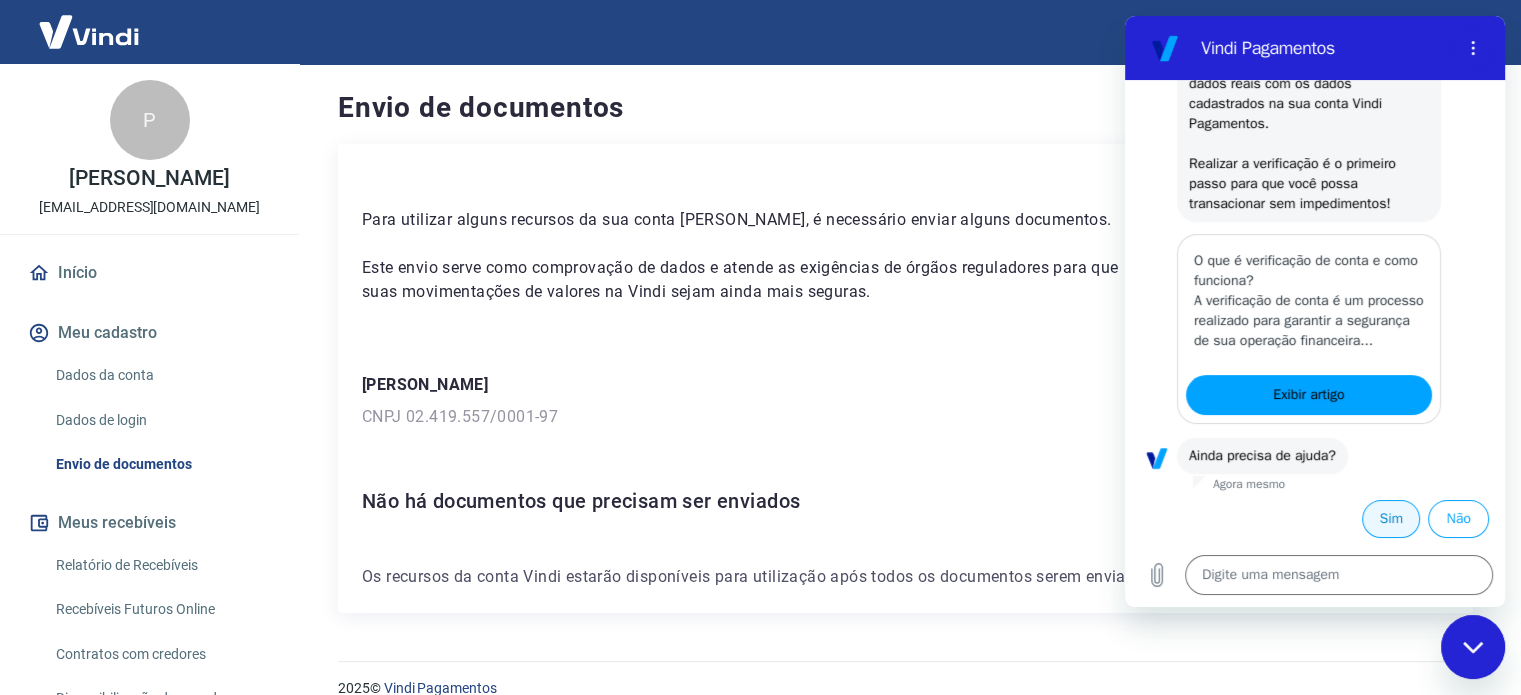 click on "Sim" at bounding box center (1391, 519) 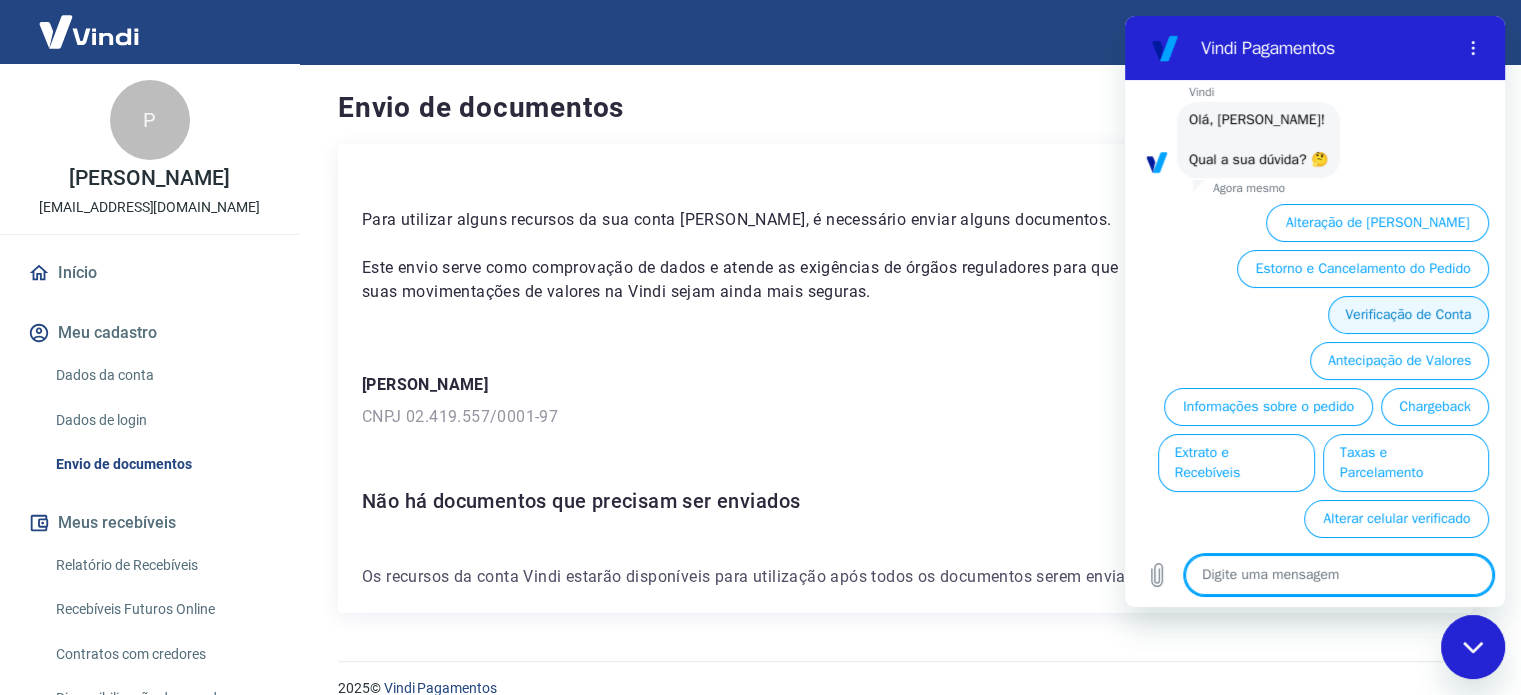 scroll, scrollTop: 826, scrollLeft: 0, axis: vertical 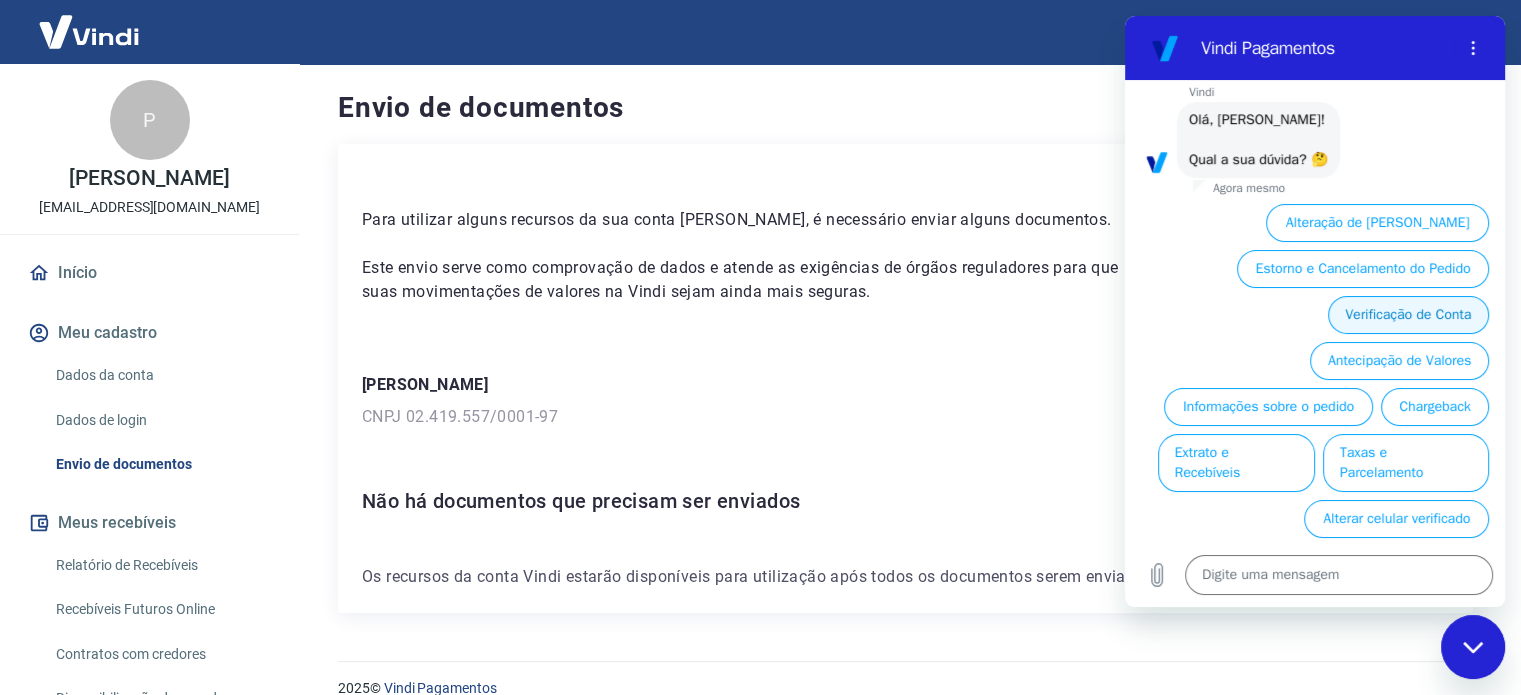 click on "Verificação de Conta" at bounding box center (1408, 315) 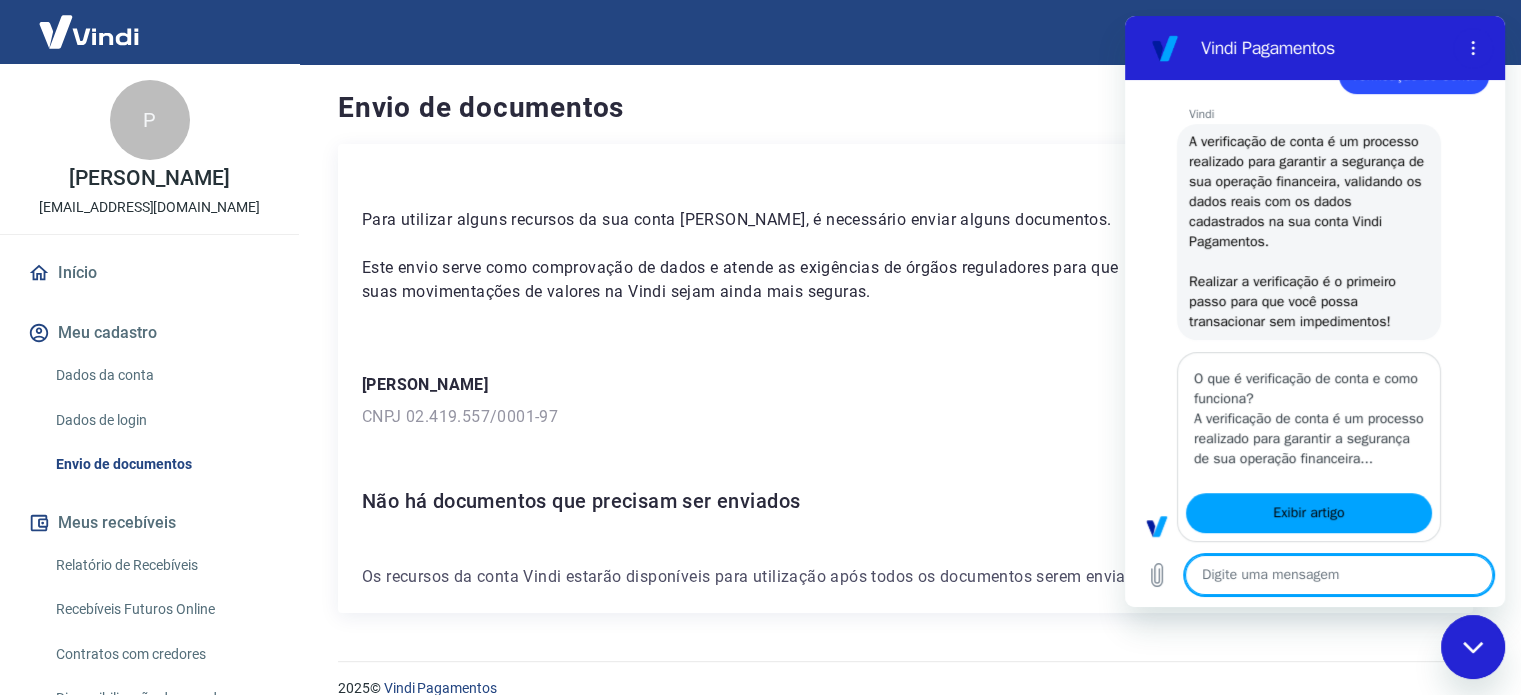 type on "x" 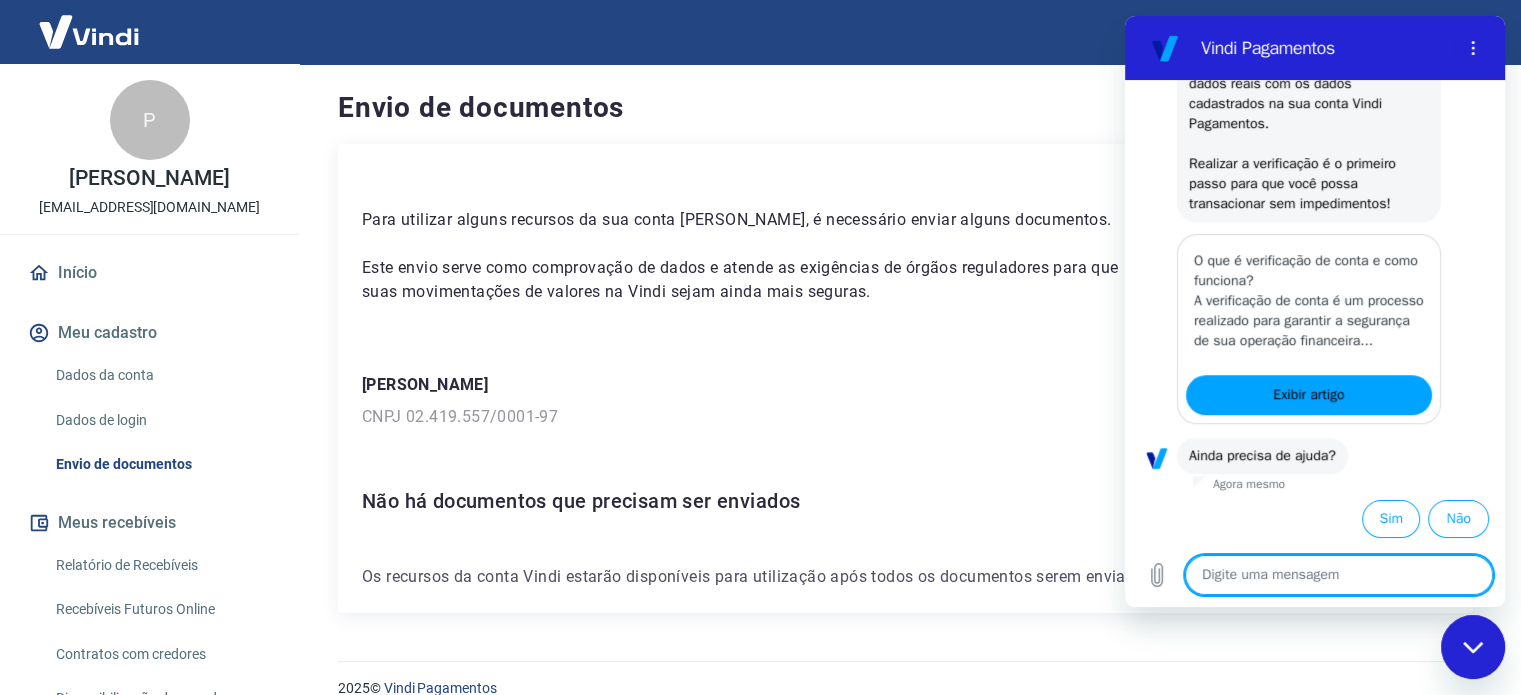 scroll, scrollTop: 1072, scrollLeft: 0, axis: vertical 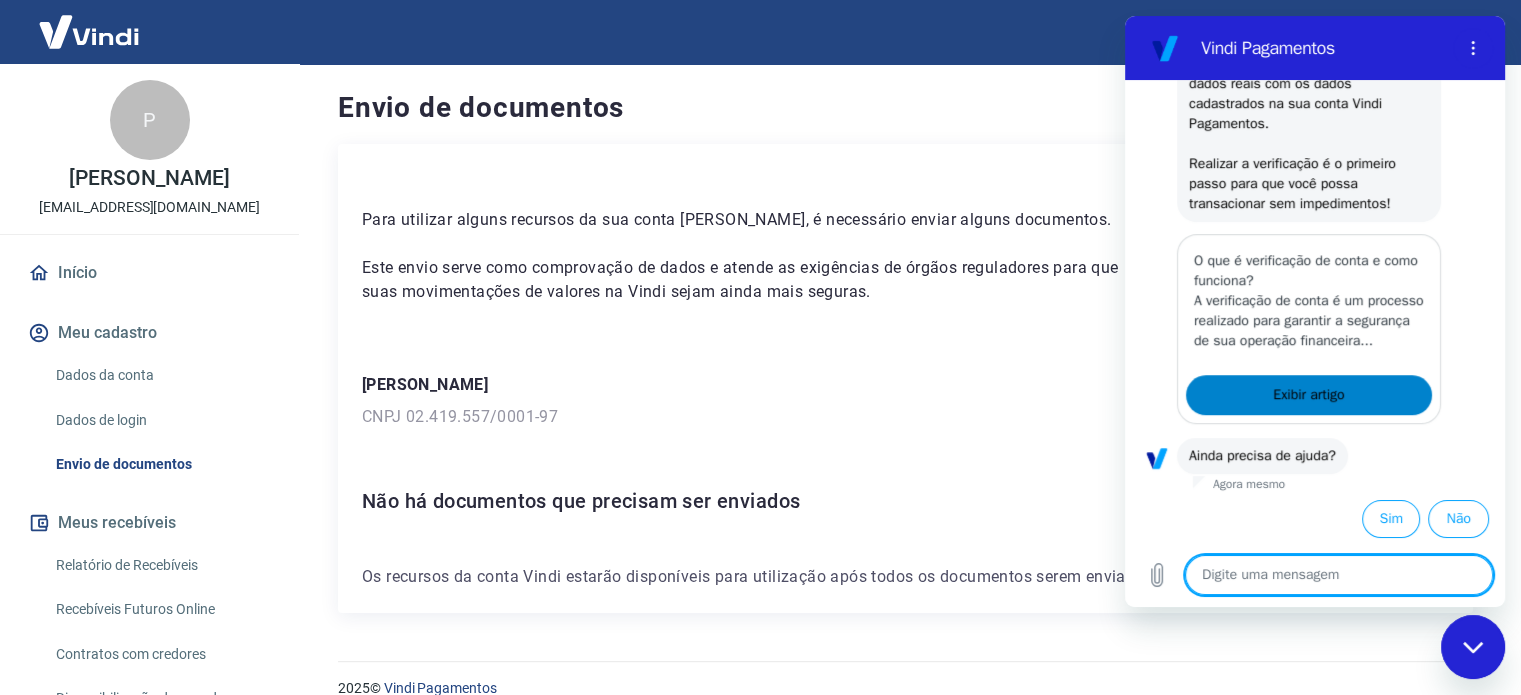 type on "f" 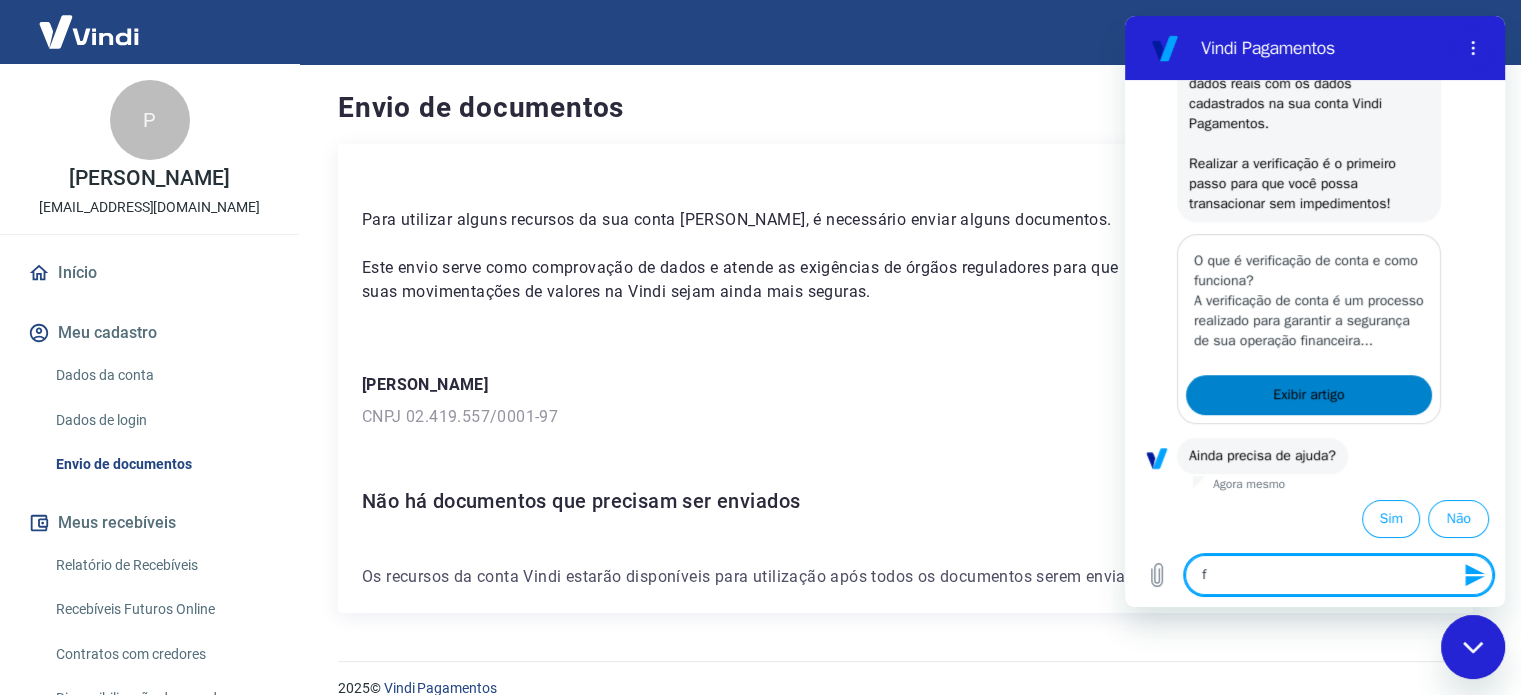 type on "fa" 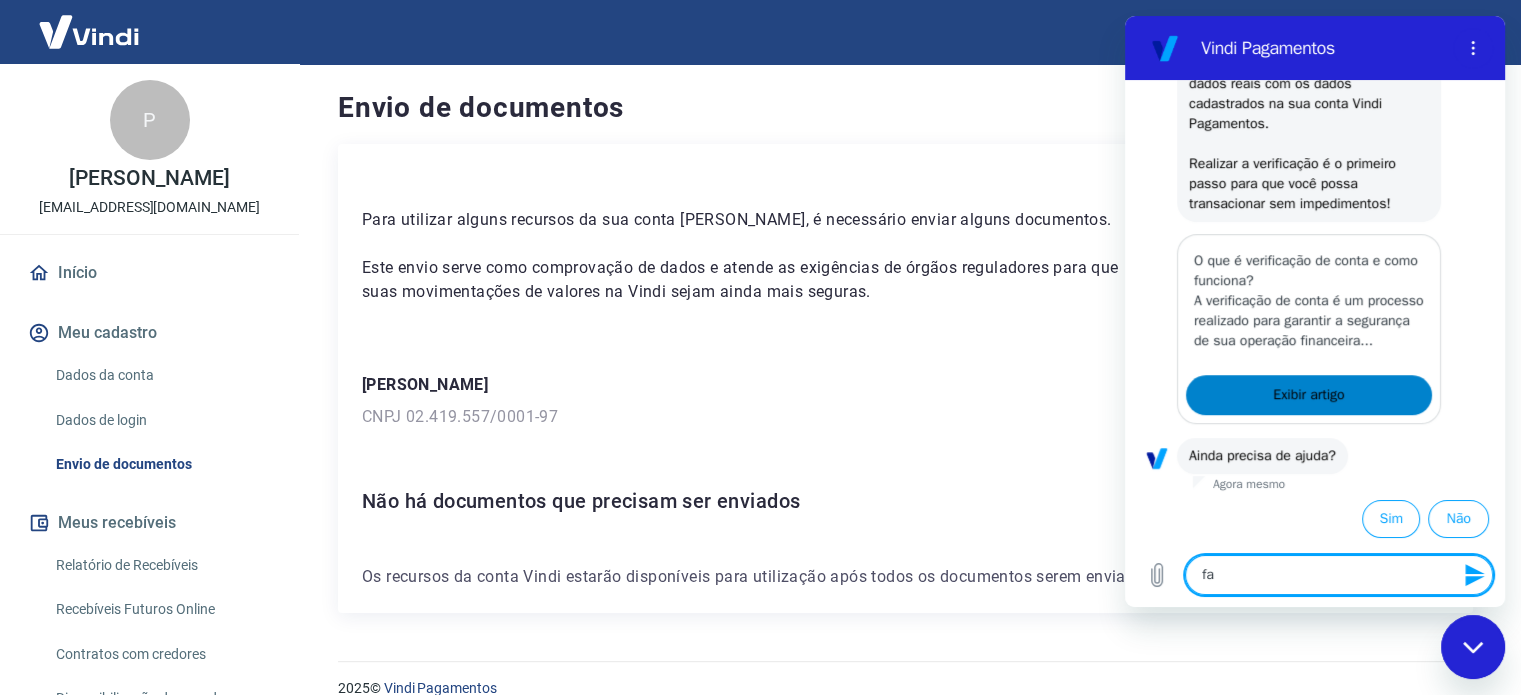 type on "fal" 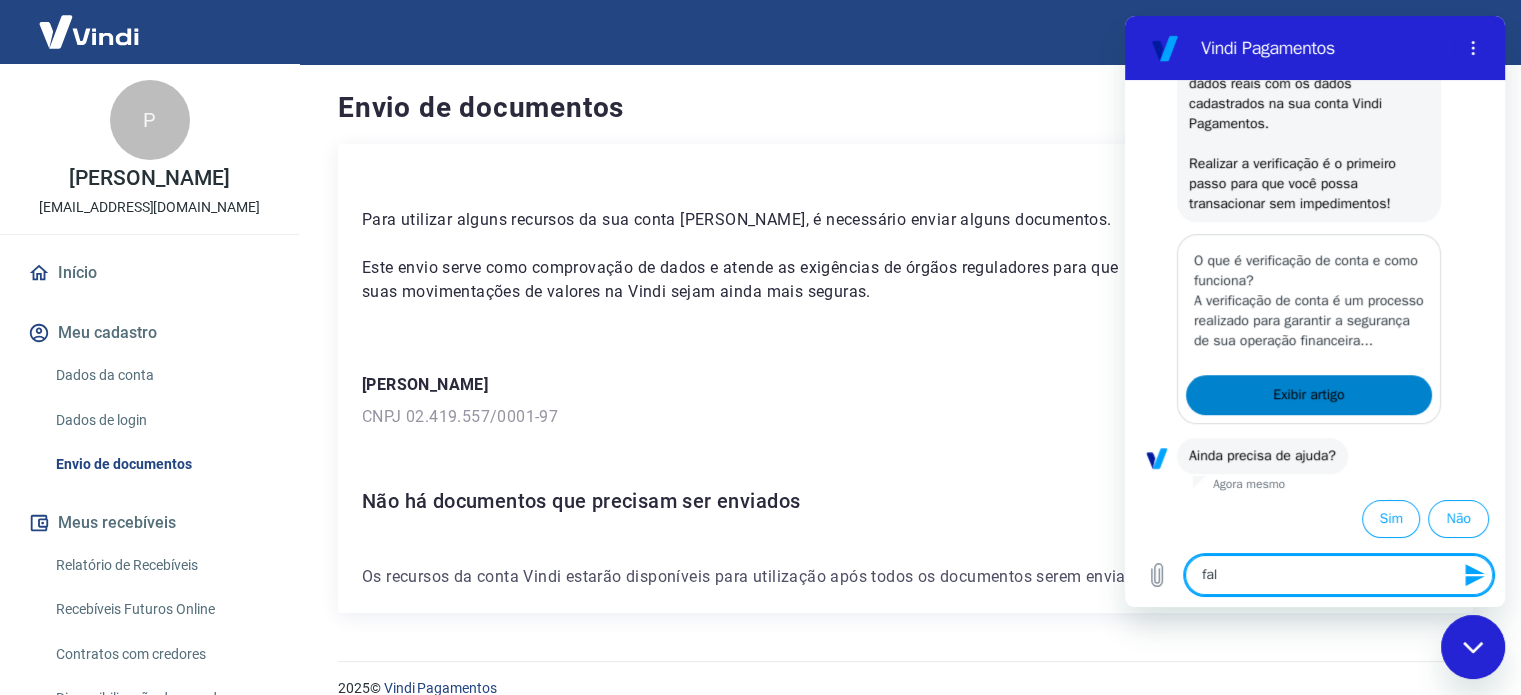 type on "fala" 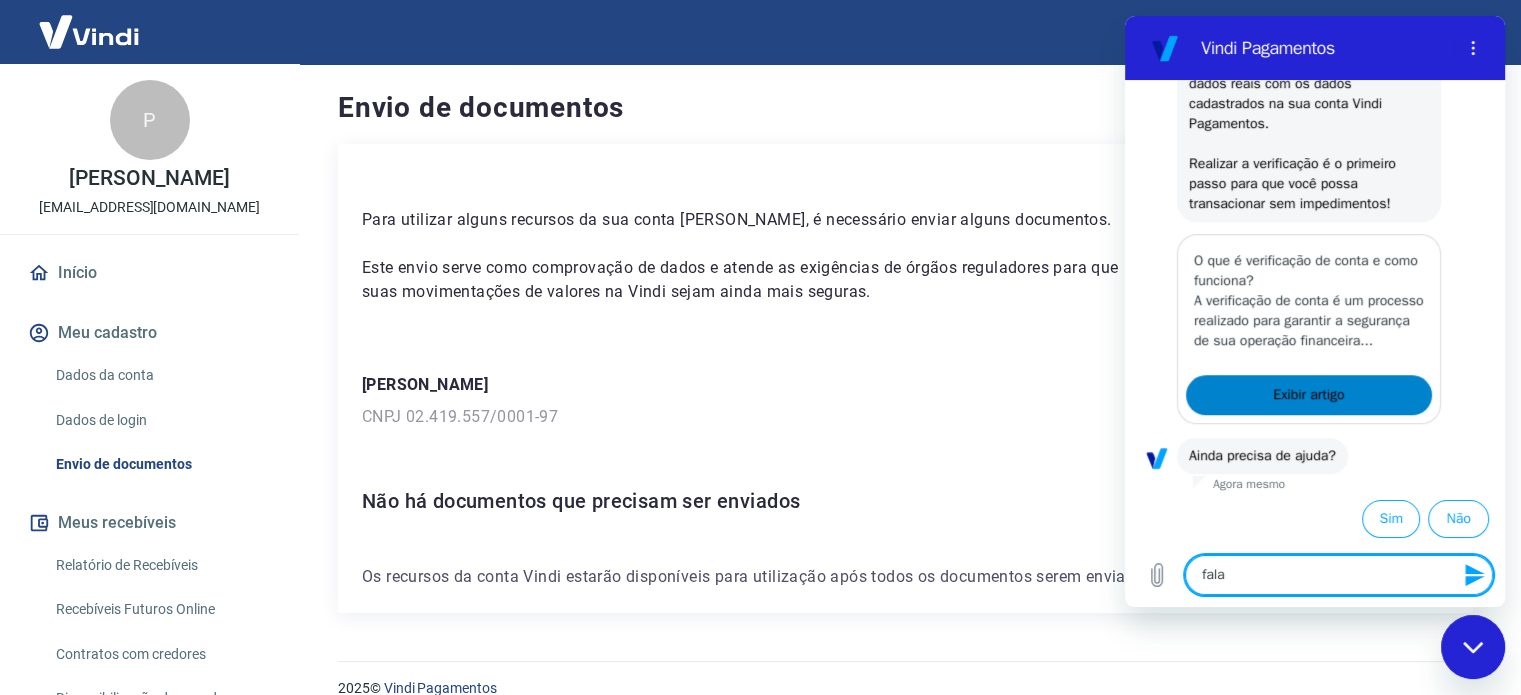type on "falar" 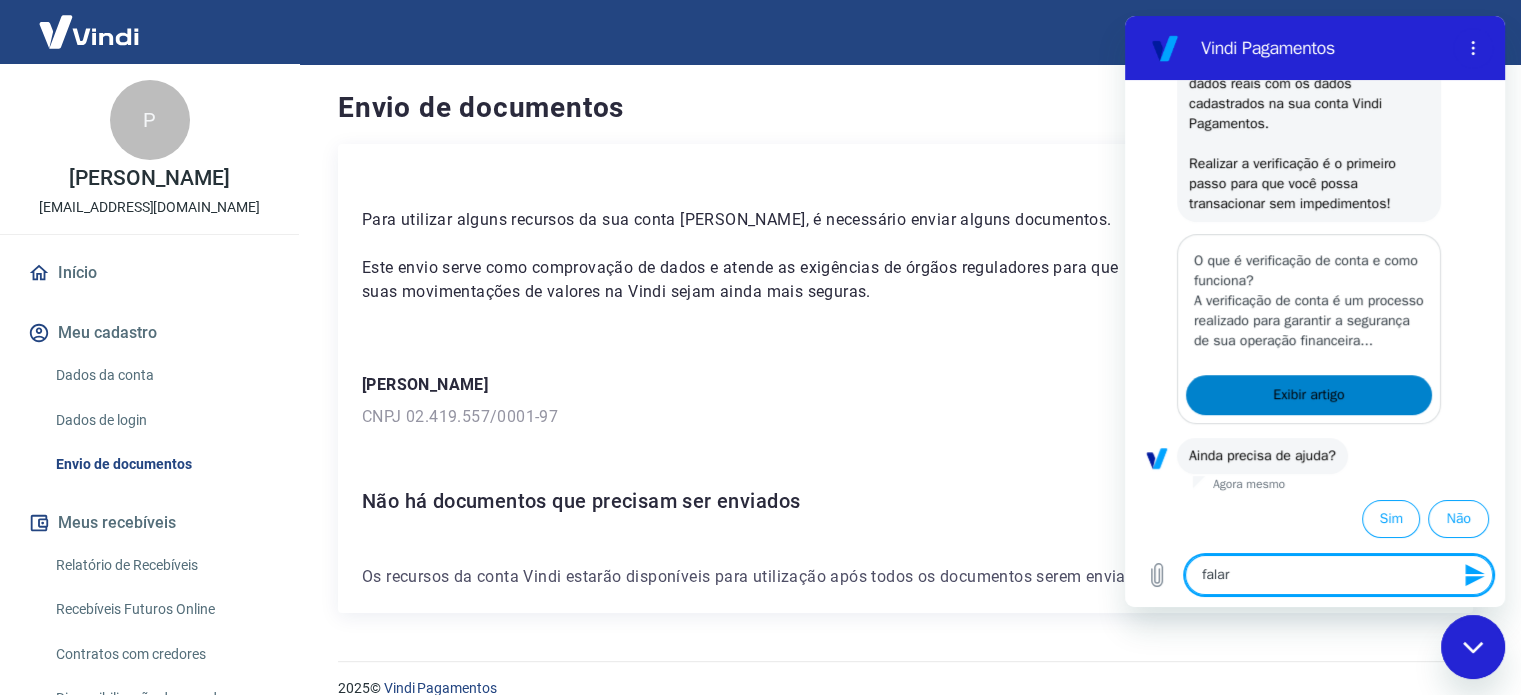type on "falar" 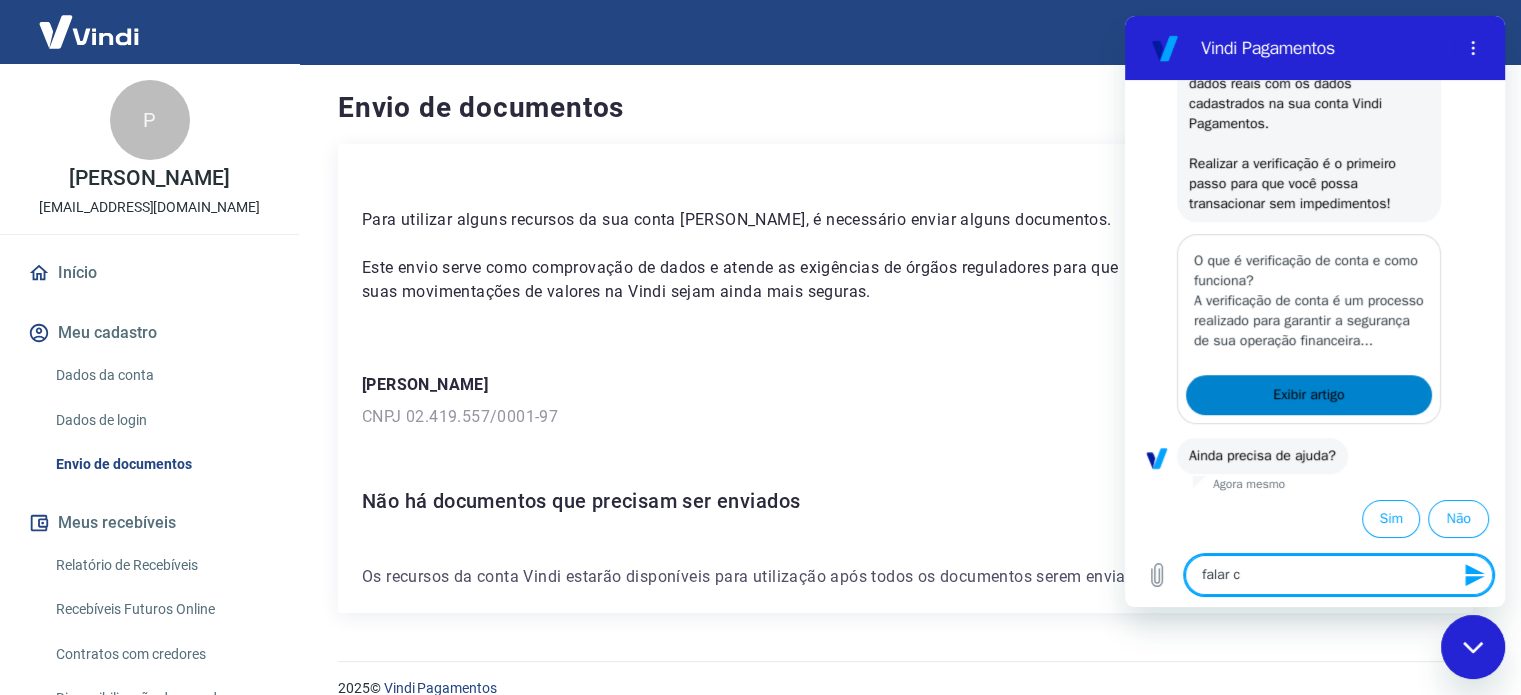 type on "falar co" 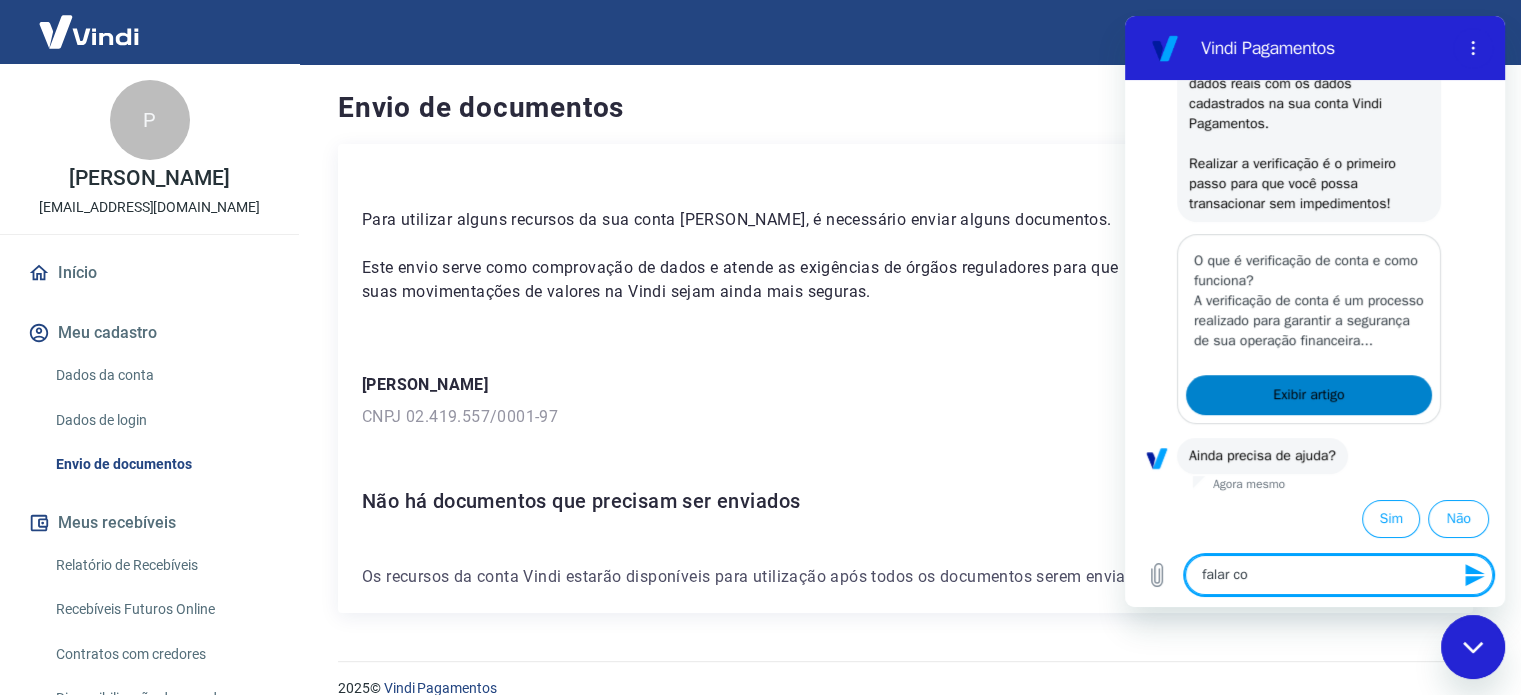 type on "falar com" 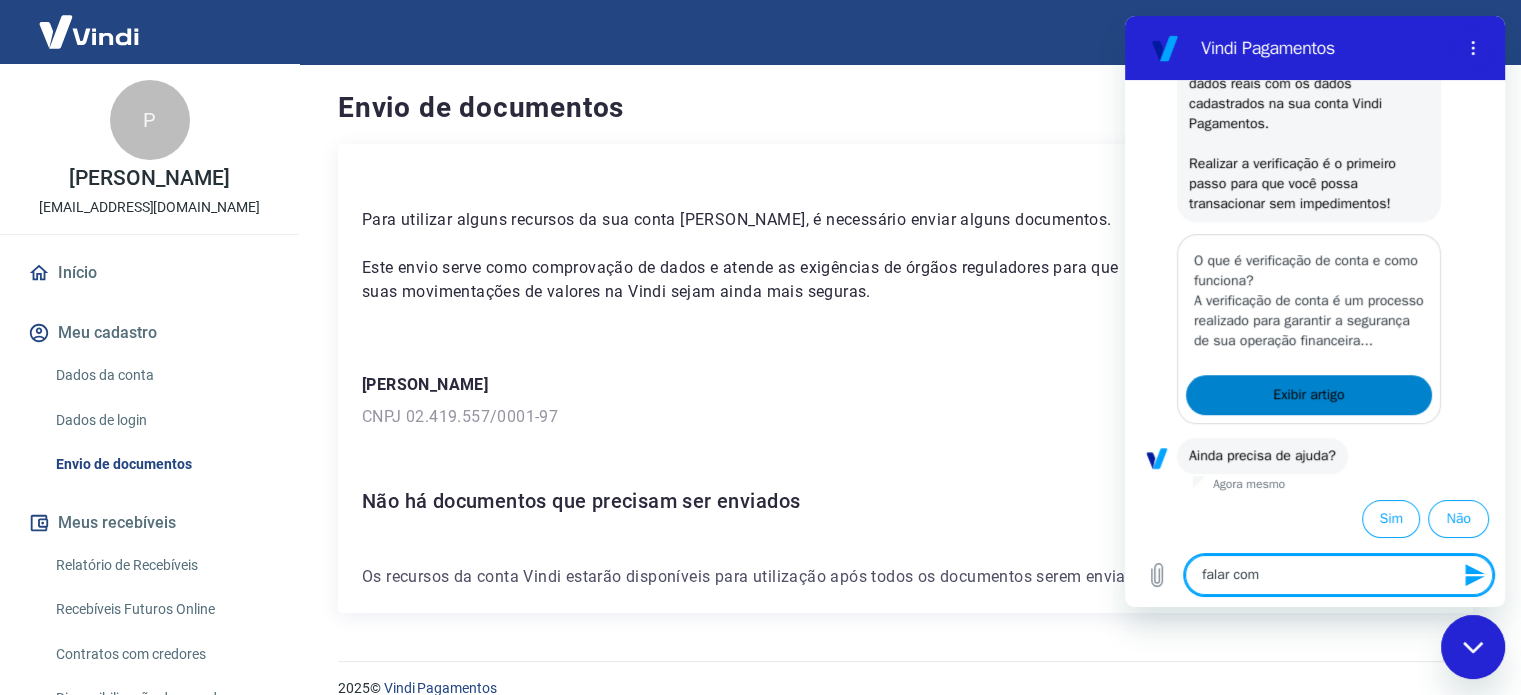 type on "falar com" 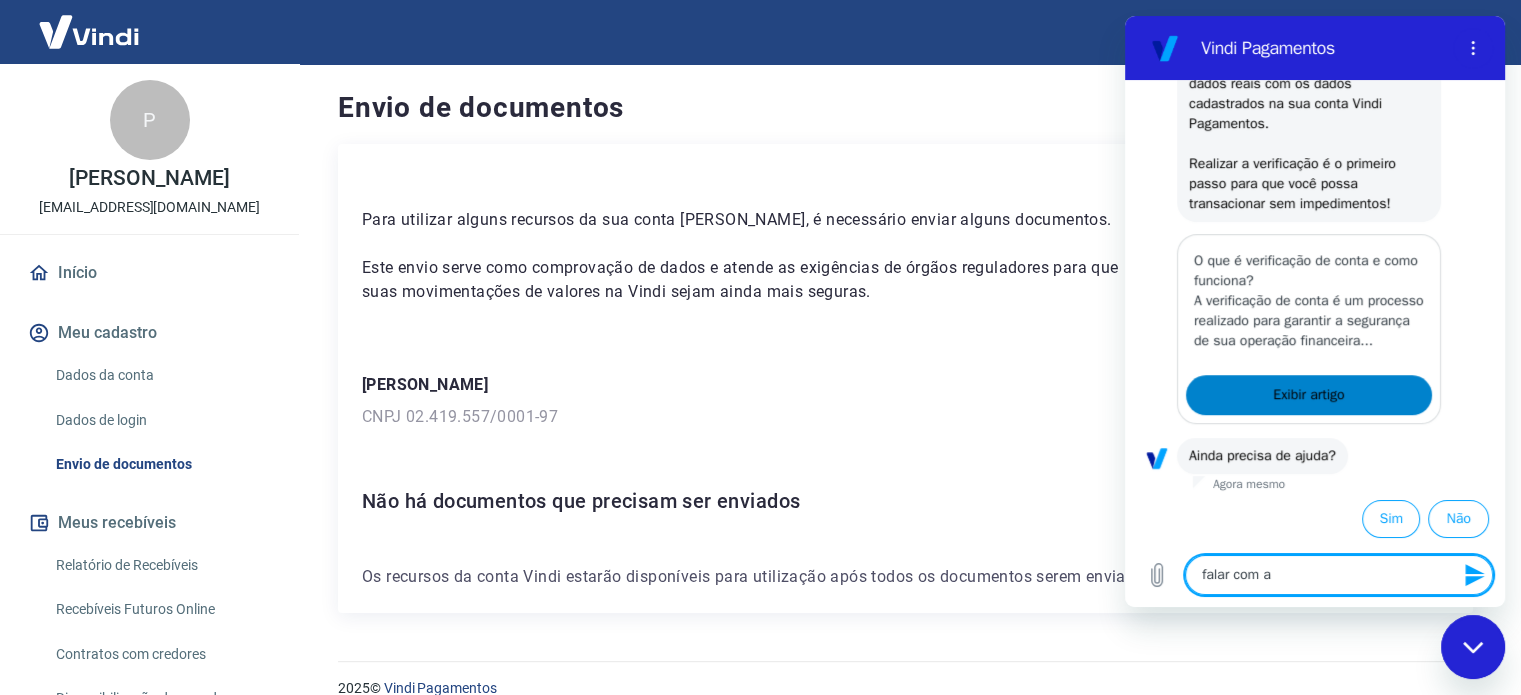type on "falar com at" 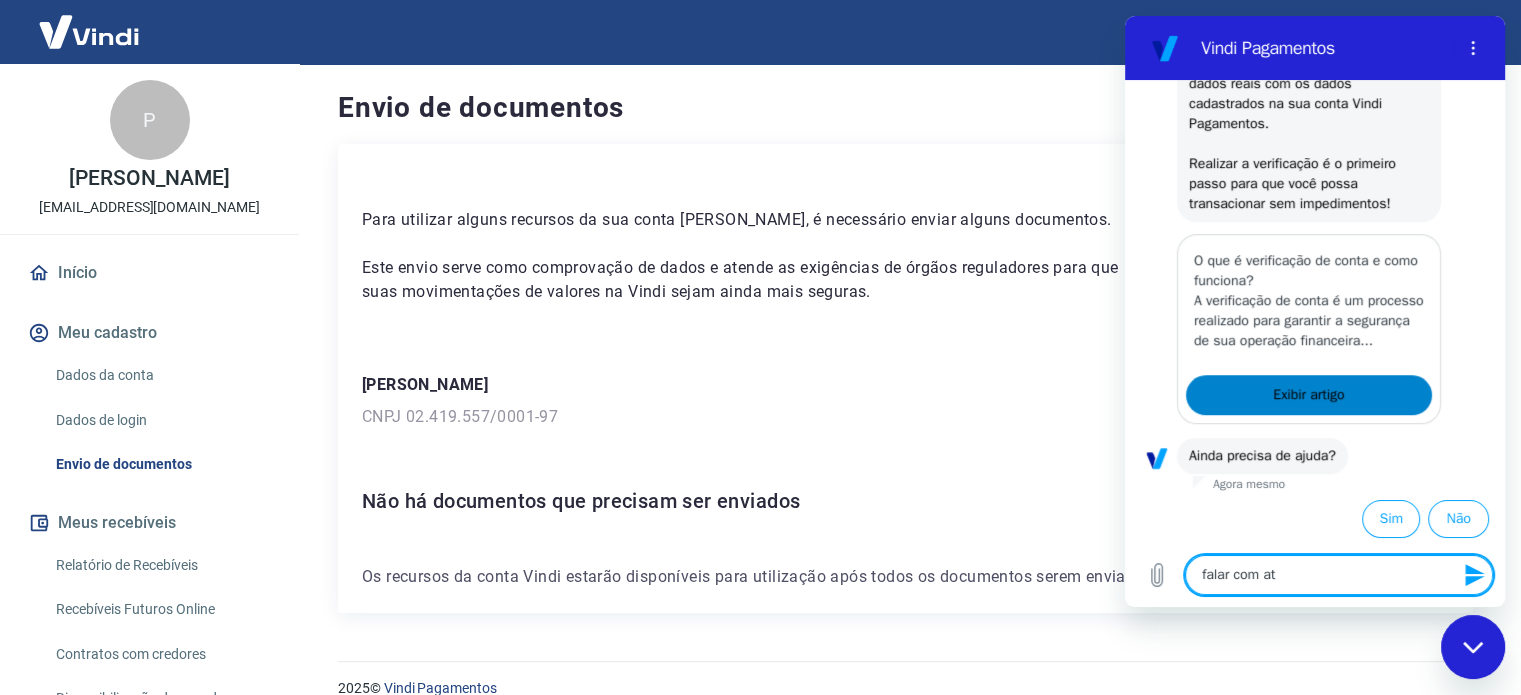 type on "falar com ate" 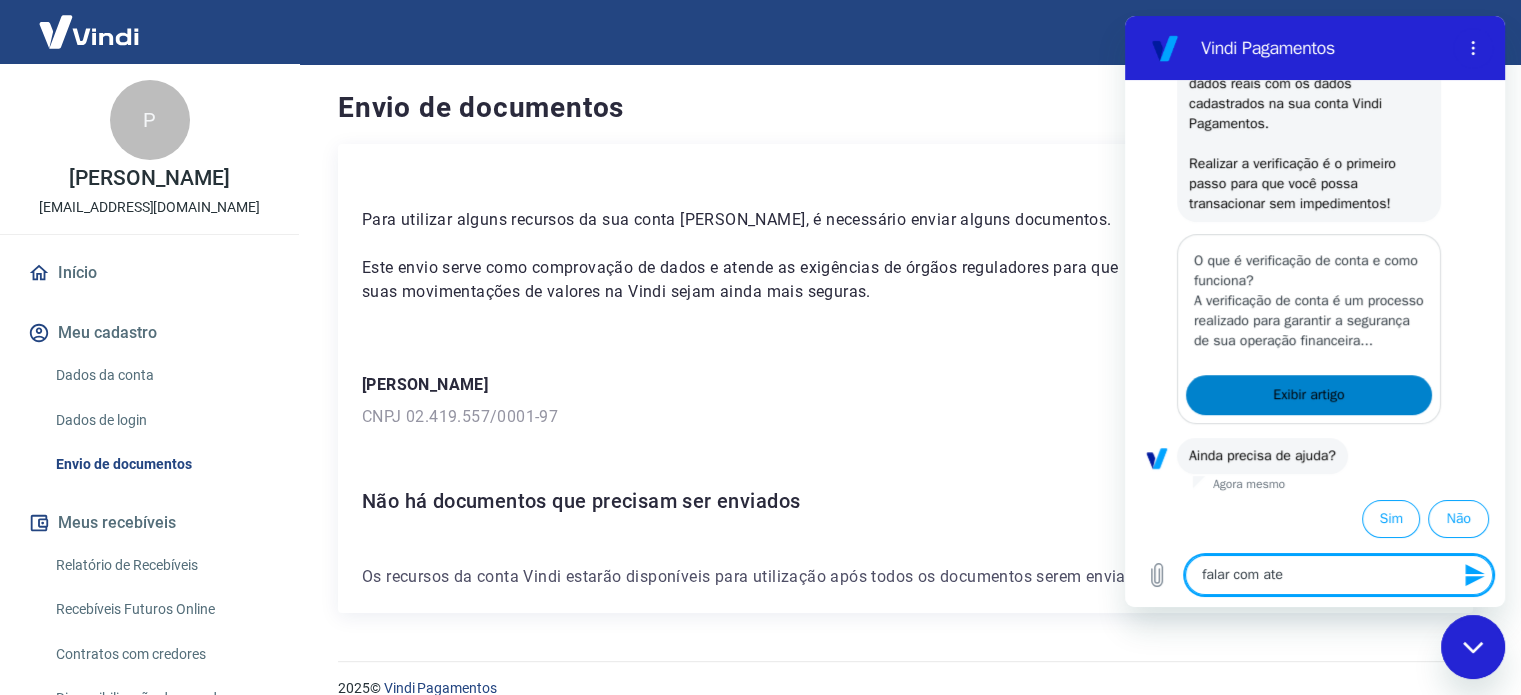 type on "falar com aten" 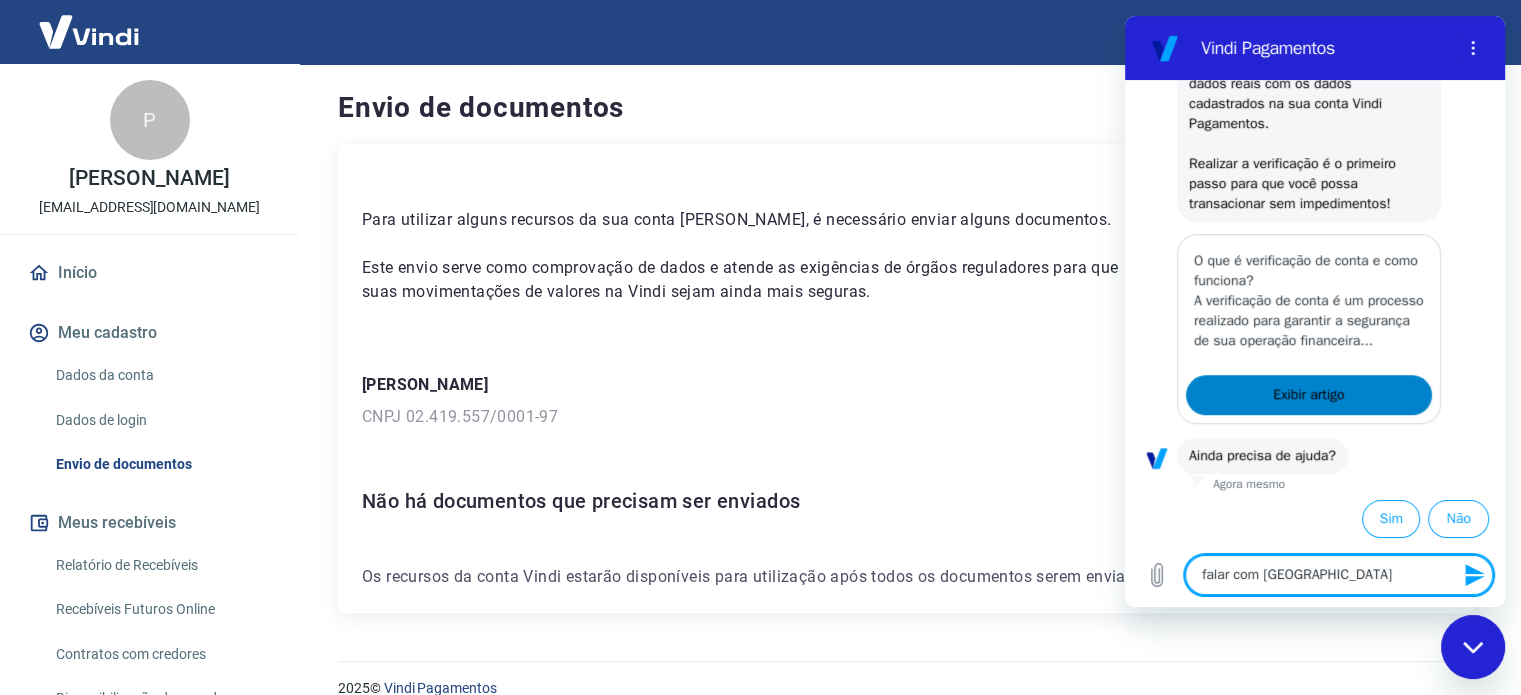 type on "falar com atend" 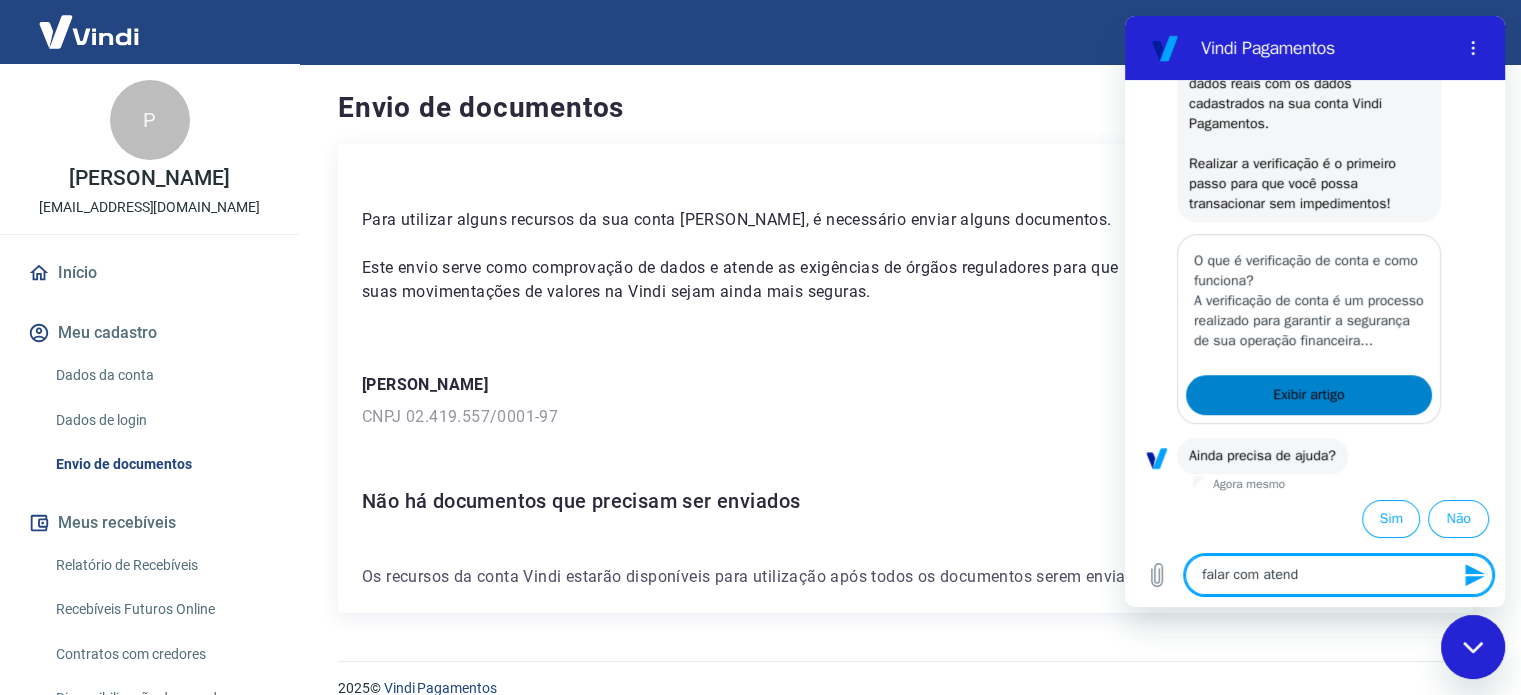 type on "x" 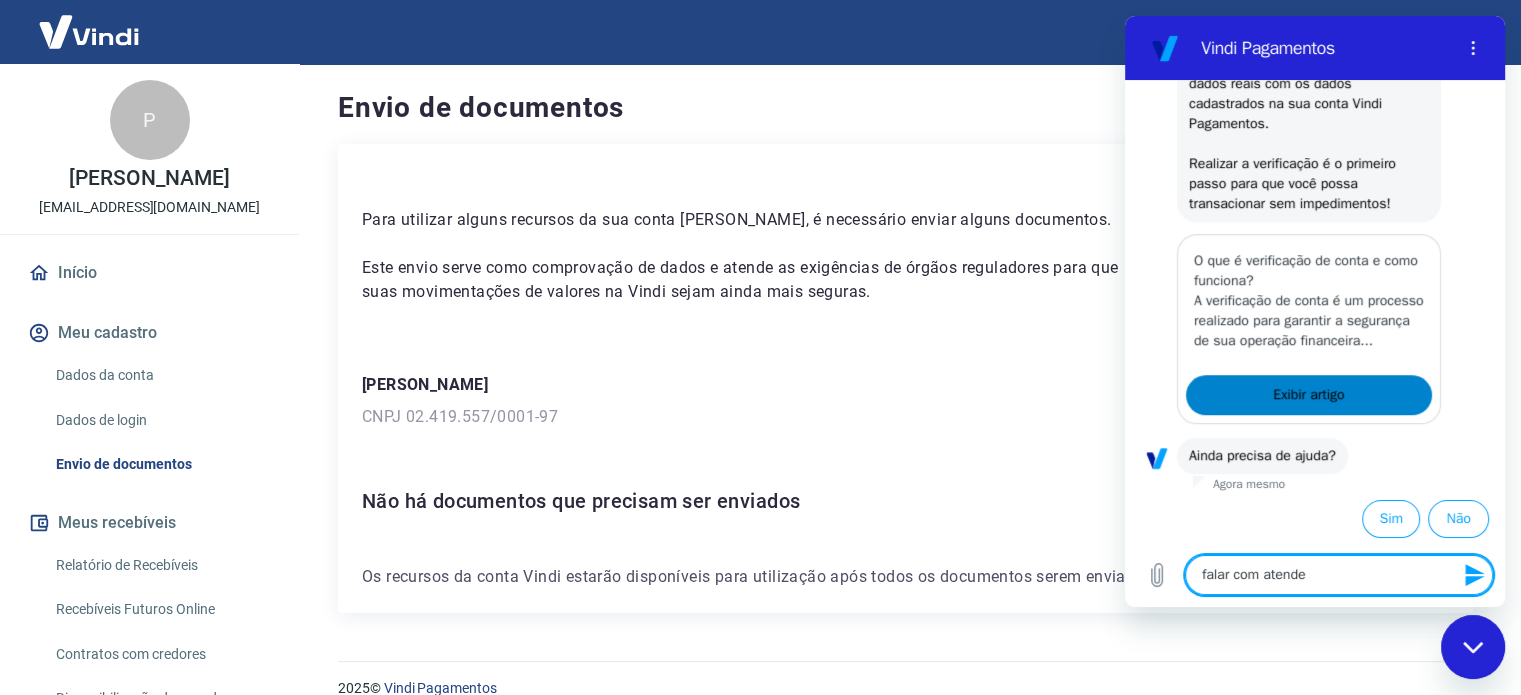 type on "falar com atenden" 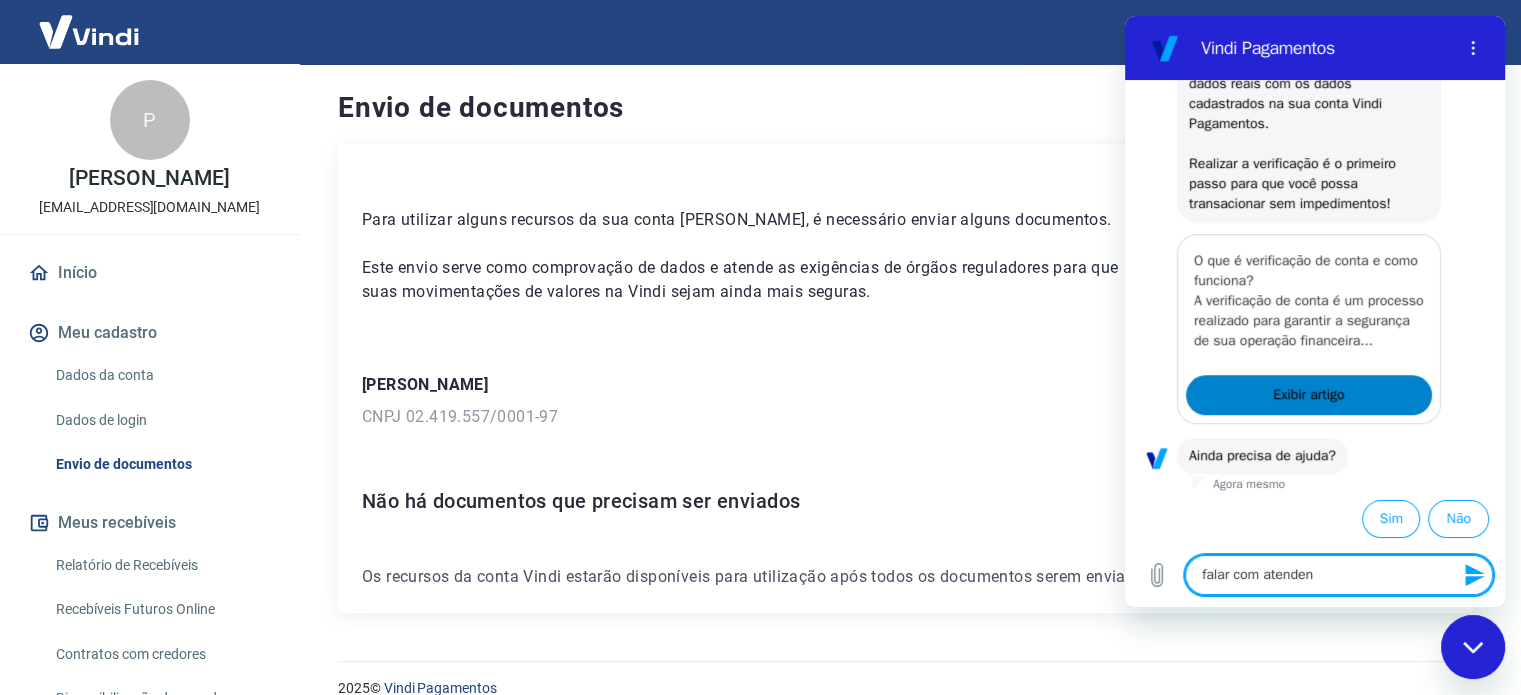 type on "falar com atendent" 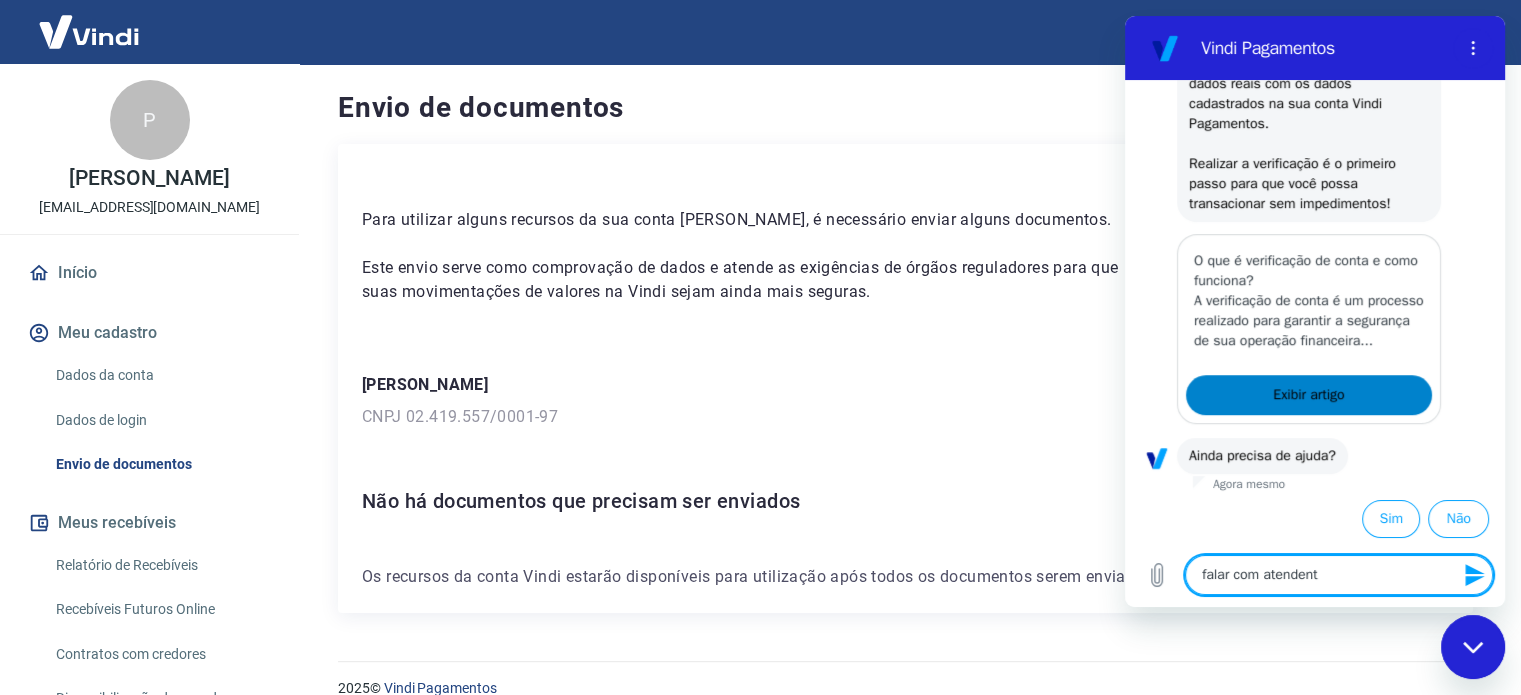 type on "falar com atendente" 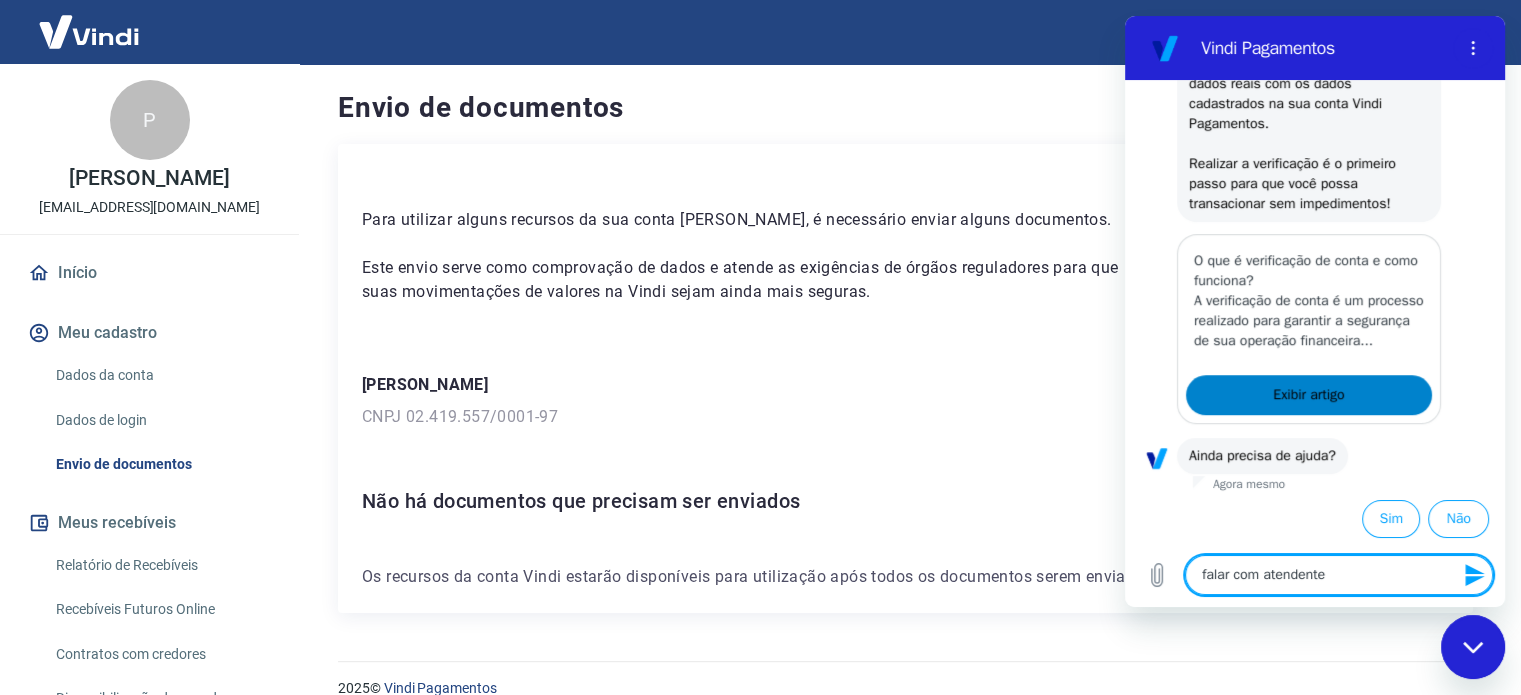 type on "falar com atendente" 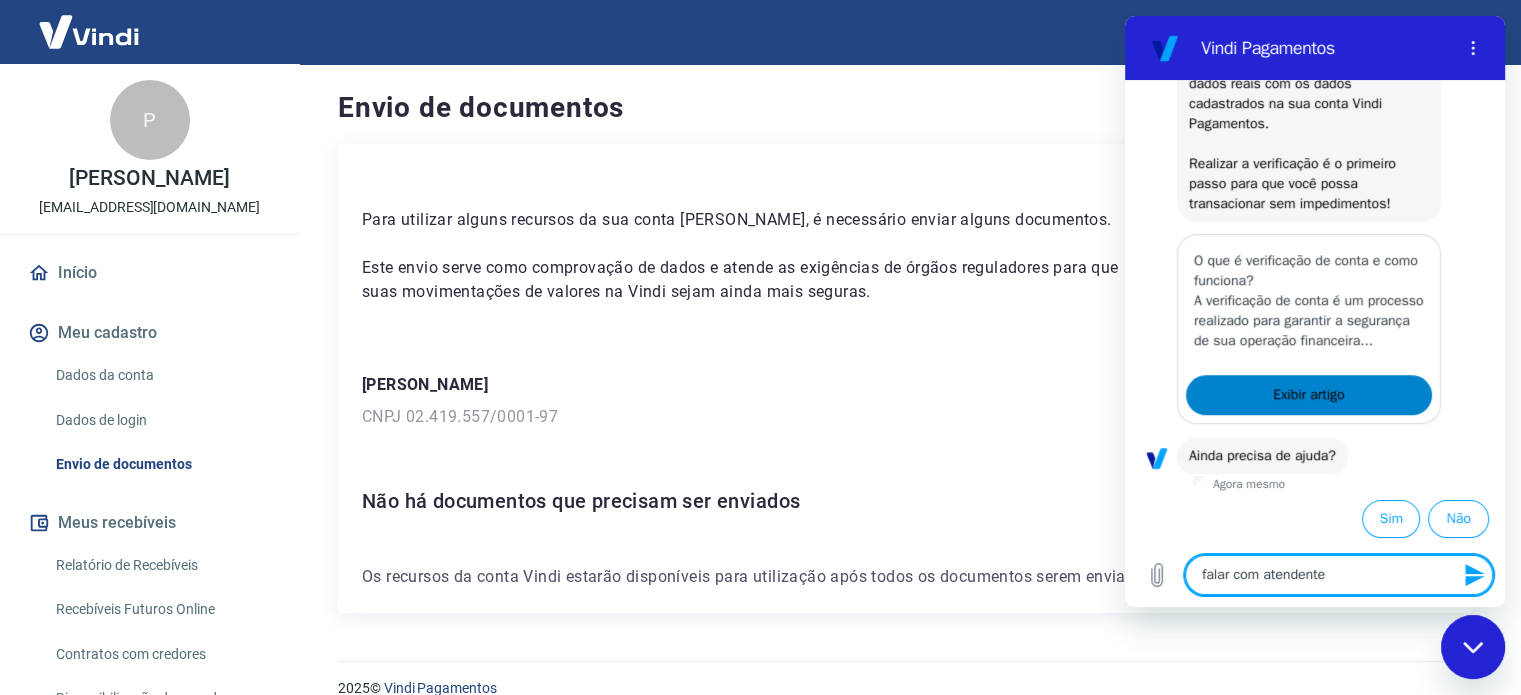 type 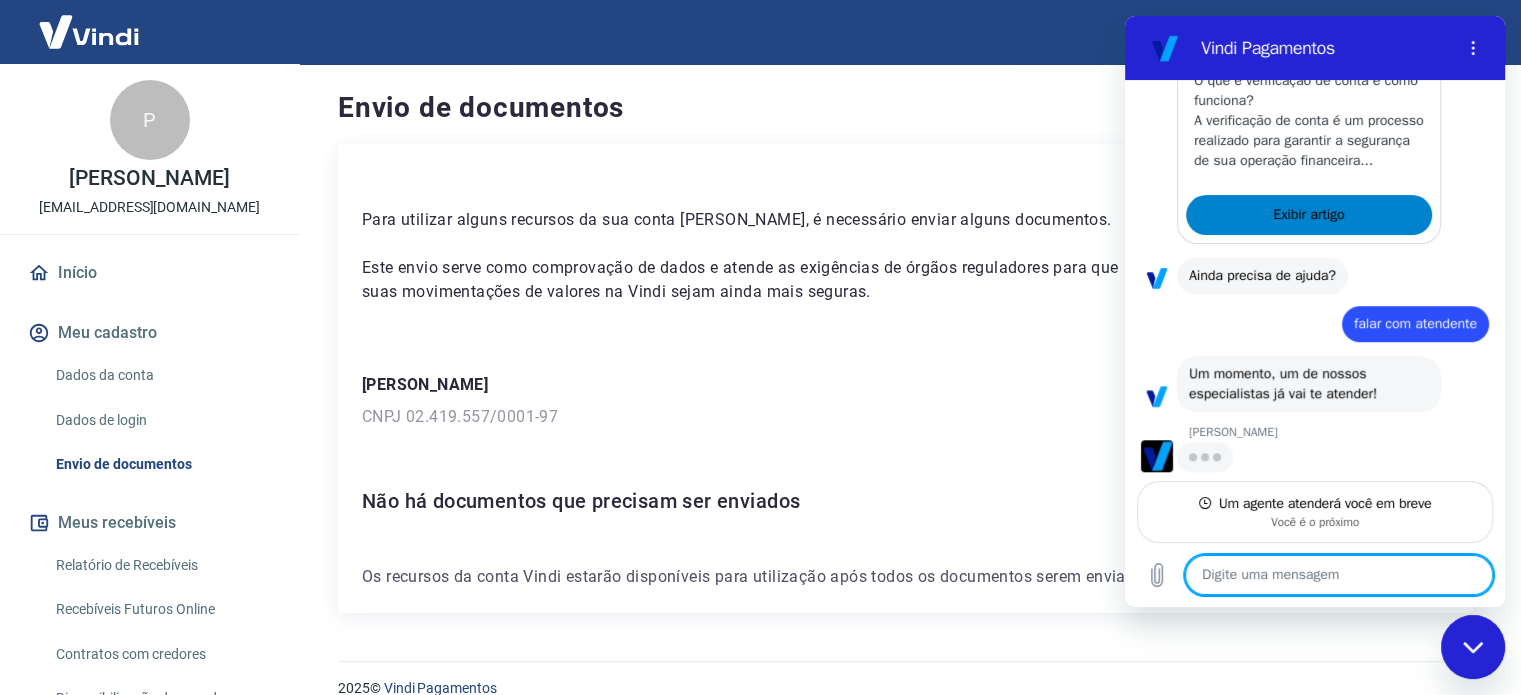 scroll, scrollTop: 1252, scrollLeft: 0, axis: vertical 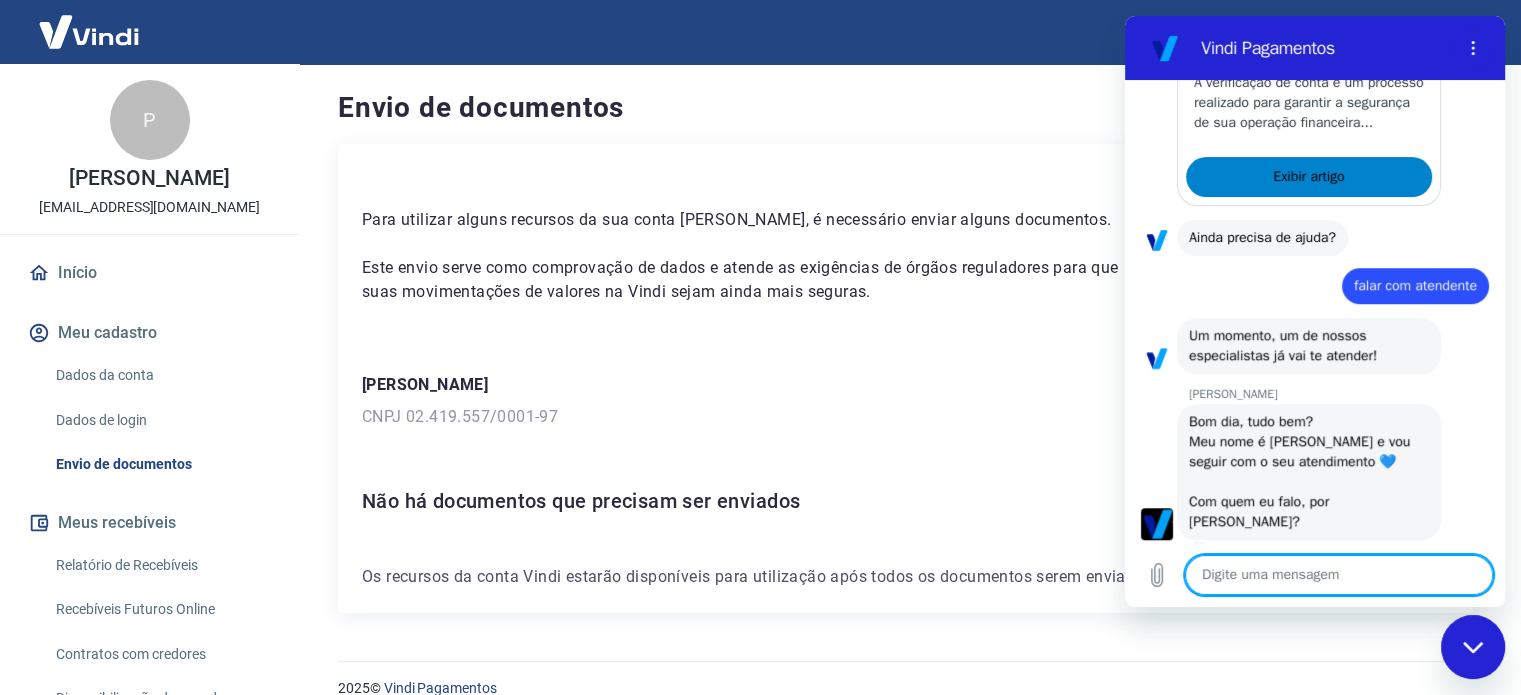 type on "x" 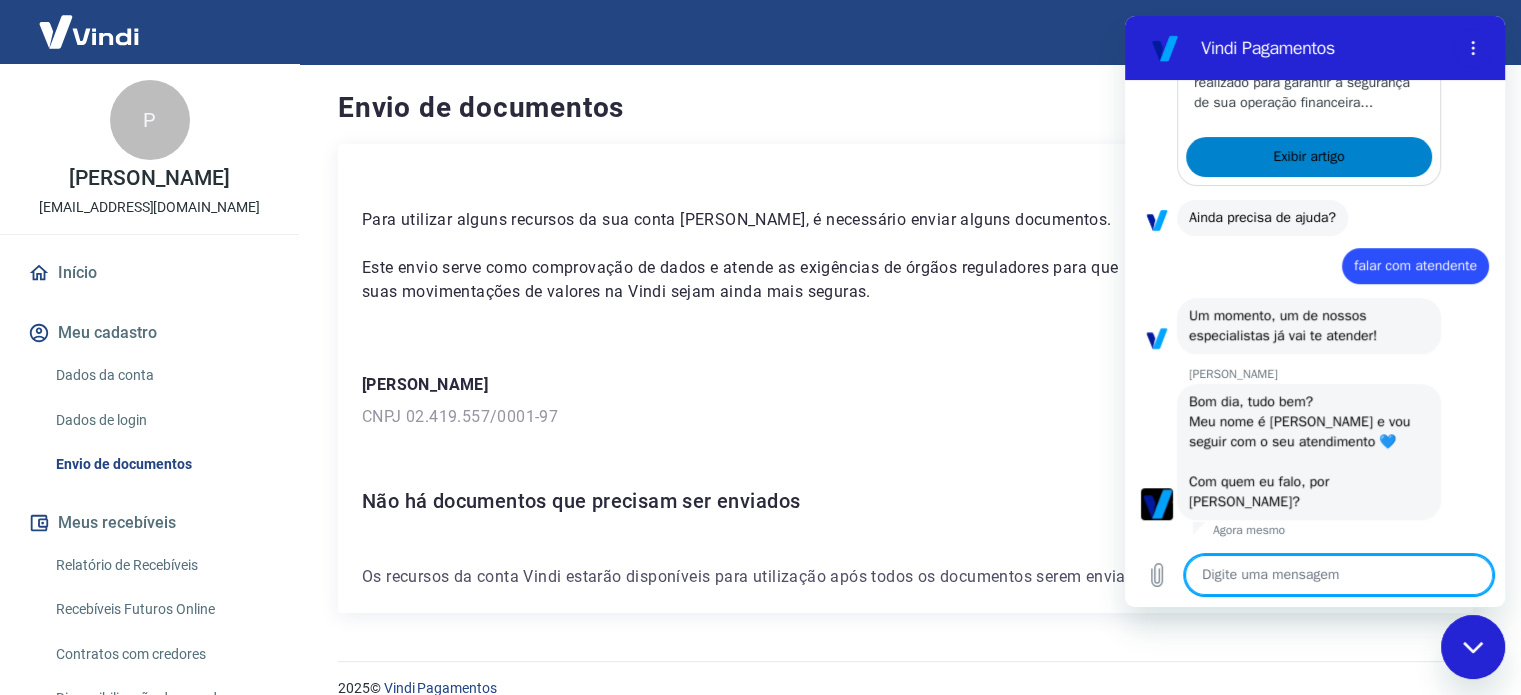 scroll, scrollTop: 1291, scrollLeft: 0, axis: vertical 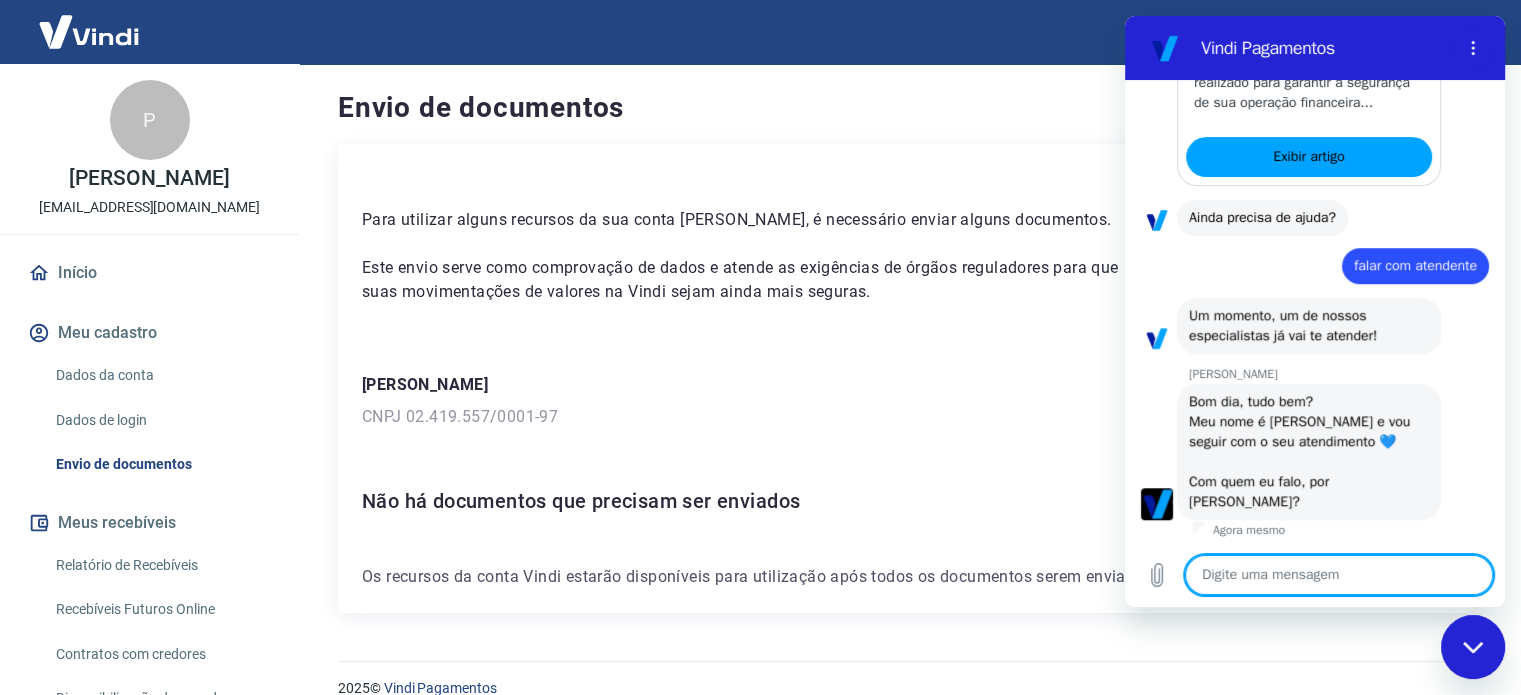 type on "B" 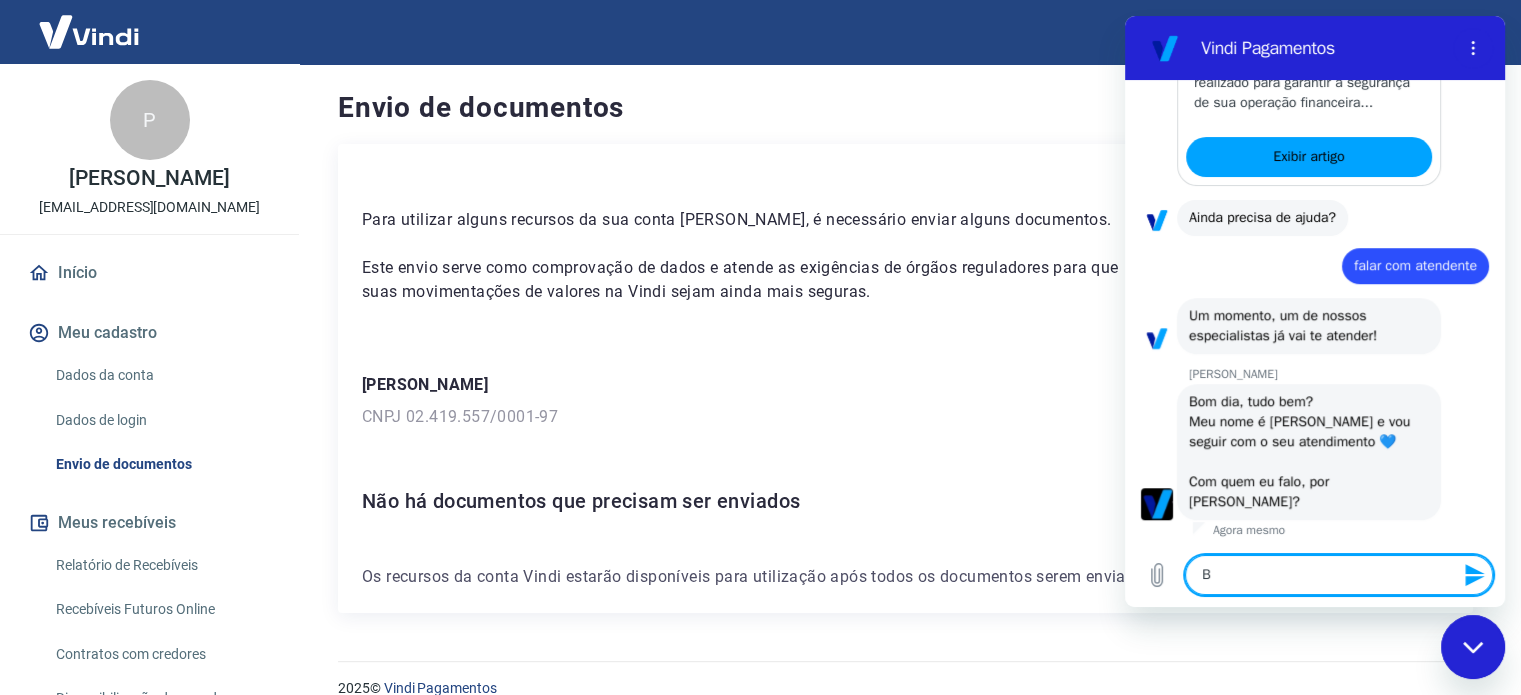 type on "Bo" 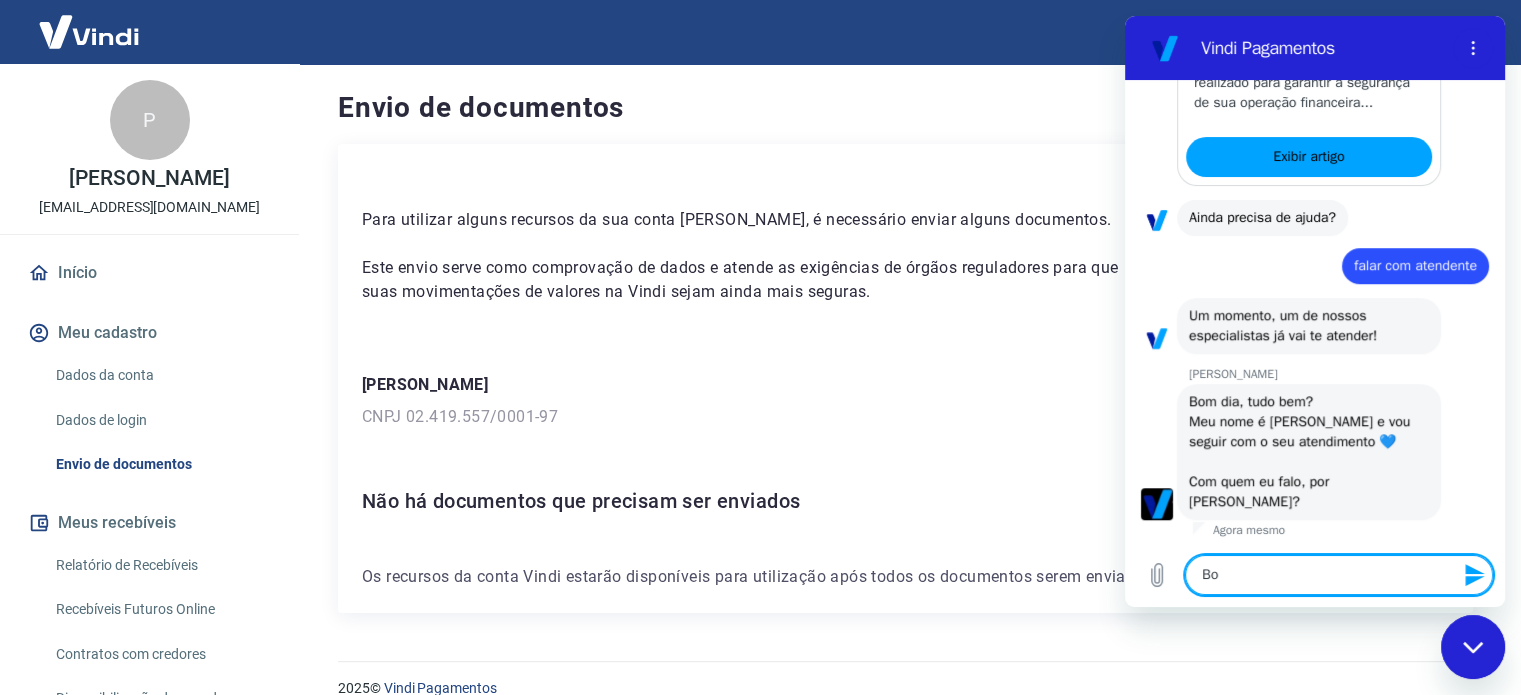 type on "Bom" 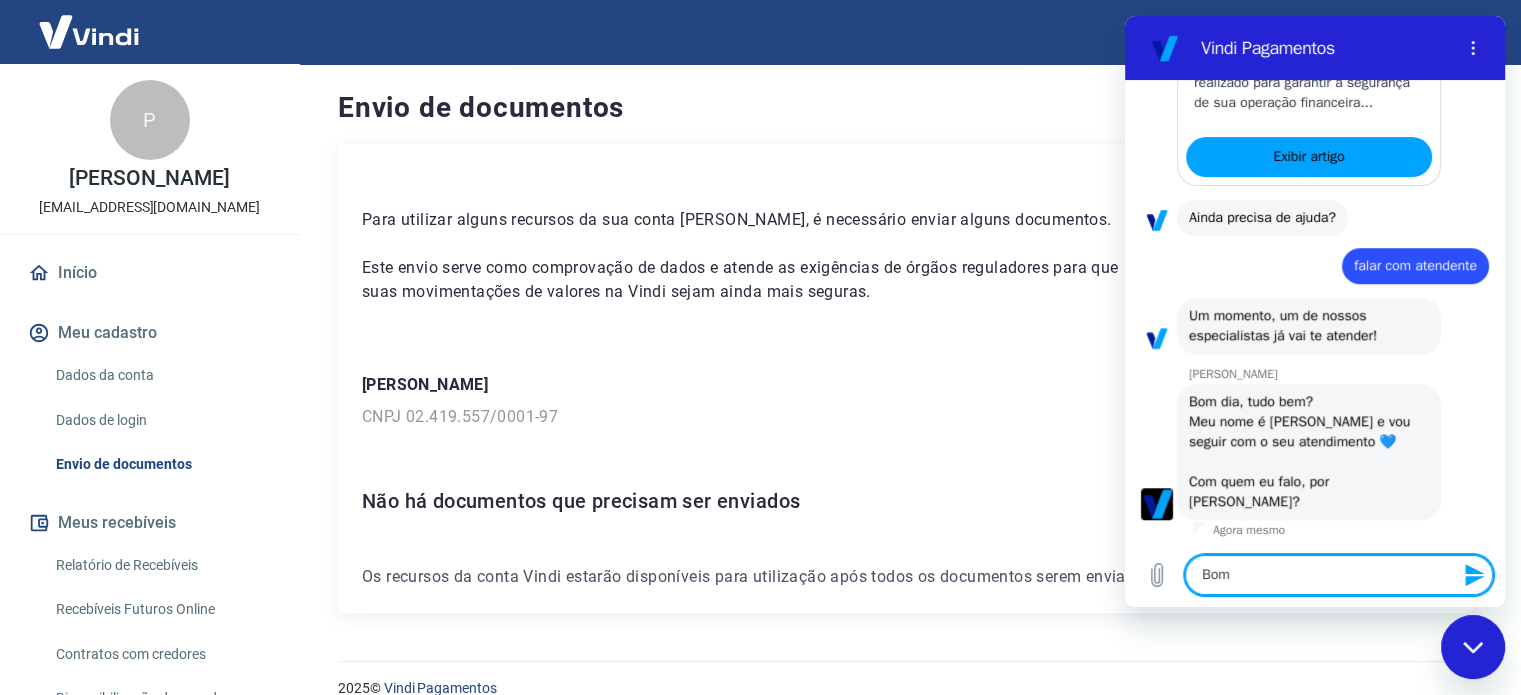 type on "Bom" 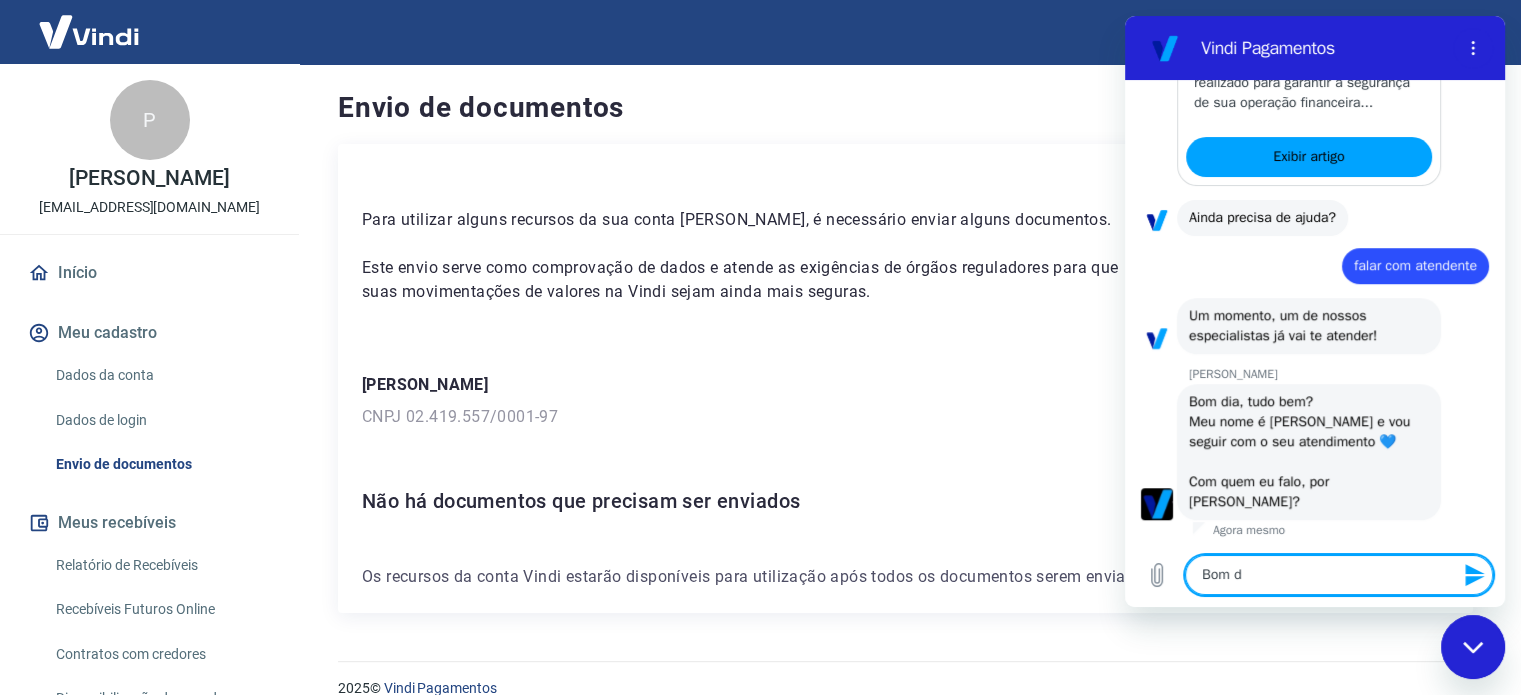 type on "Bom di" 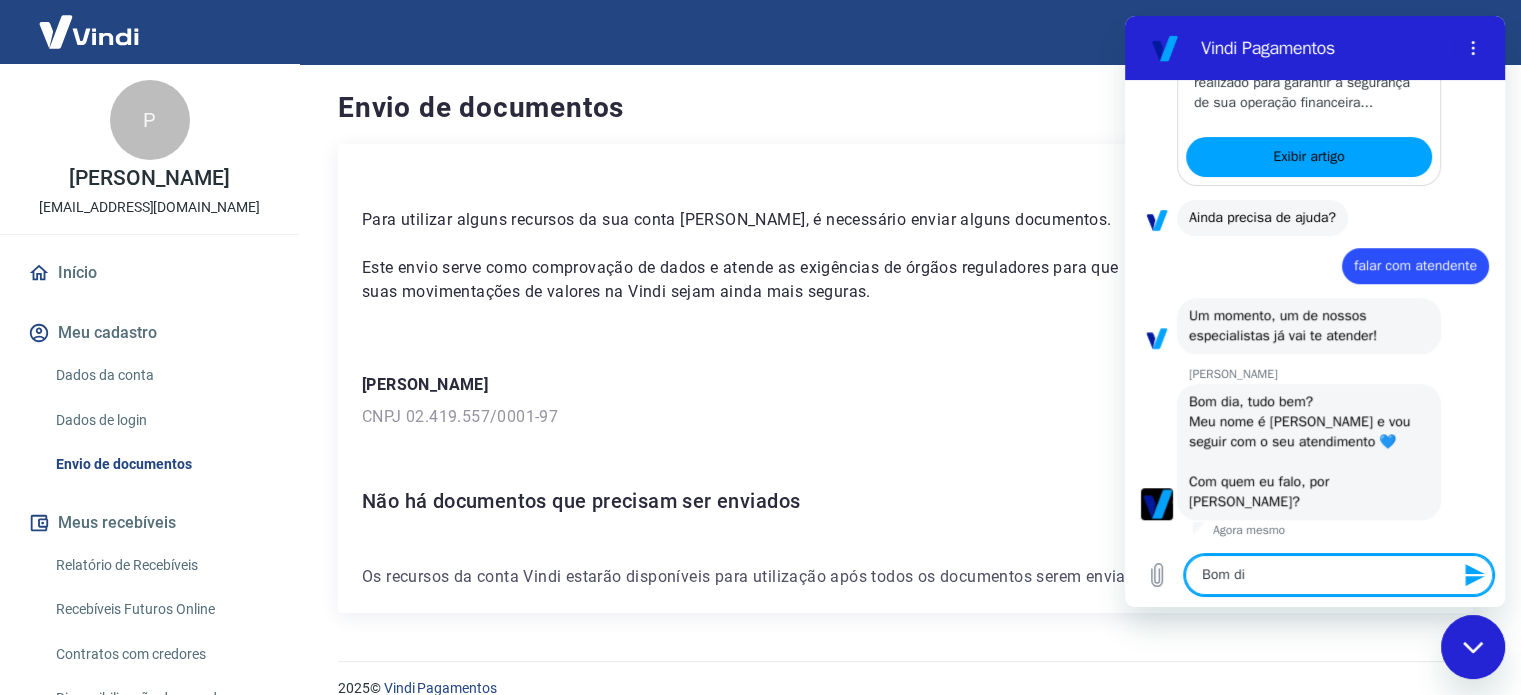 type on "Bom dia" 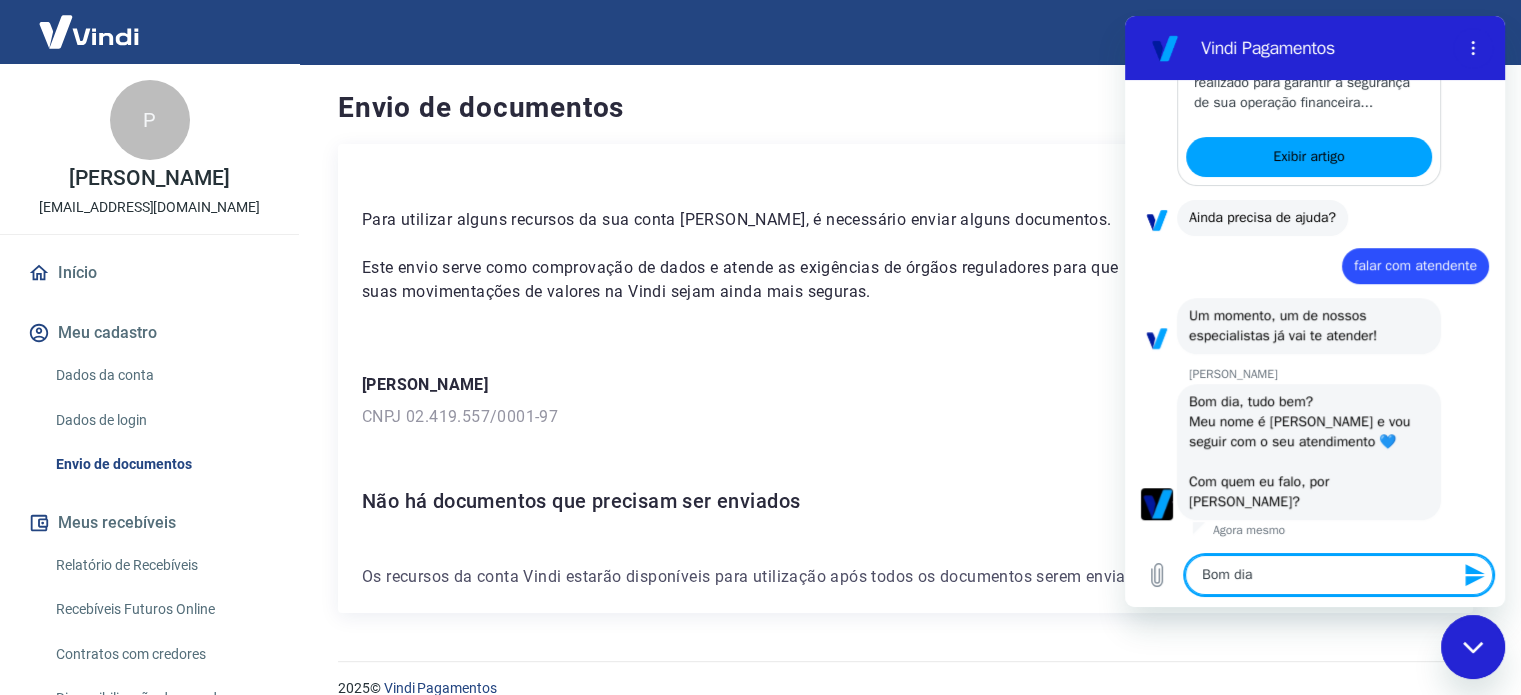 type on "Bom dia" 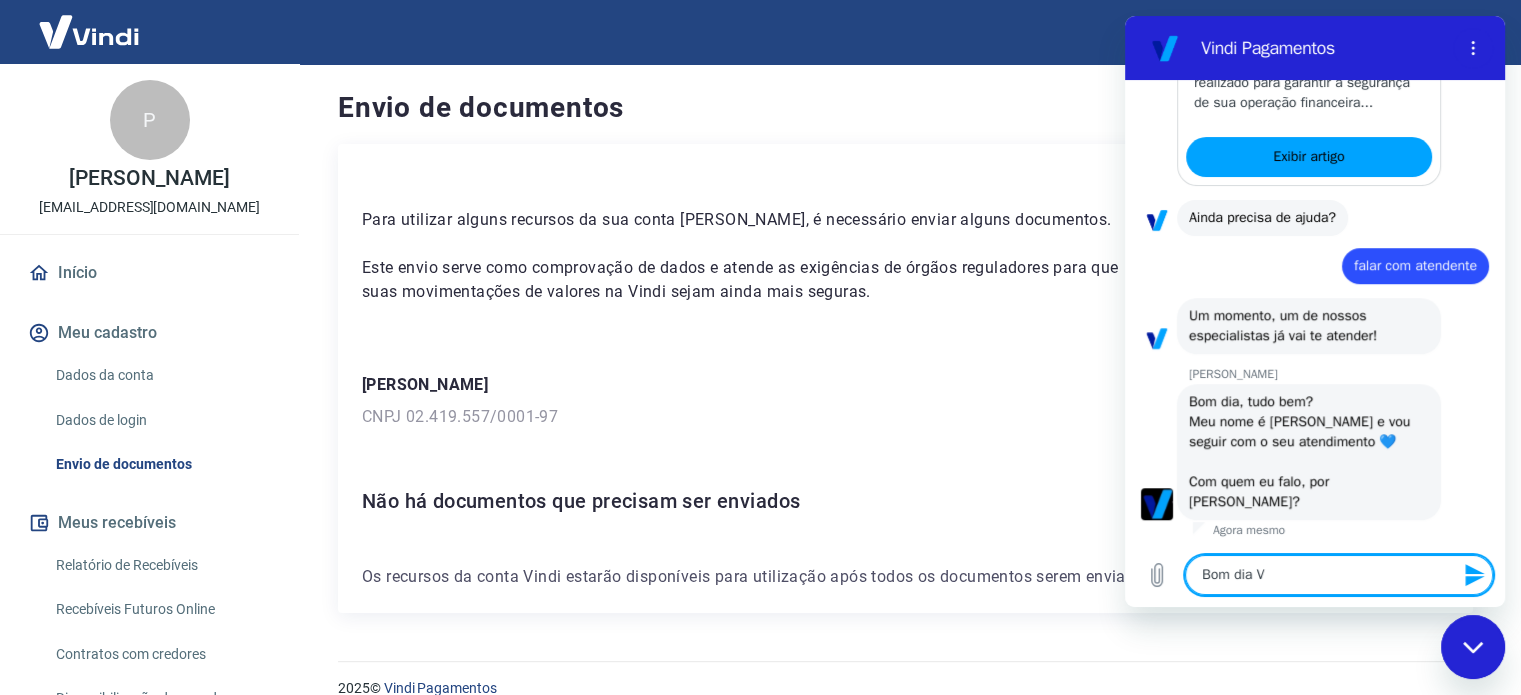 type on "Bom dia Vi" 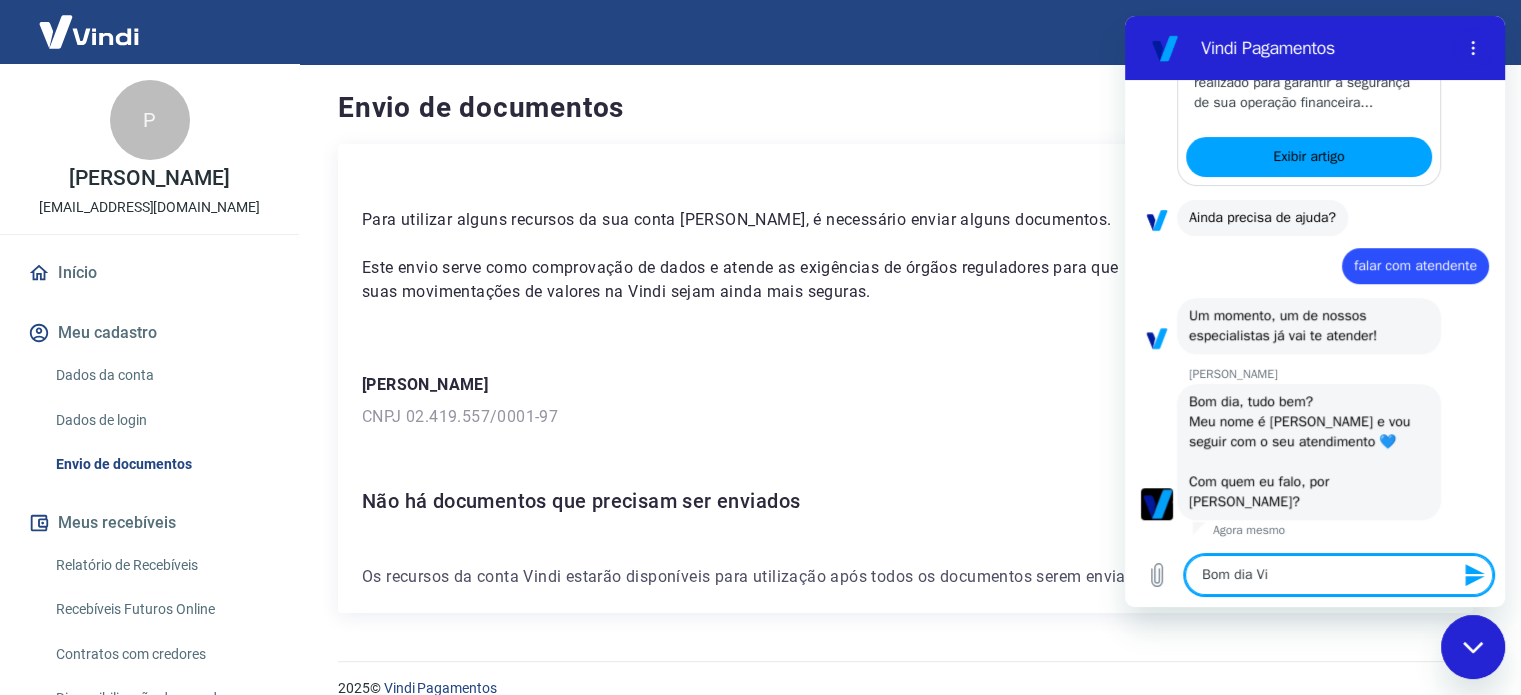 type on "Bom dia Viv" 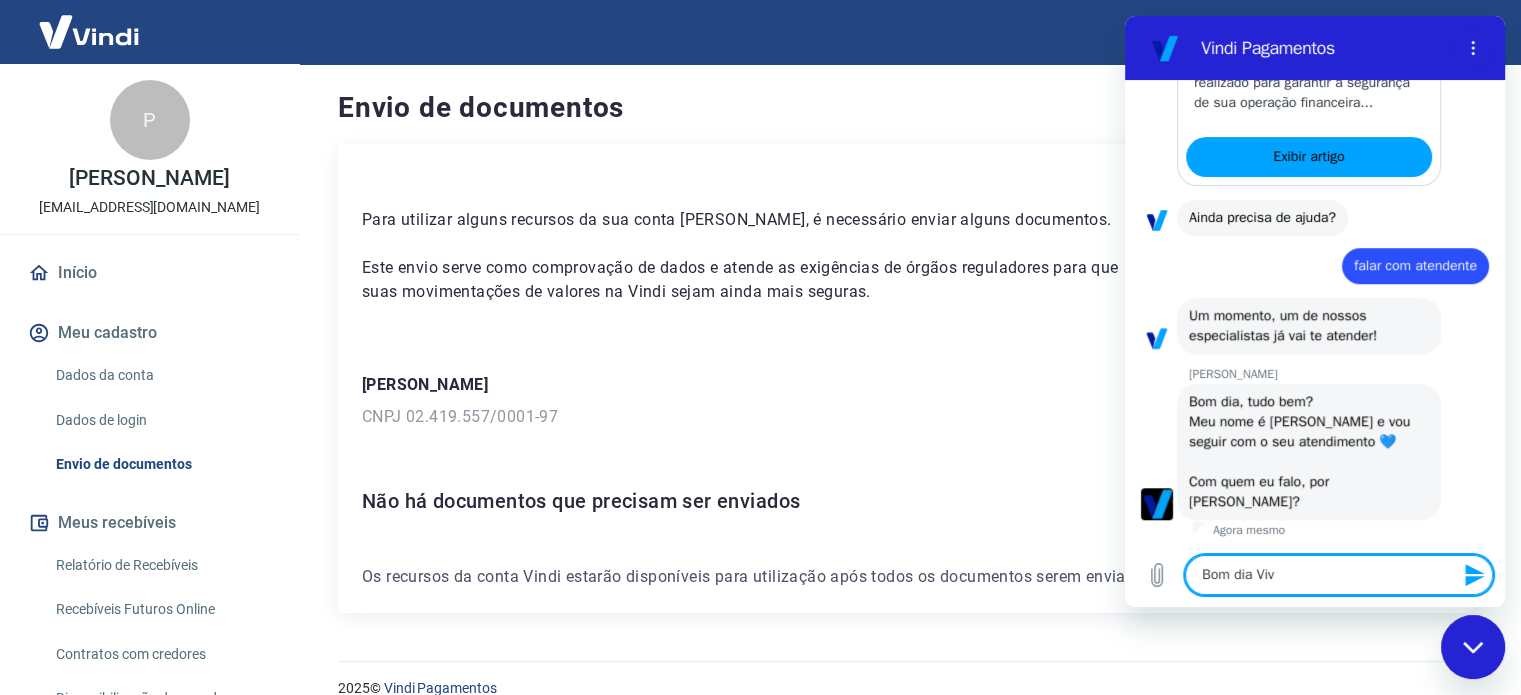 type on "Bom dia Vivi" 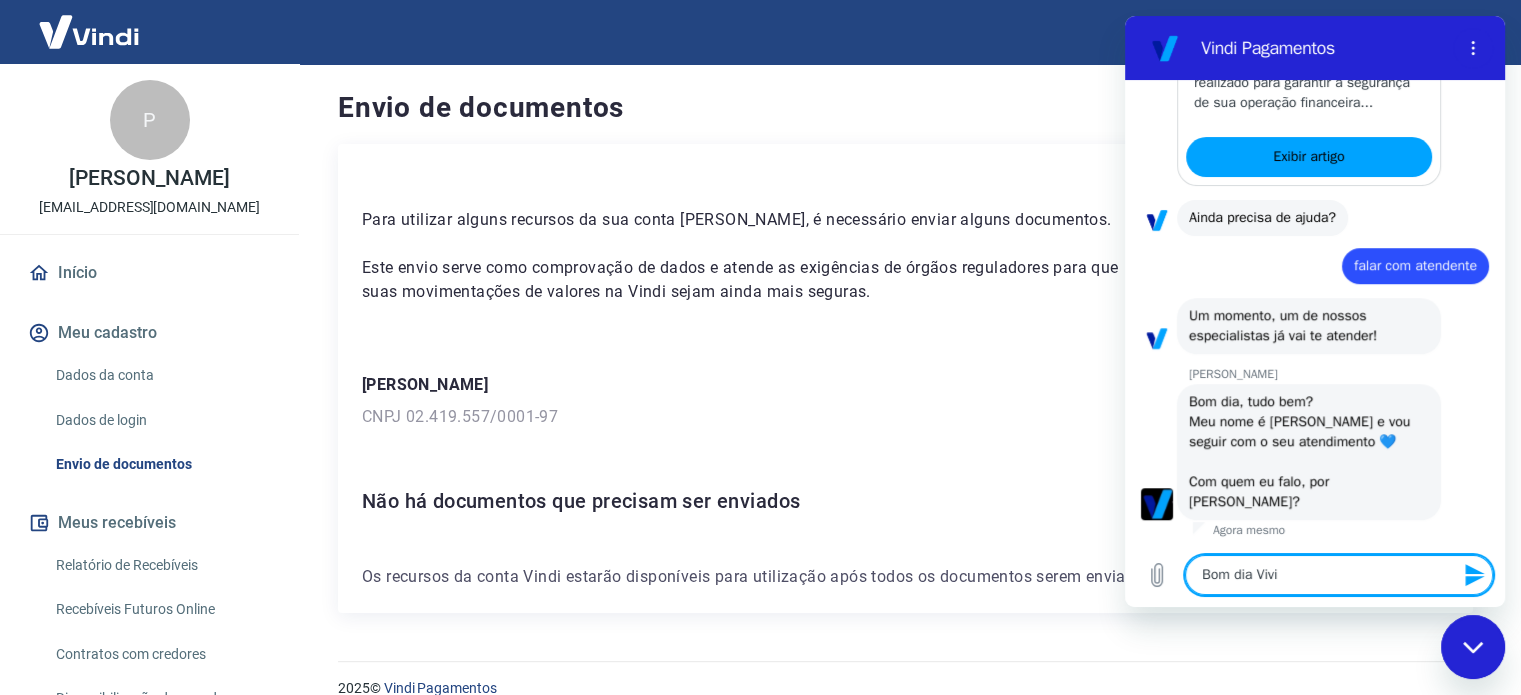 type on "Bom dia Vivia" 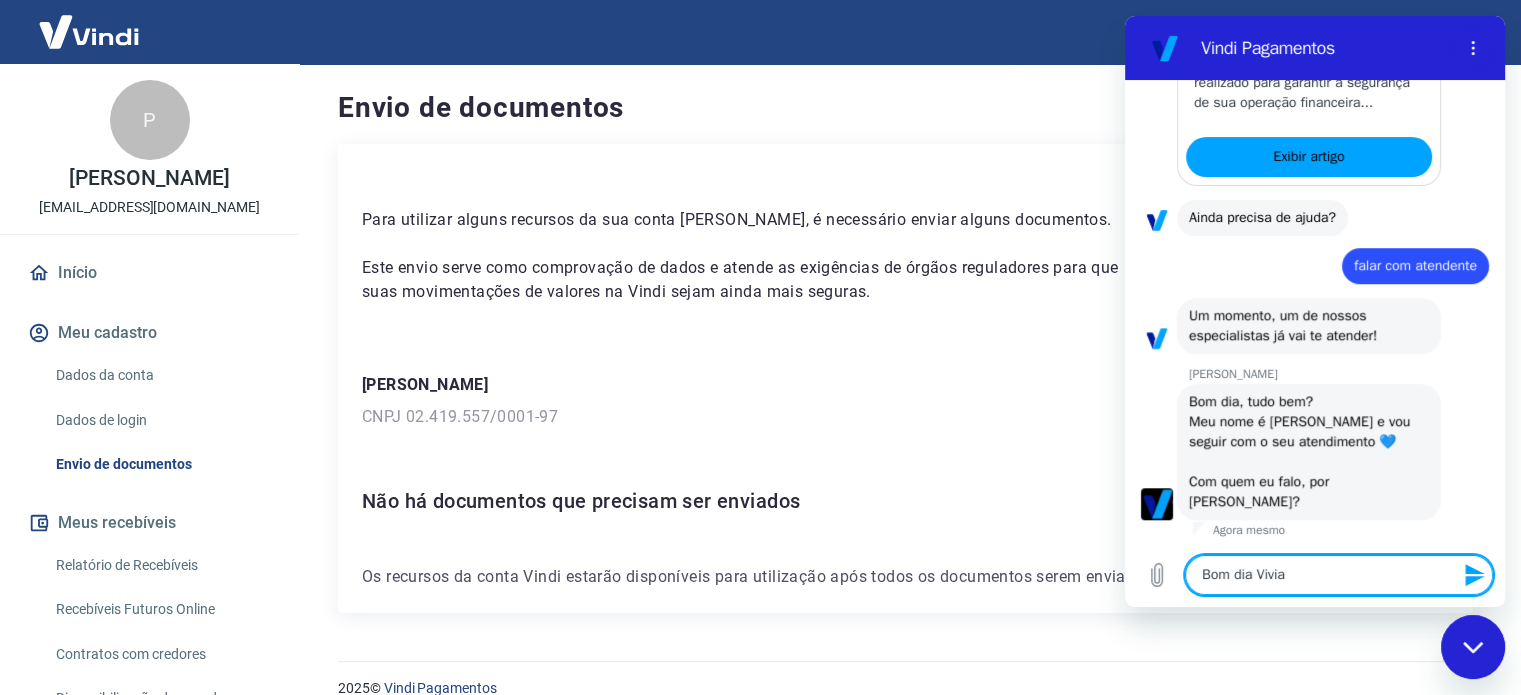 type on "Bom dia Vivian" 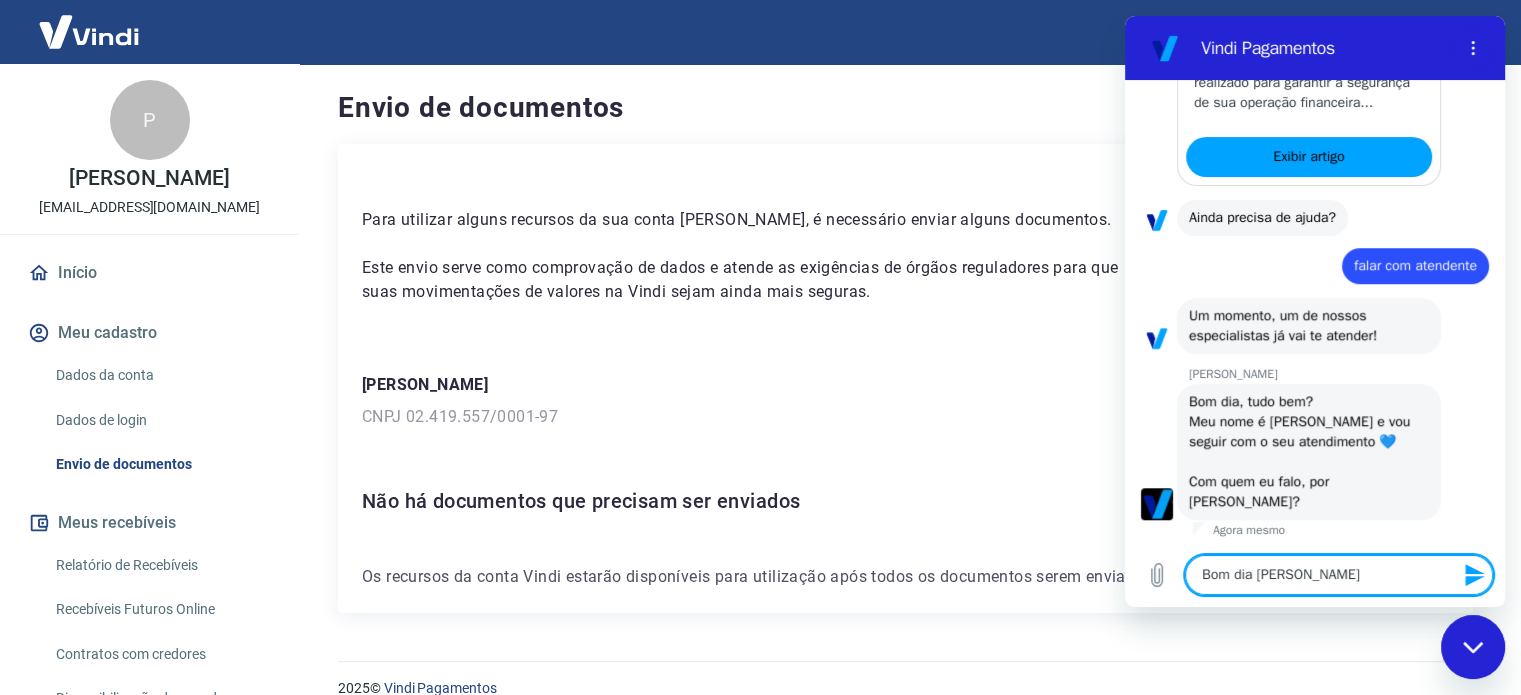 type on "Bom dia Viviane" 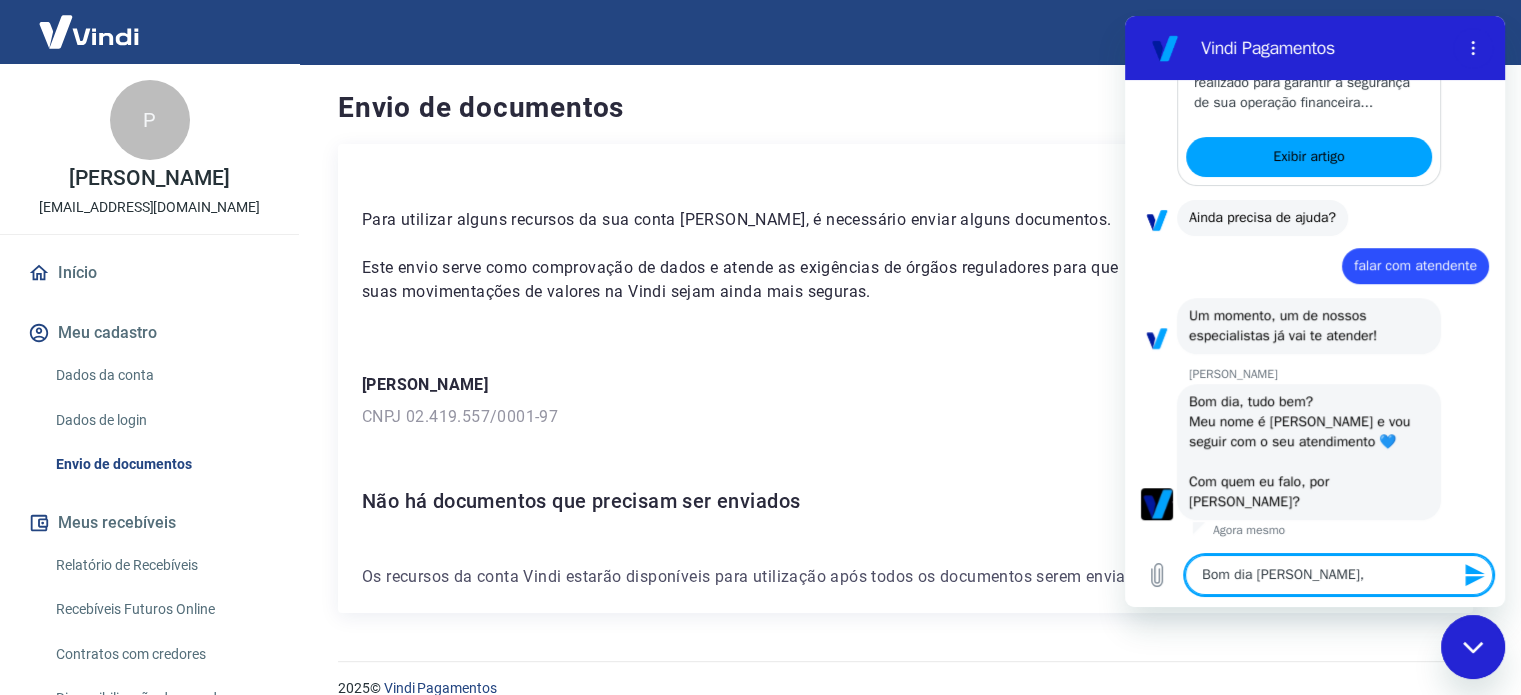 type on "Bom dia Viviane," 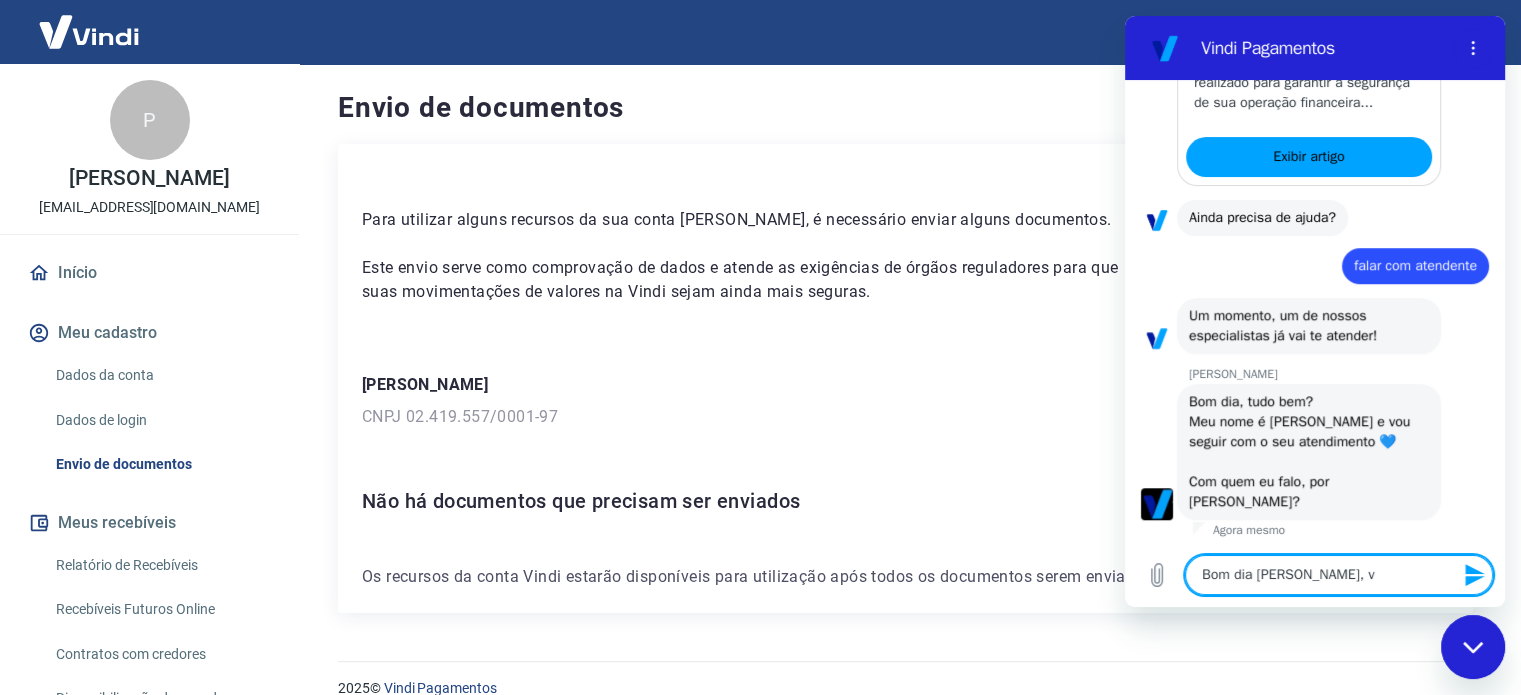 type on "Bom dia Viviane, vo" 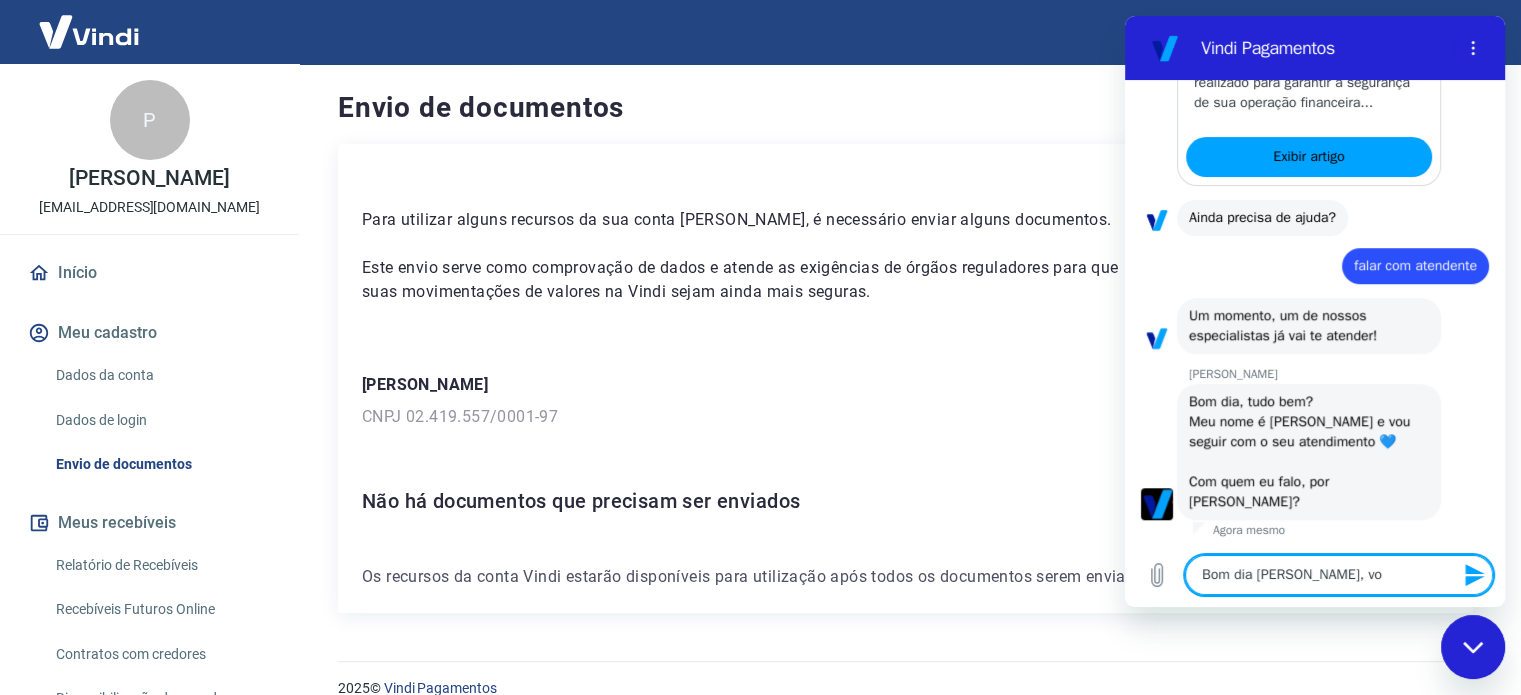 type on "Bom dia Viviane, voc" 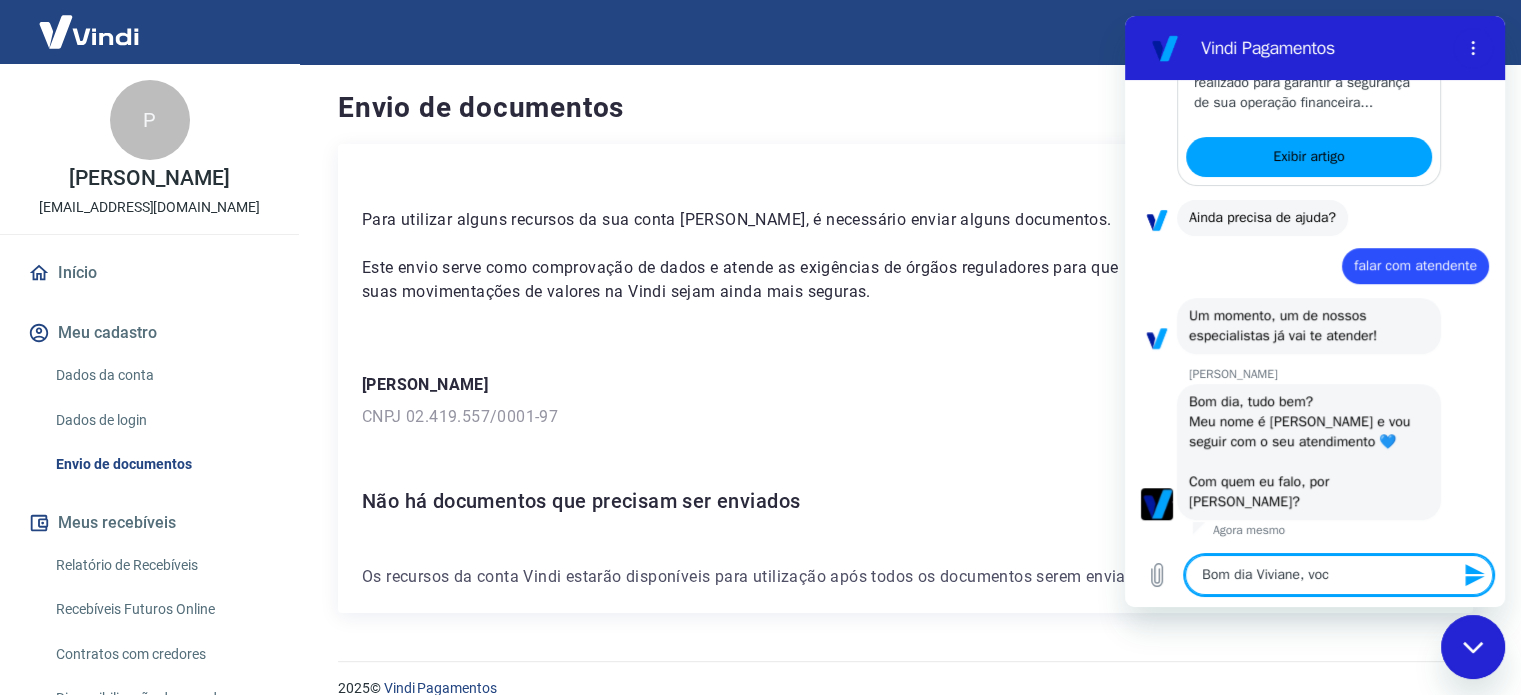 type on "x" 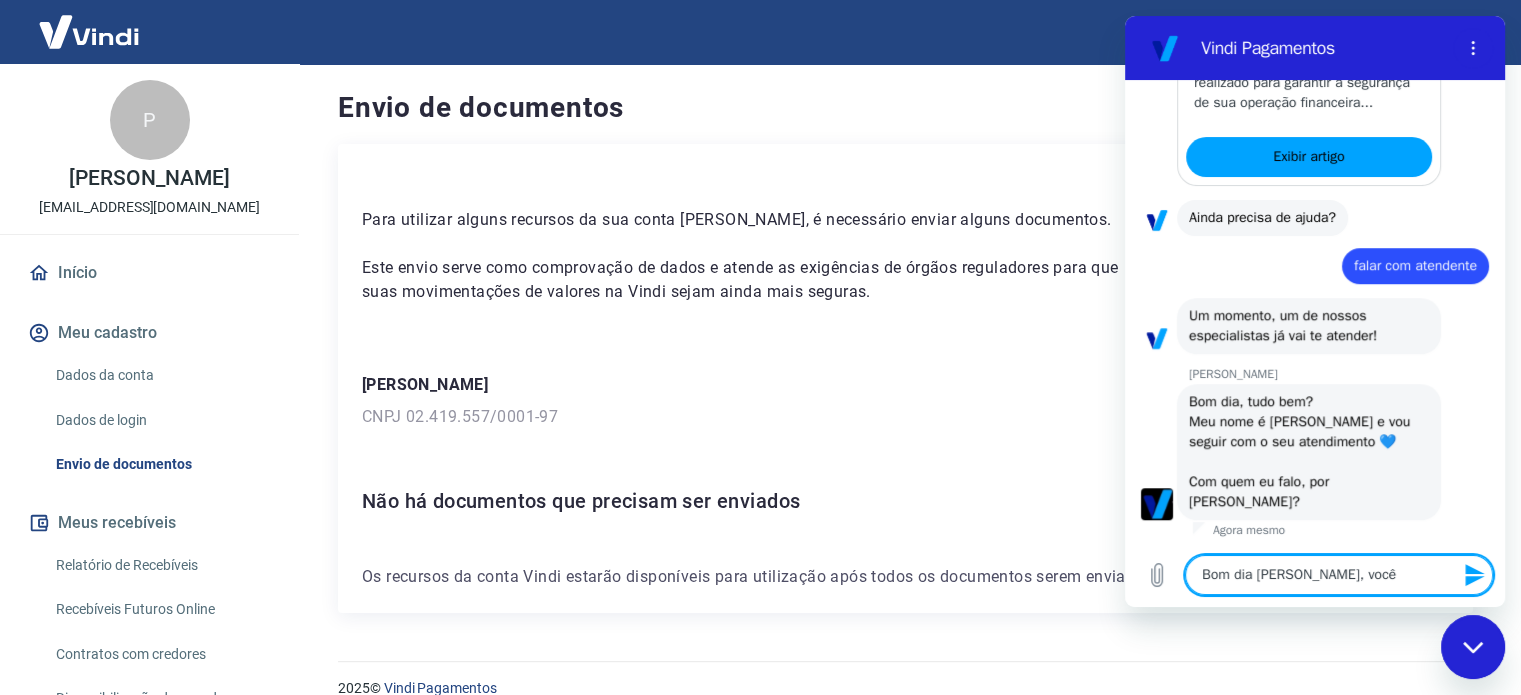 type on "x" 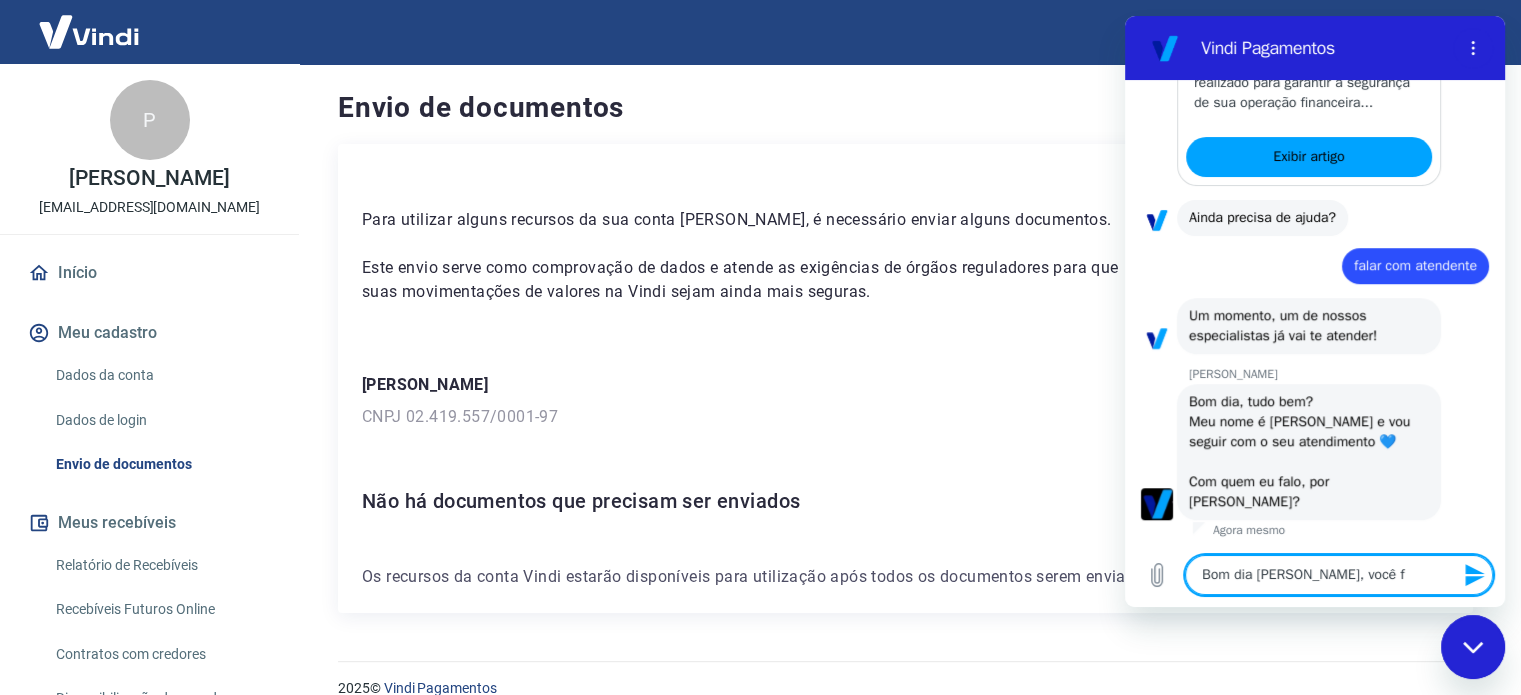 type on "Bom dia Viviane, você fa" 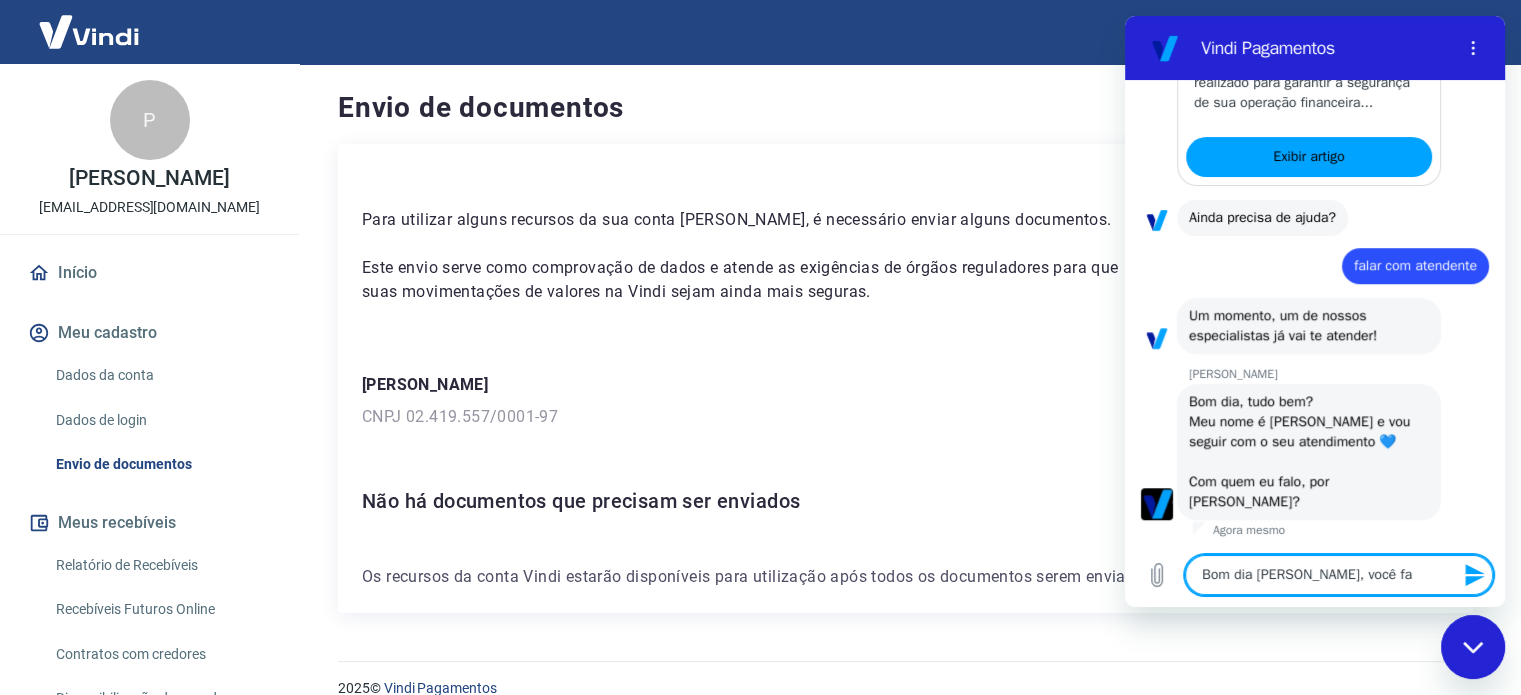 type on "Bom dia Viviane, você fal" 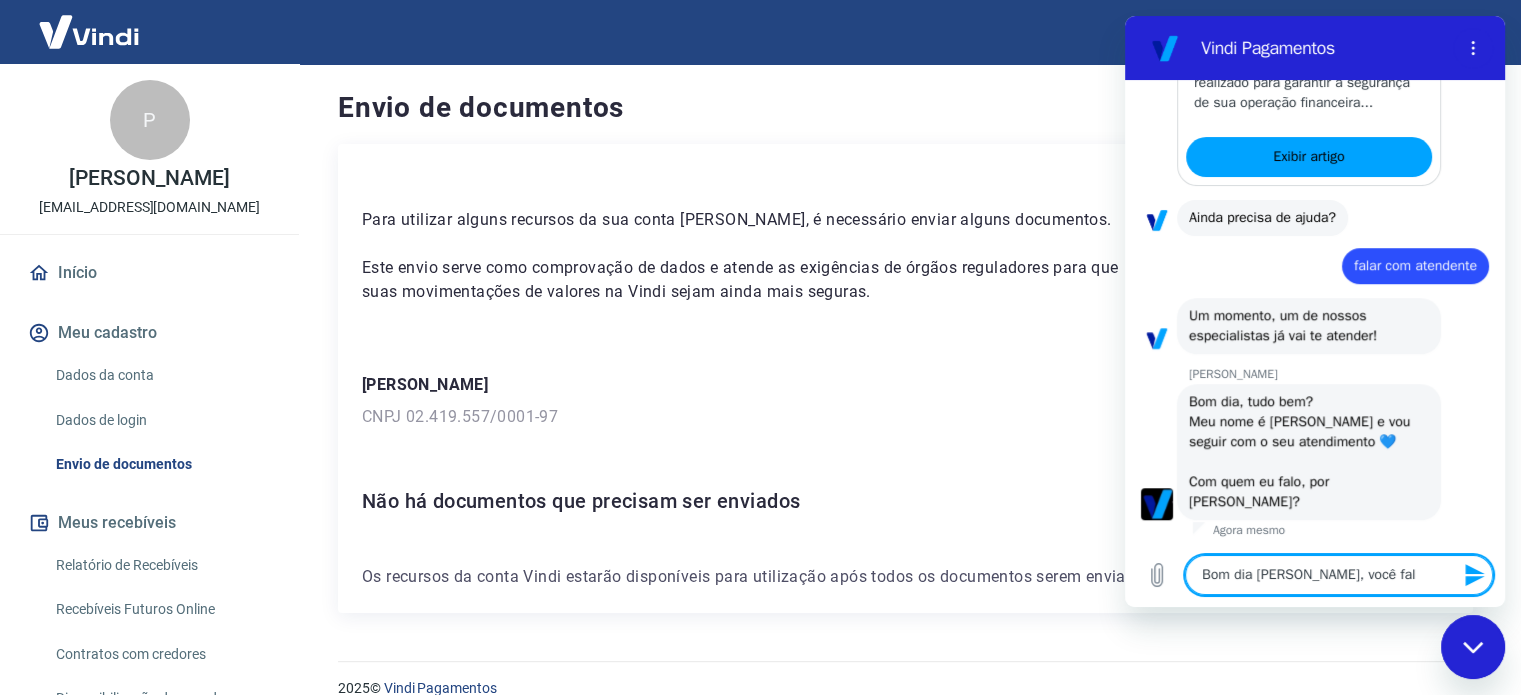 type on "Bom dia Viviane, você fala" 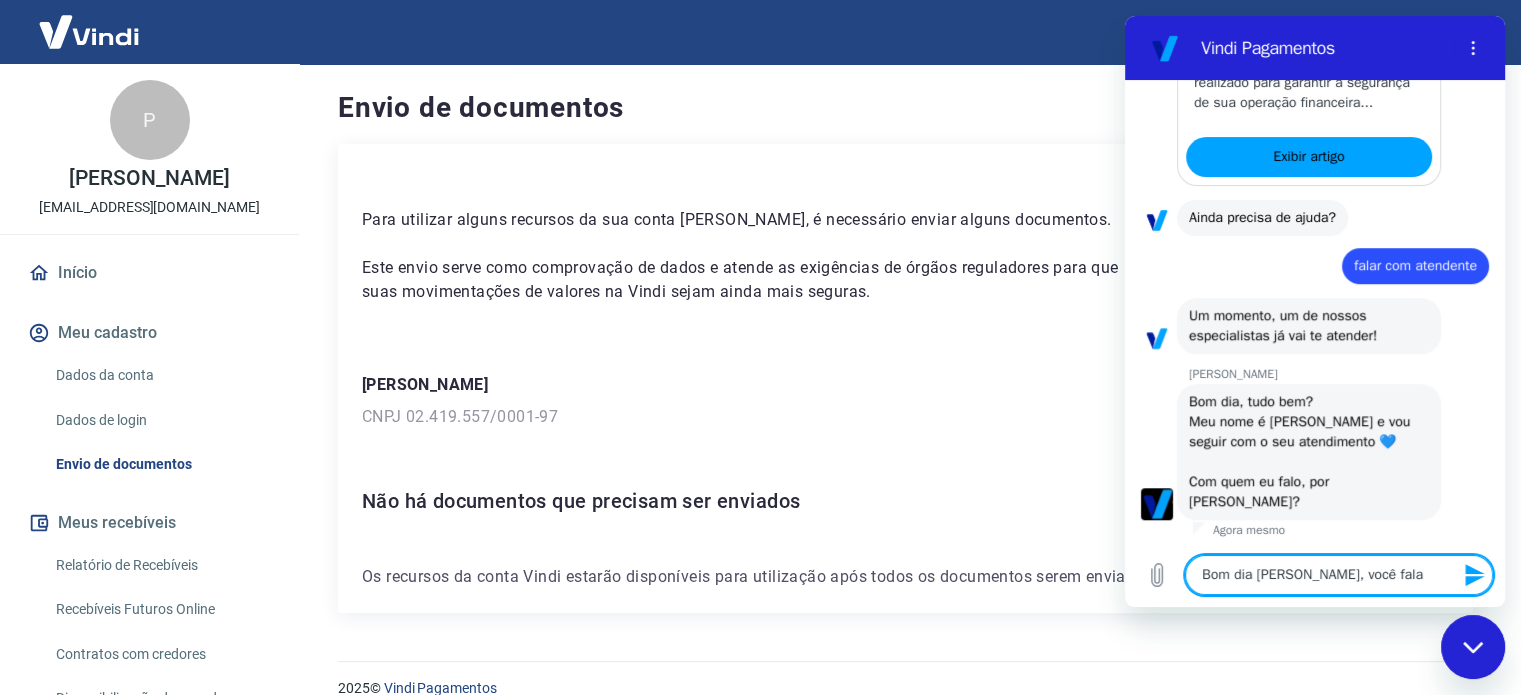 type on "Bom dia Viviane, você fala" 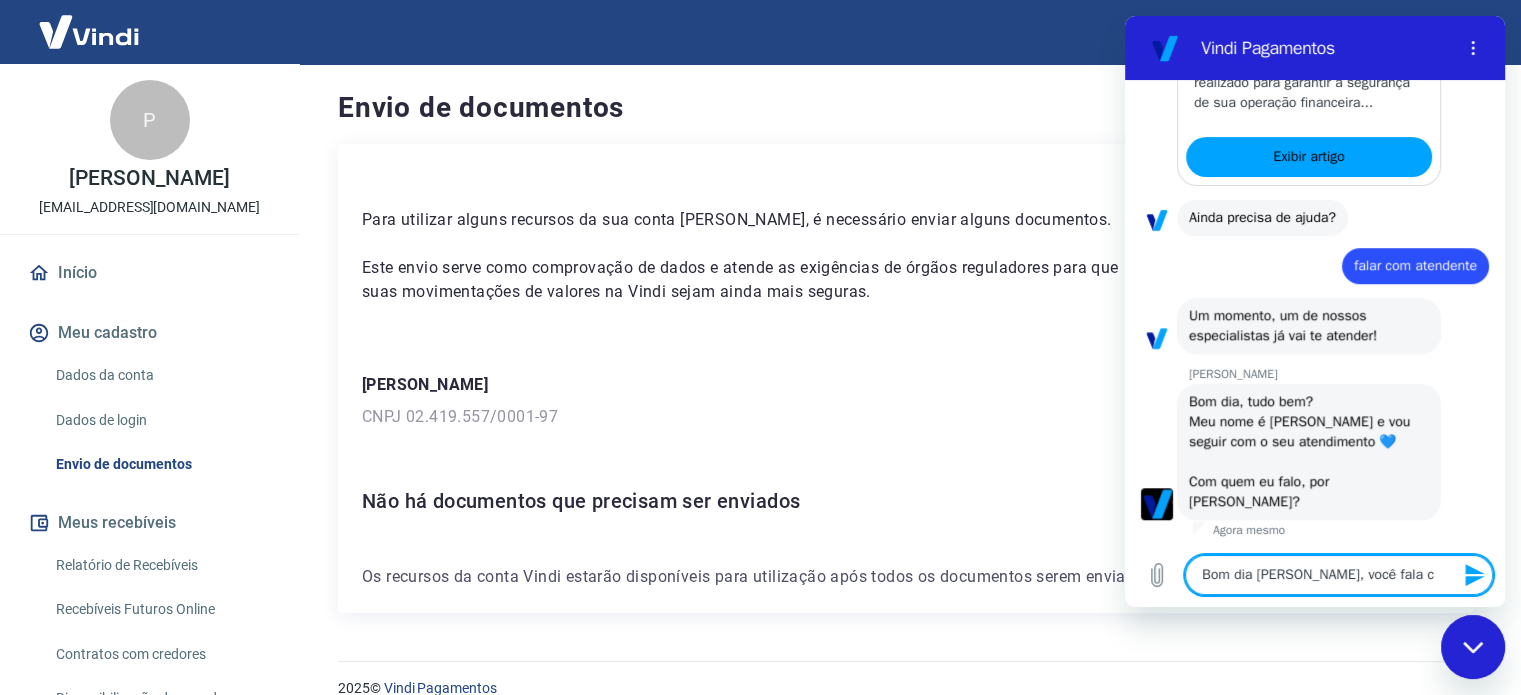 type on "Bom dia Viviane, você fala co" 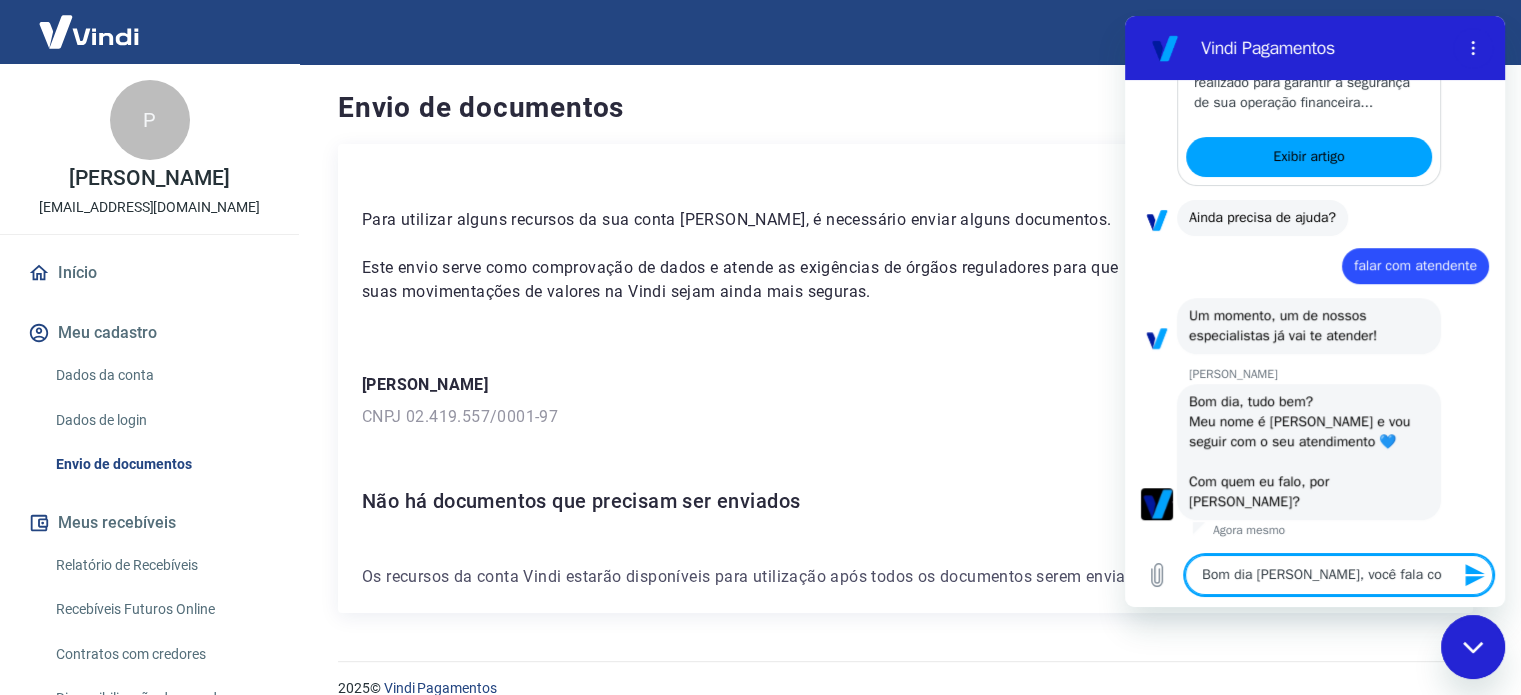 type on "Bom dia Viviane, você fala com" 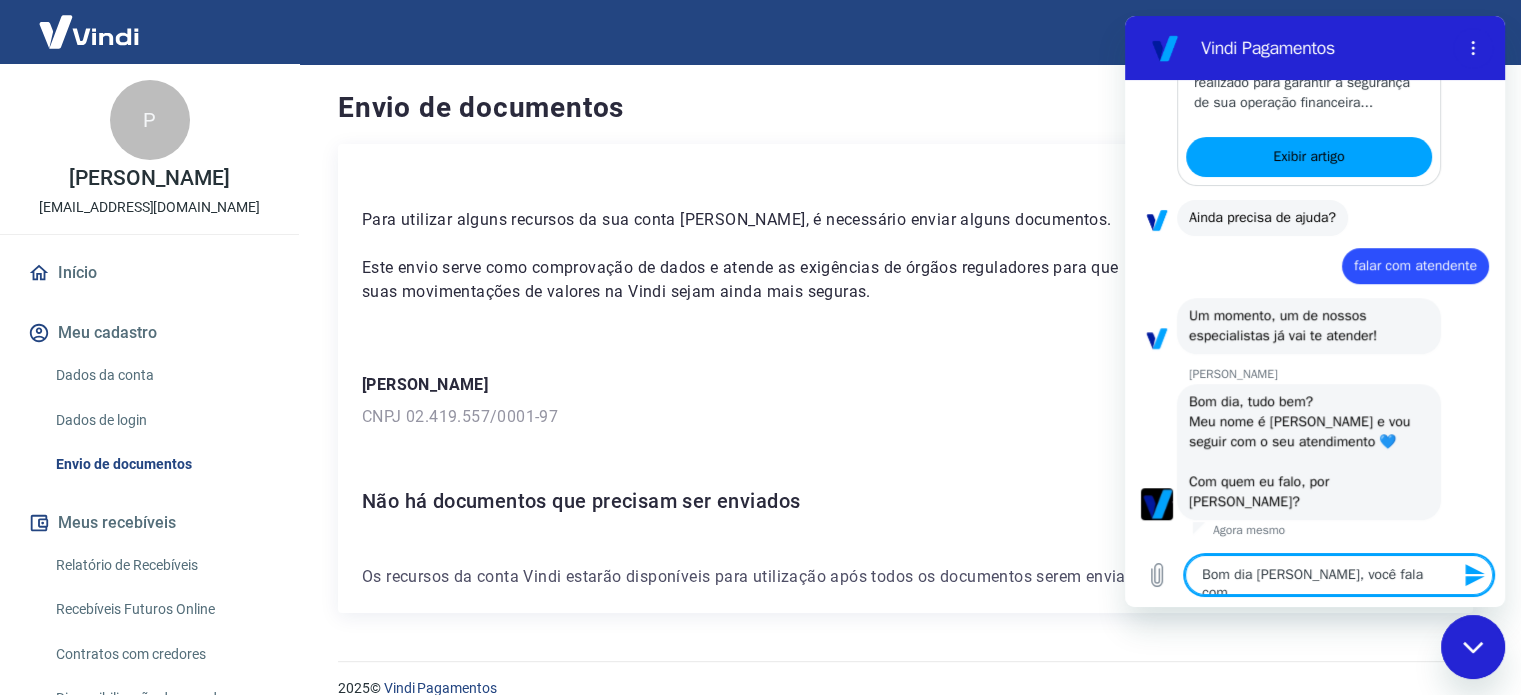 type on "Bom dia Viviane, você fala com" 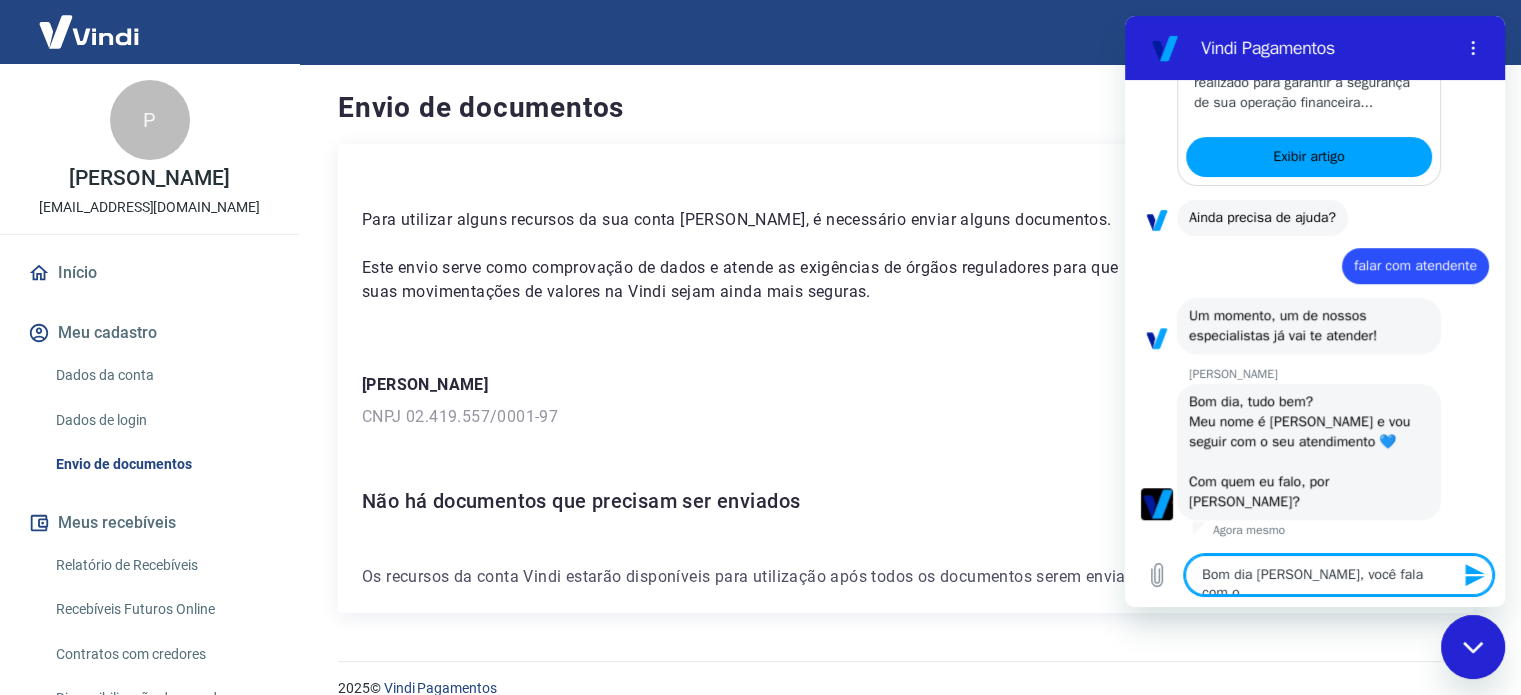 type on "Bom dia Viviane, você fala com o" 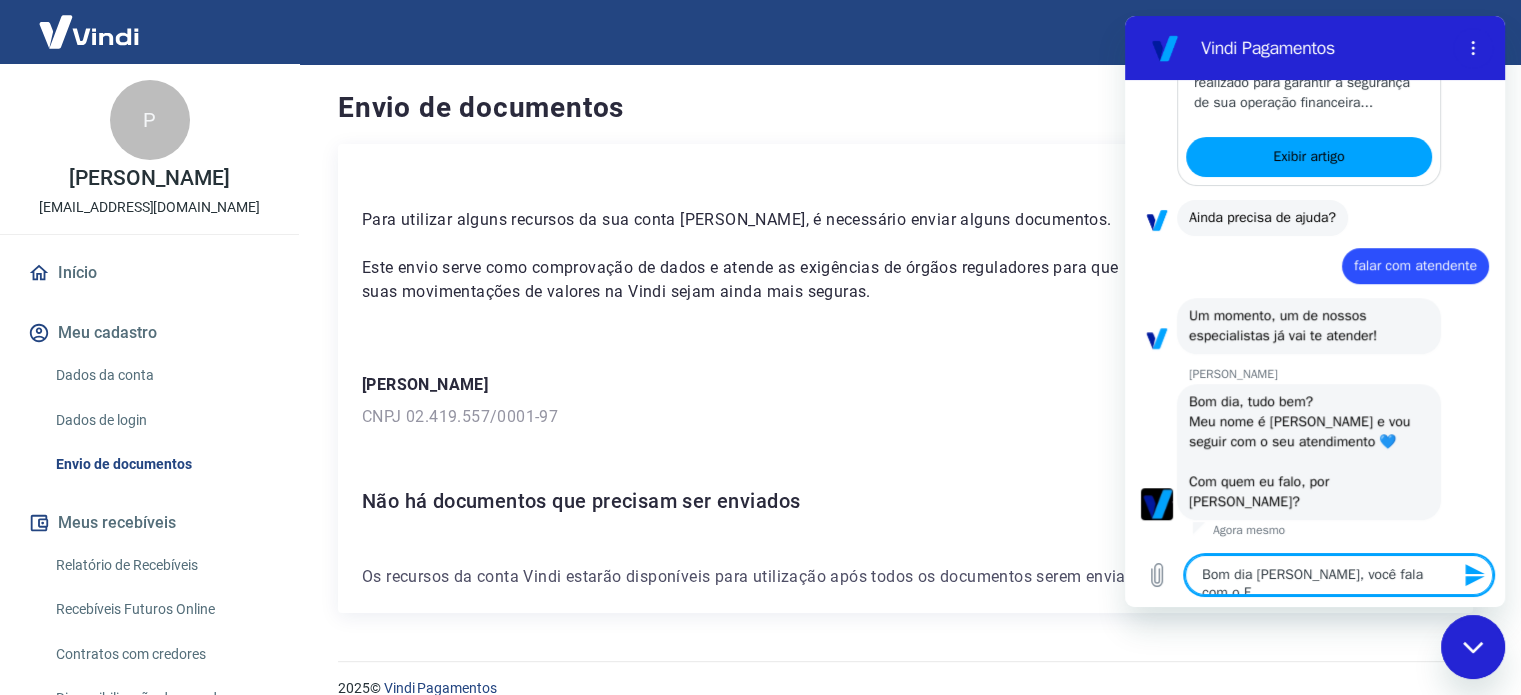type on "Bom dia Viviane, você fala com o Fe" 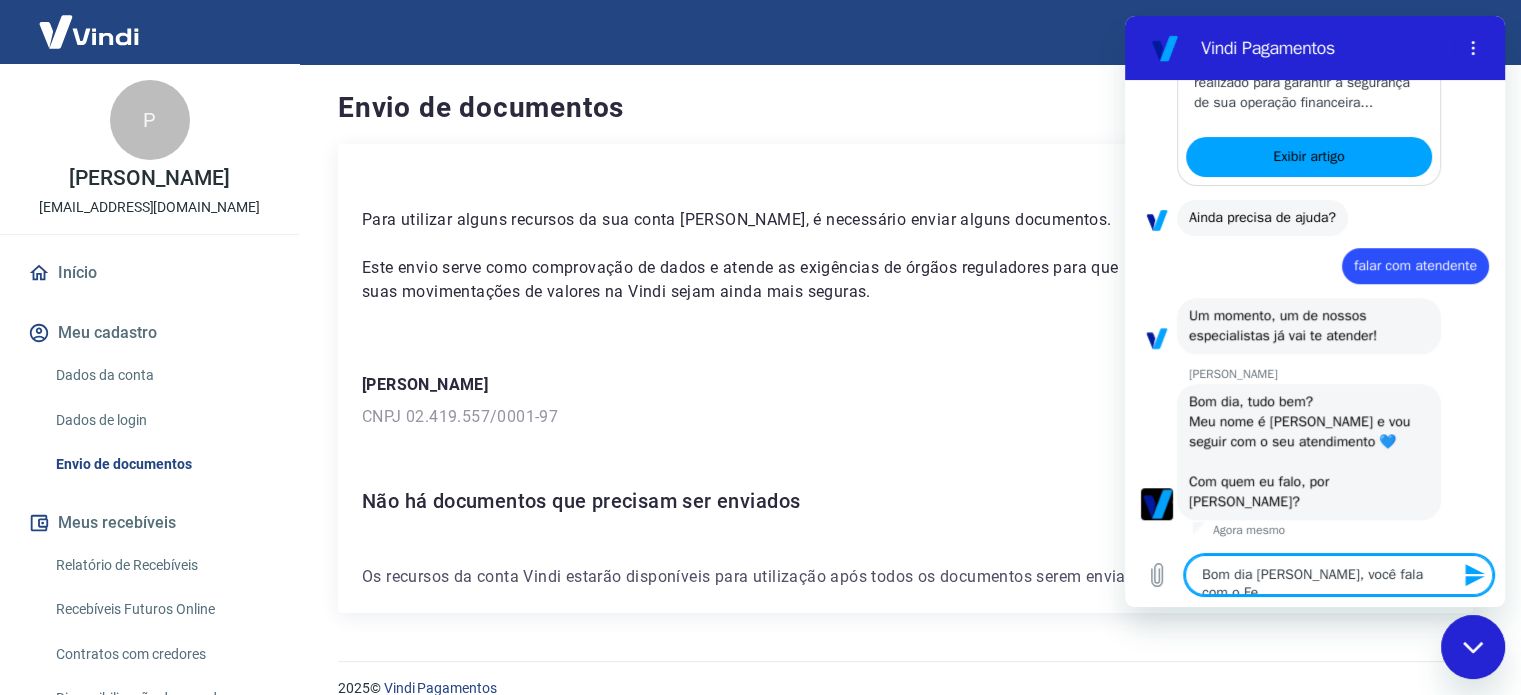 type on "Bom dia Viviane, você fala com o Fer" 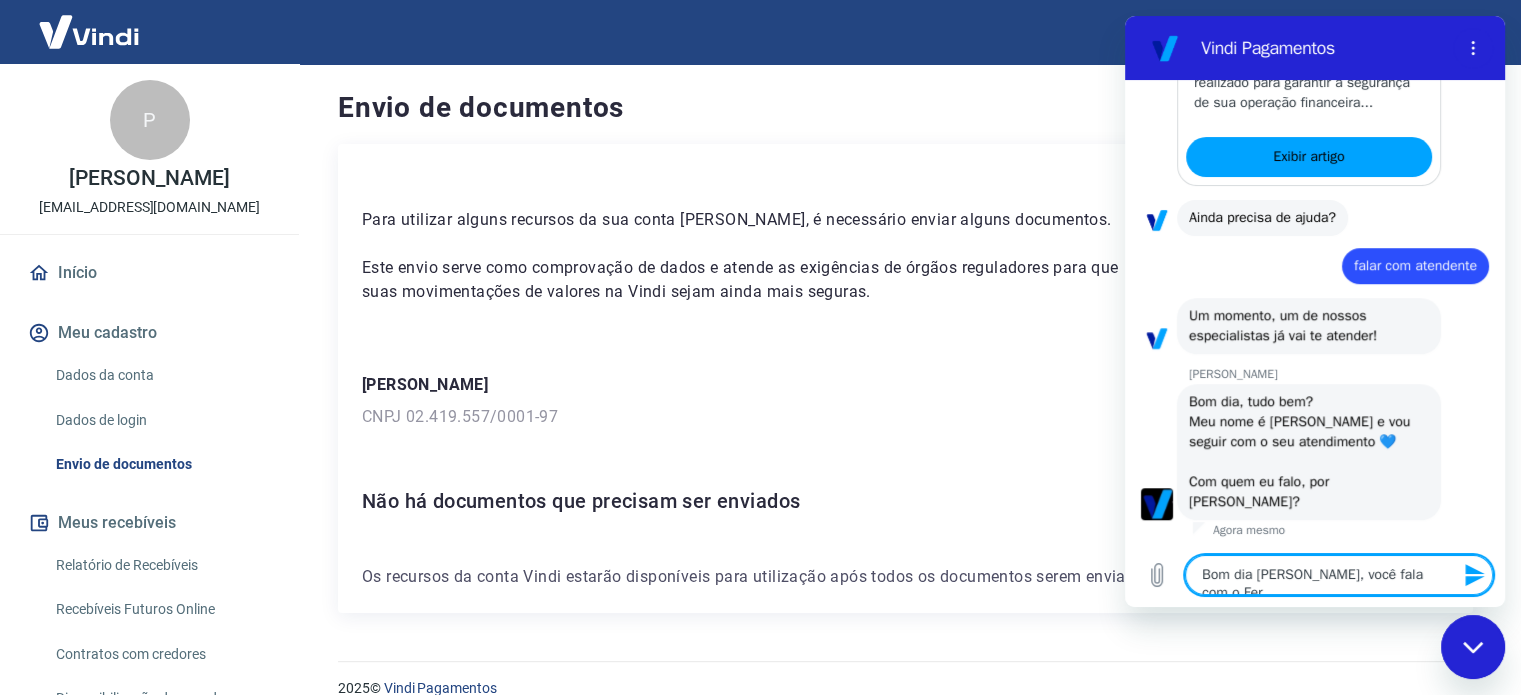 type on "Bom dia Viviane, você fala com o Fern" 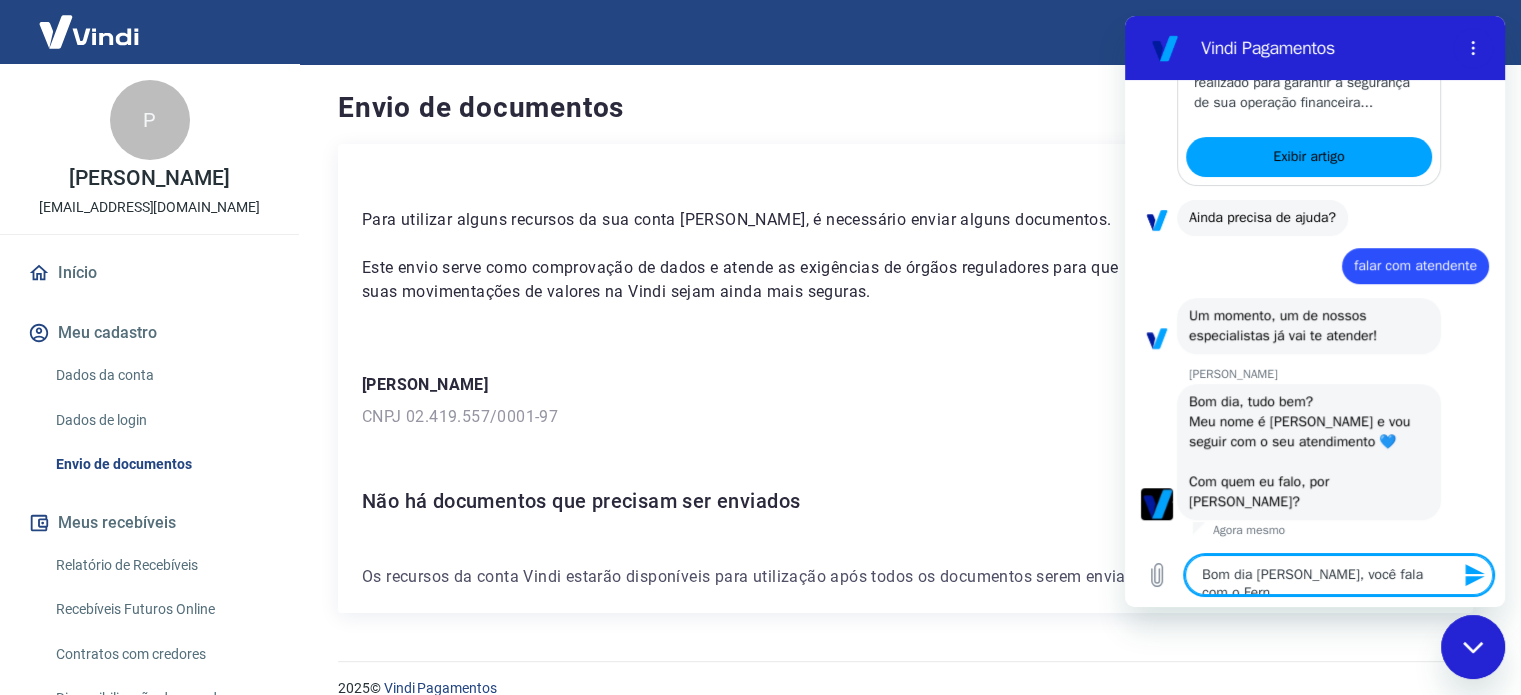 type on "Bom dia Viviane, você fala com o Ferna" 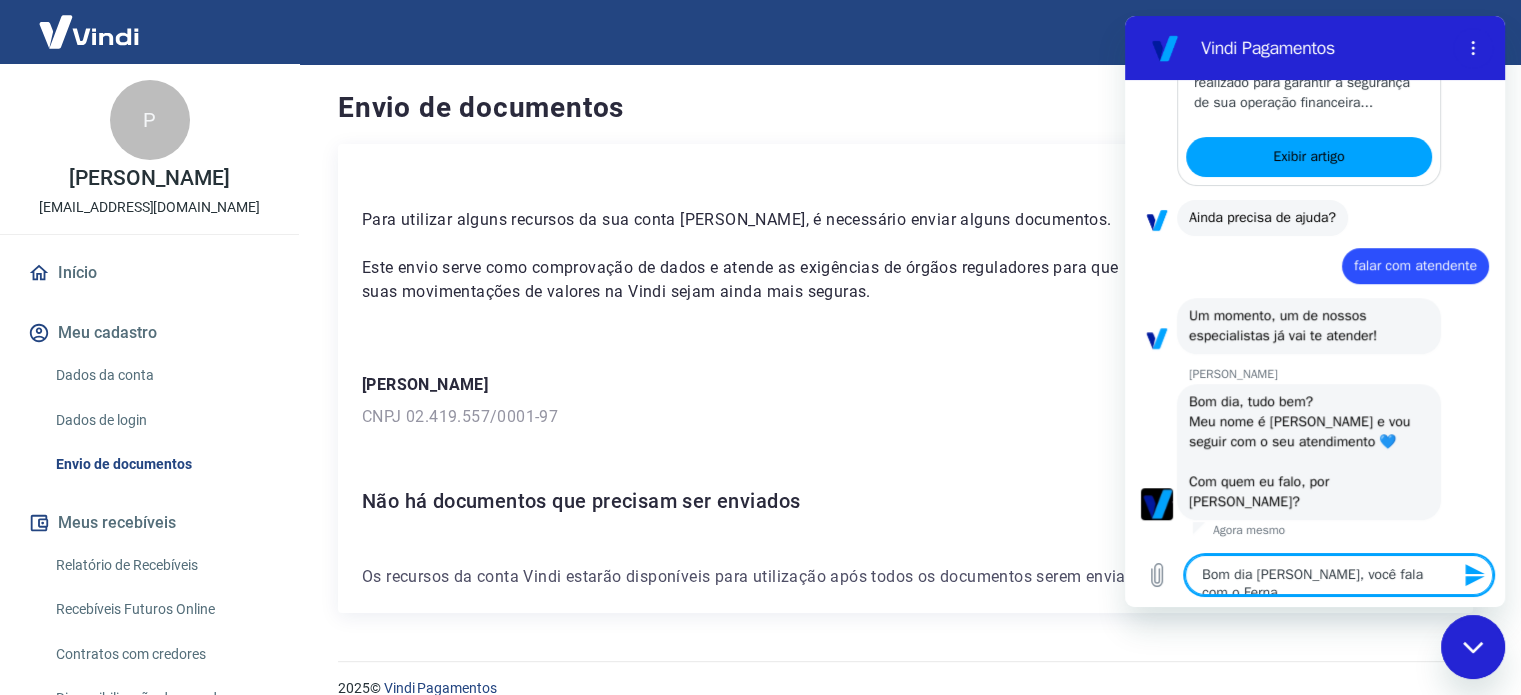 type on "Bom dia Viviane, você fala com o Fernan" 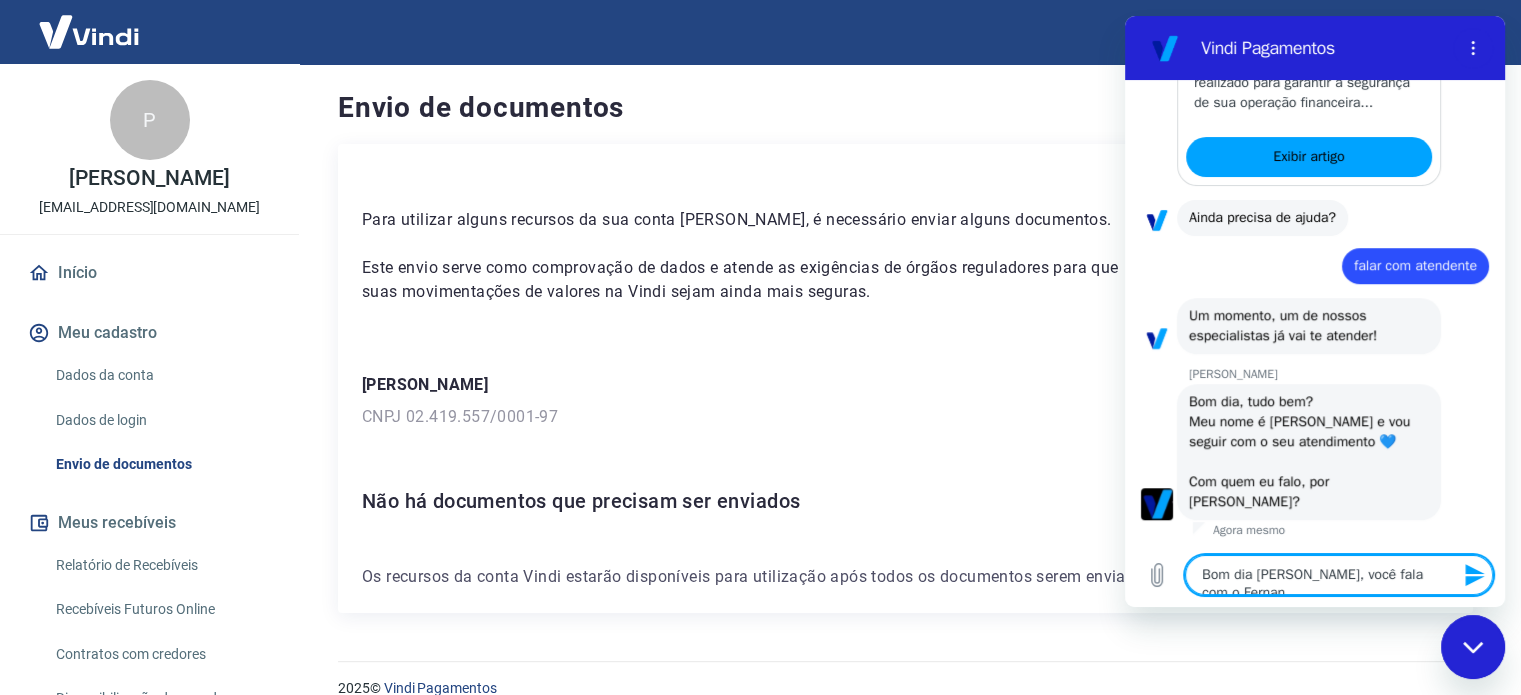type on "Bom dia [PERSON_NAME], você fala com o [PERSON_NAME]" 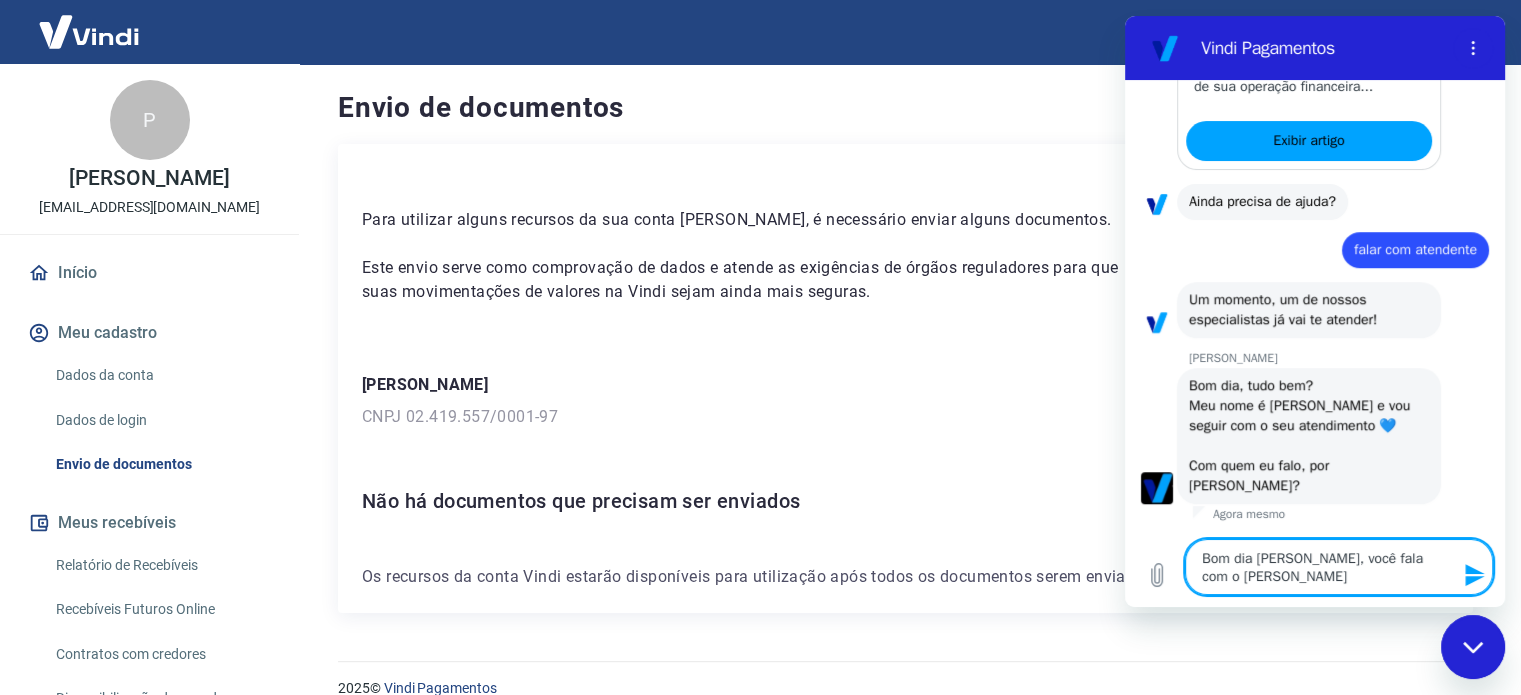 type 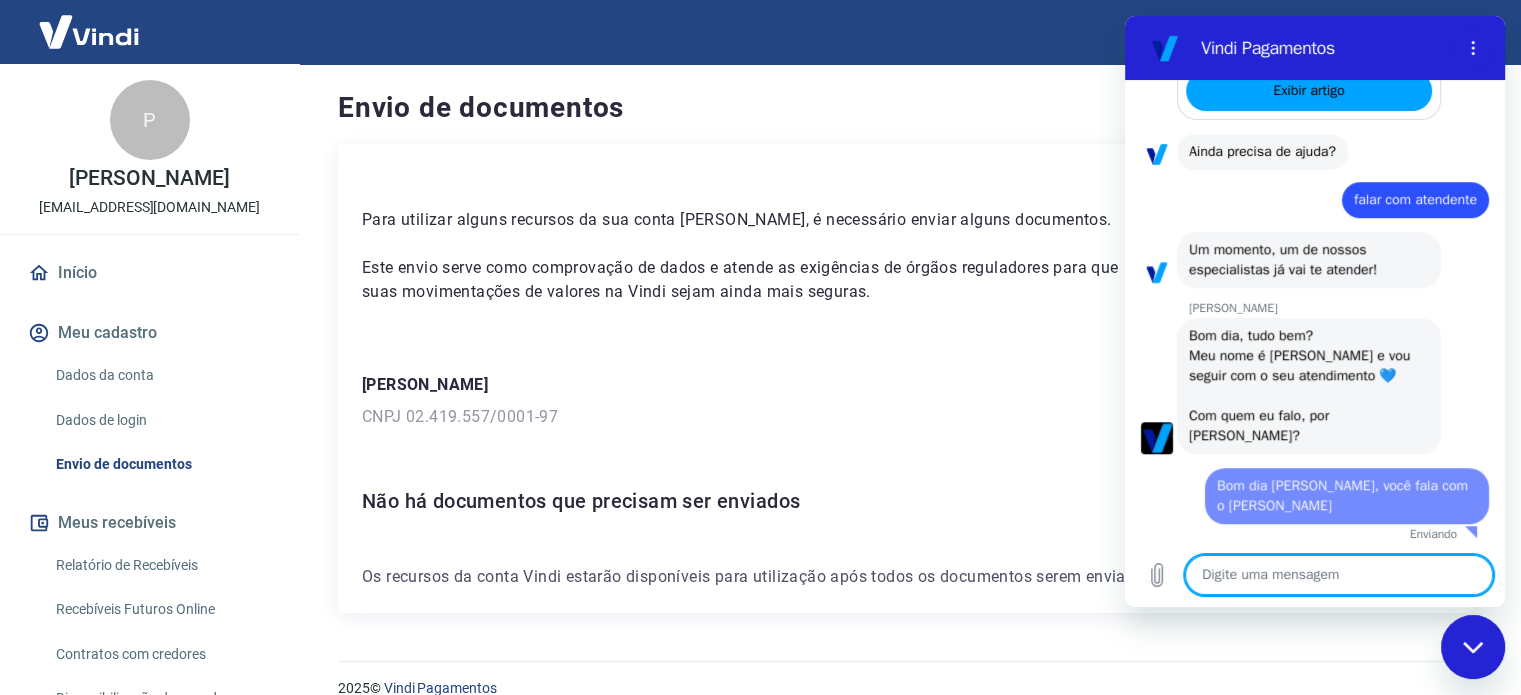 type on "x" 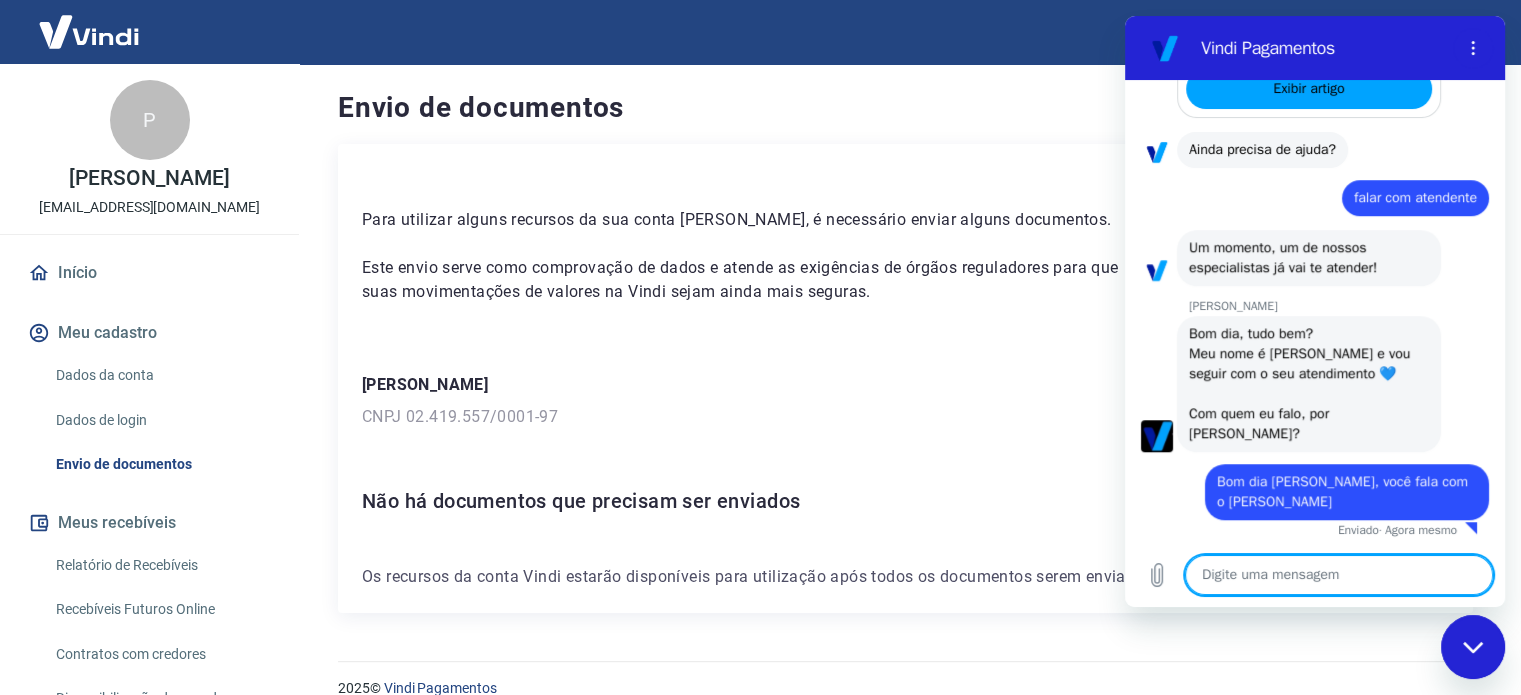 scroll, scrollTop: 1359, scrollLeft: 0, axis: vertical 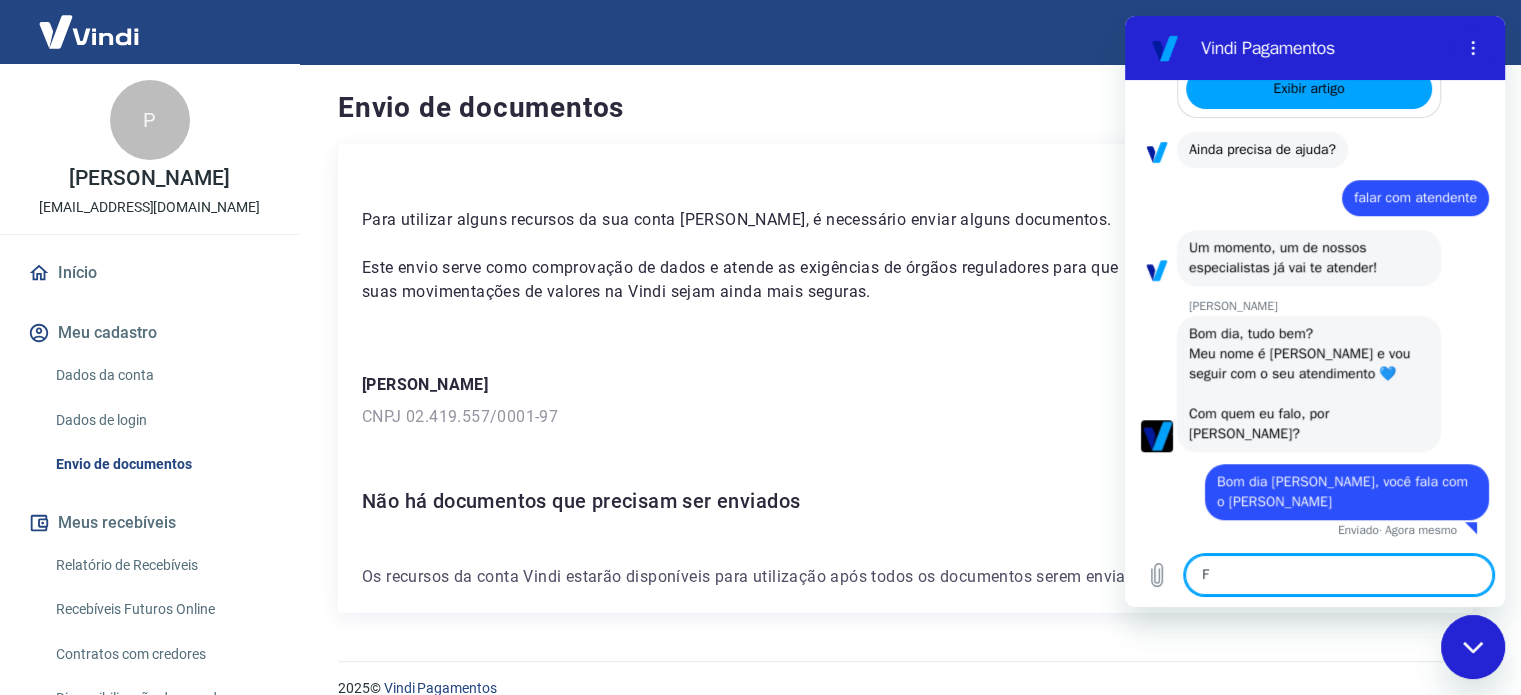 type on "Fe" 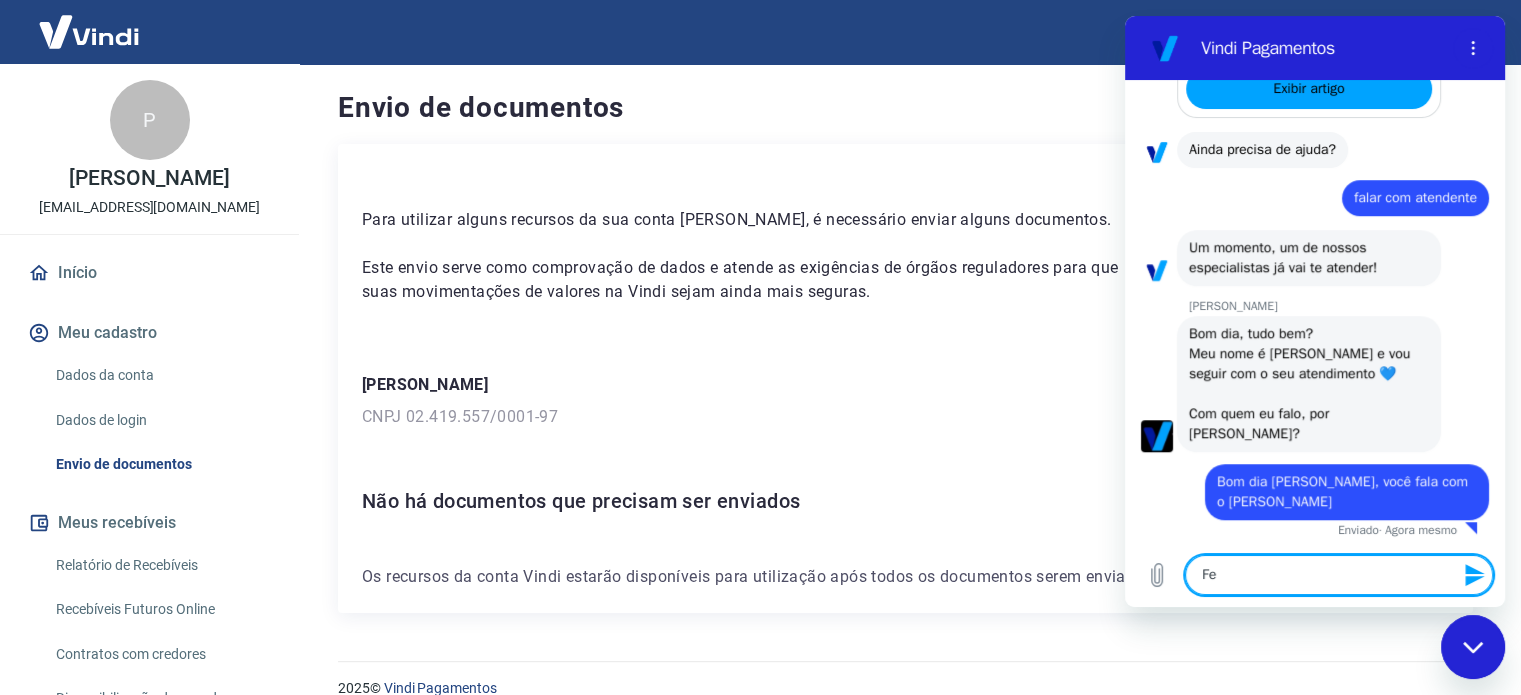 type on "Fer" 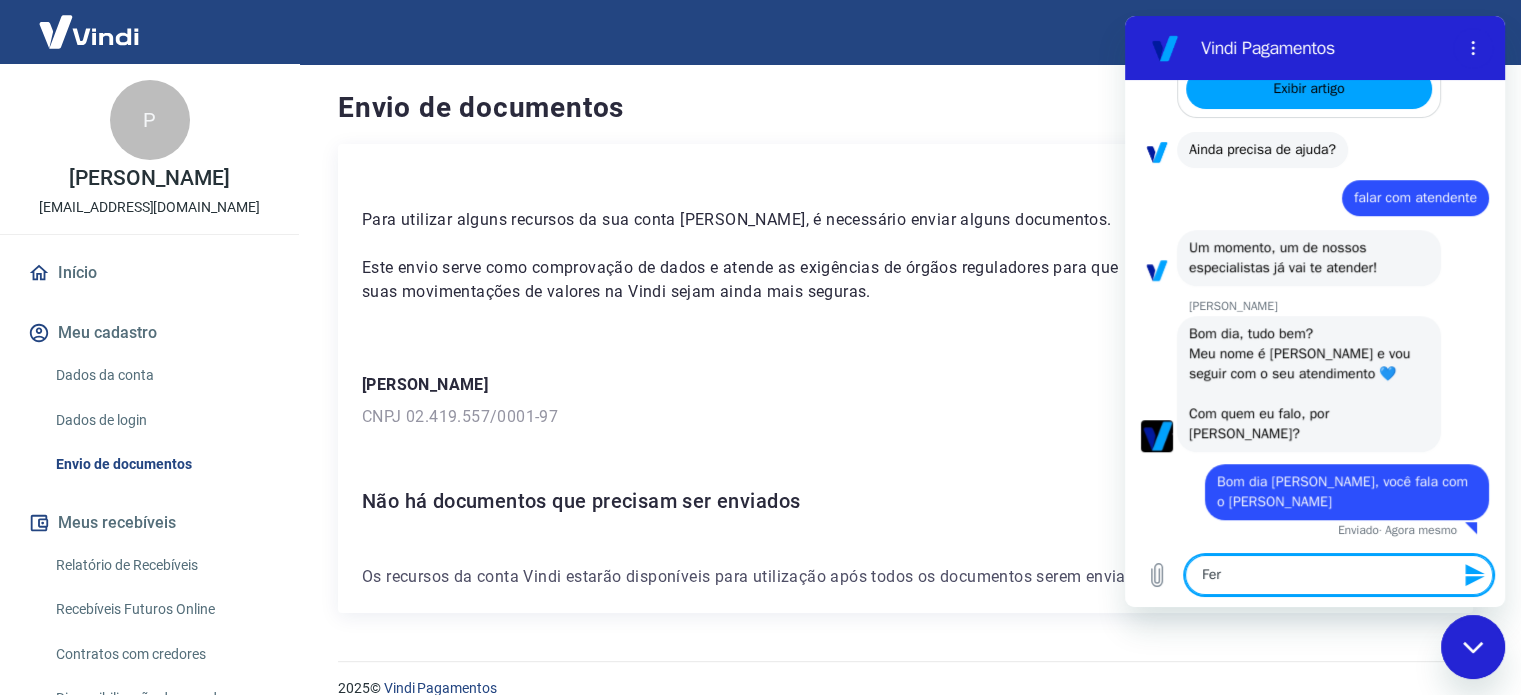 type on "Fern" 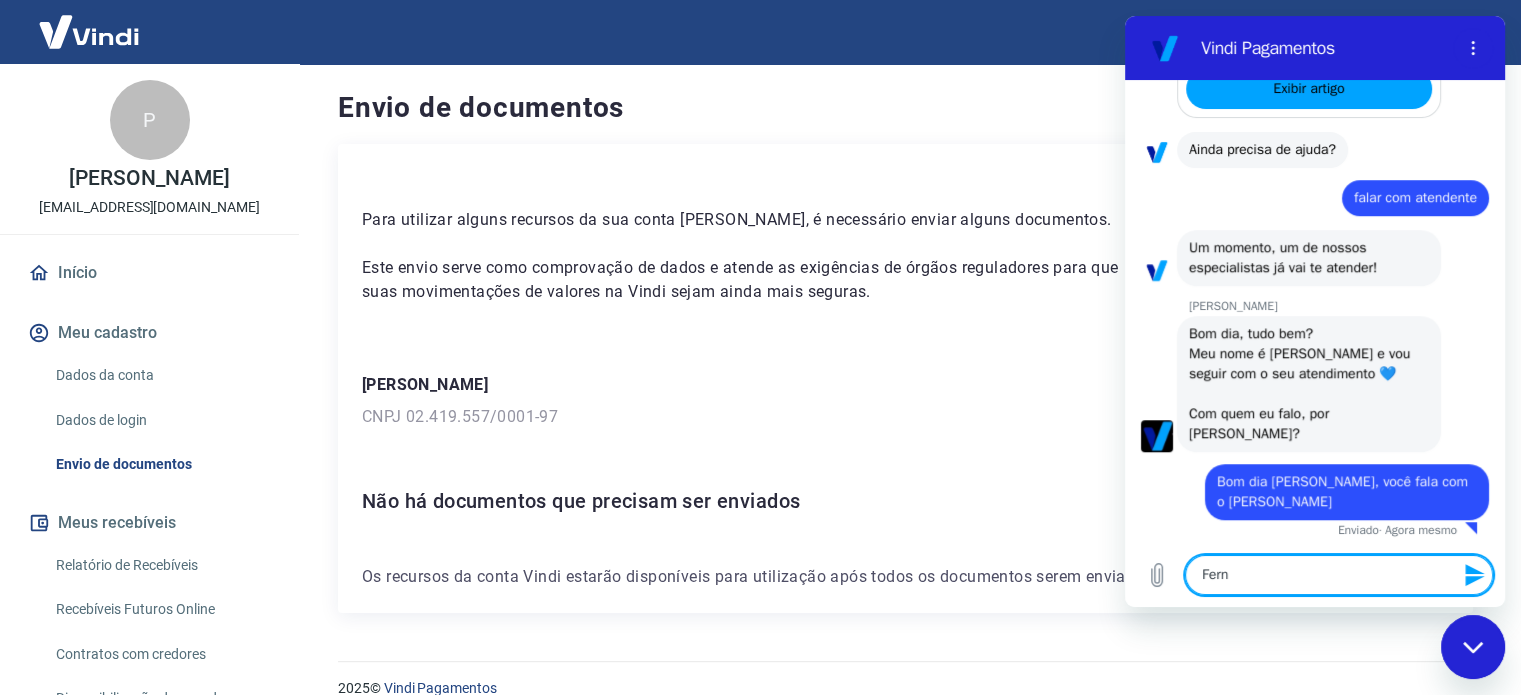 type on "x" 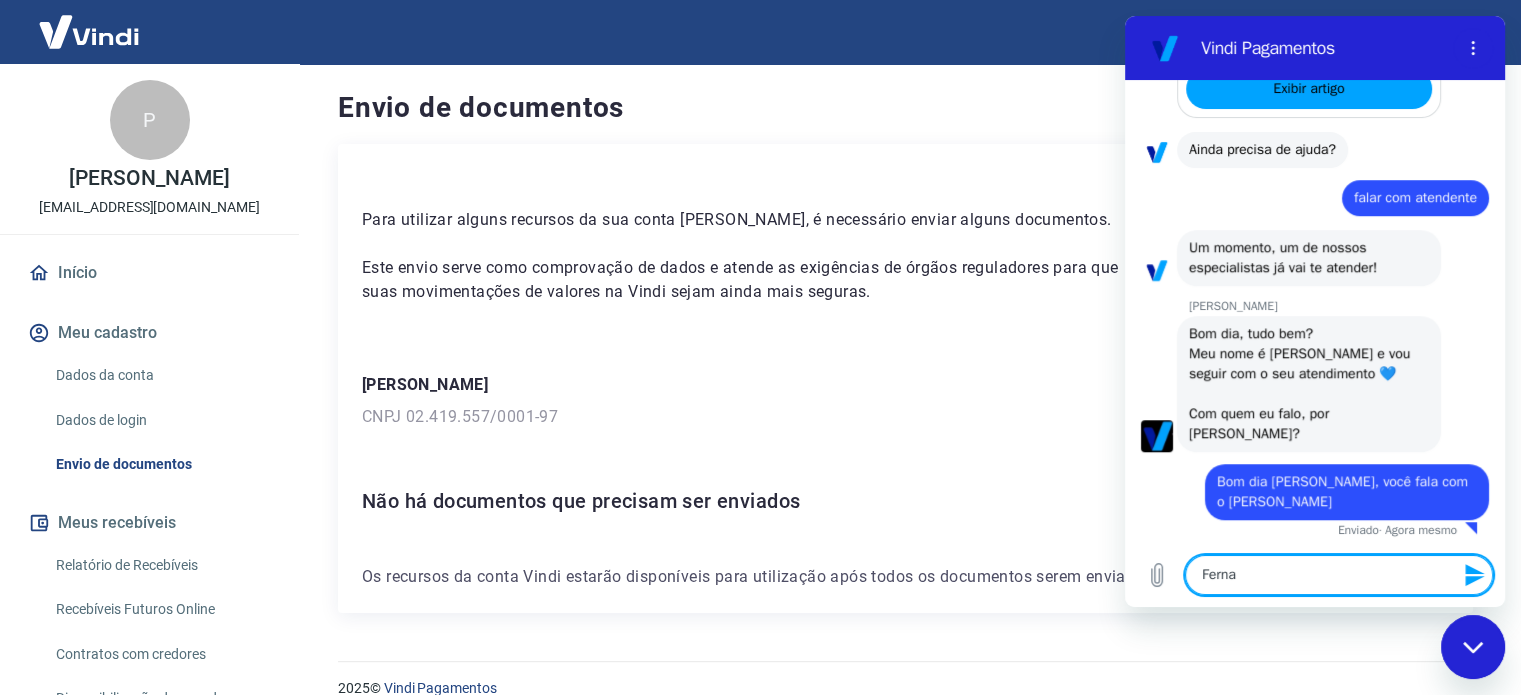 type on "Fernan" 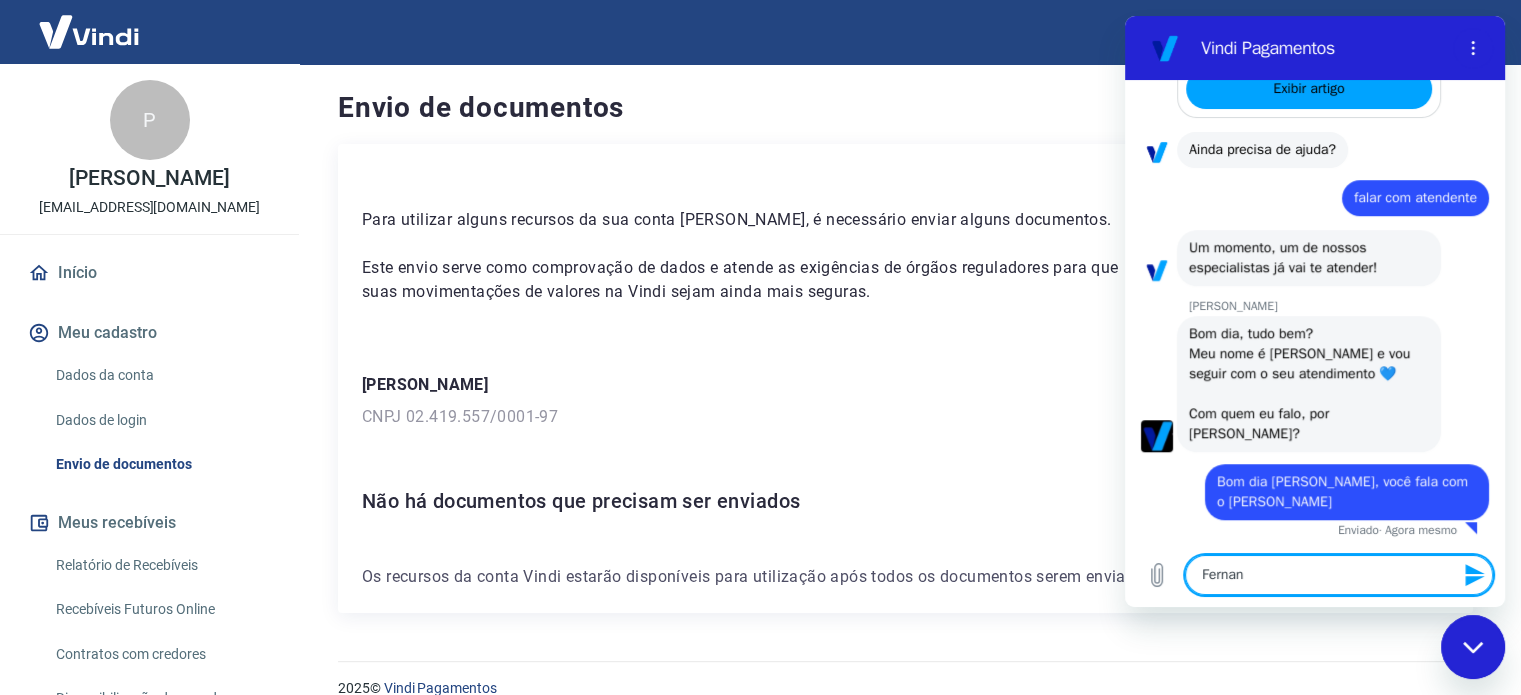 type on "Fernand" 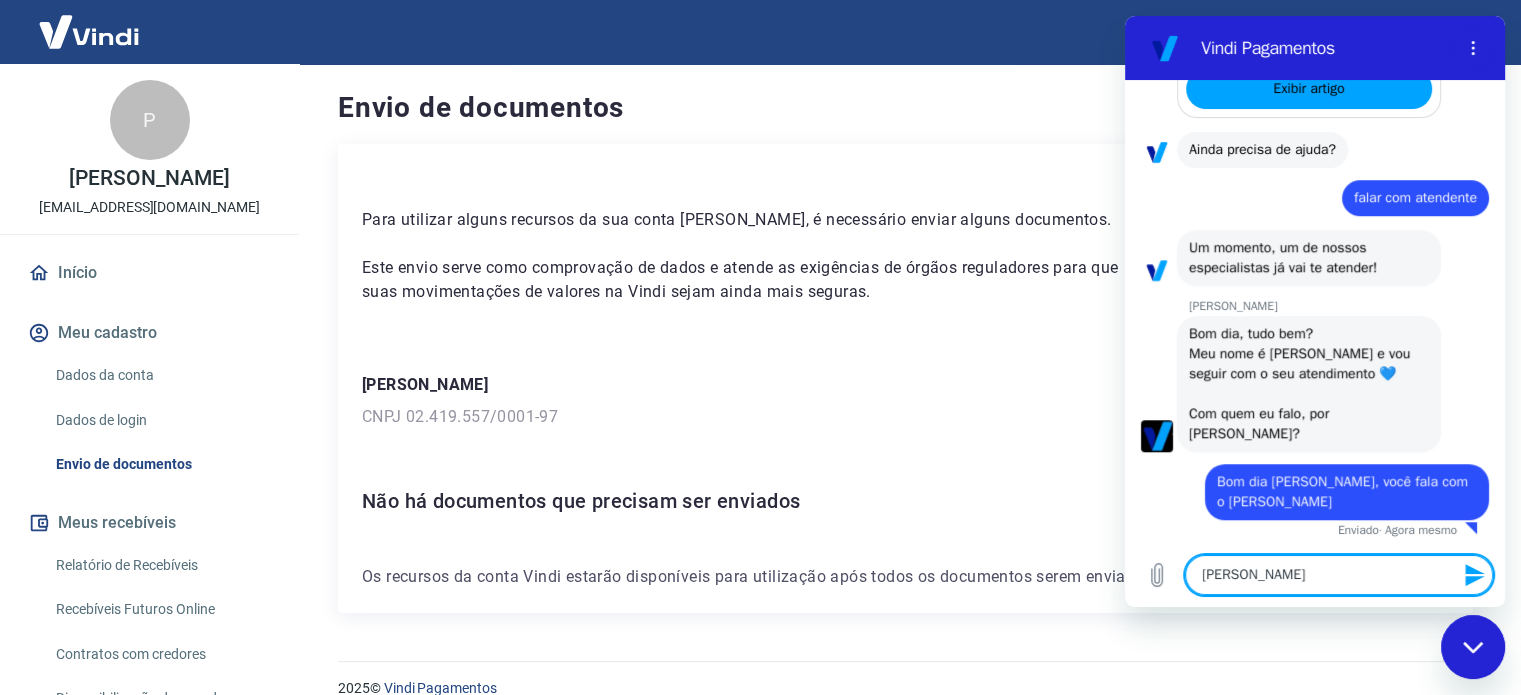 type on "Fernando" 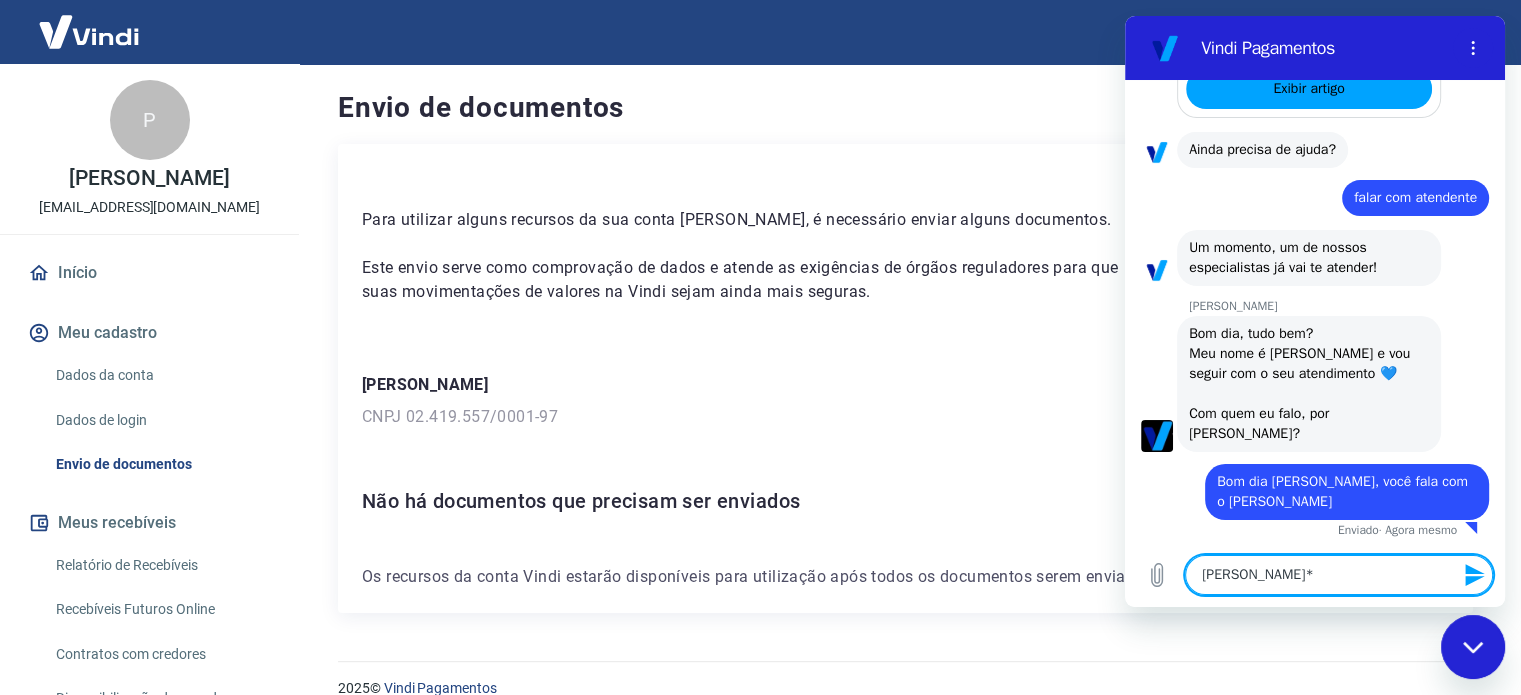 type 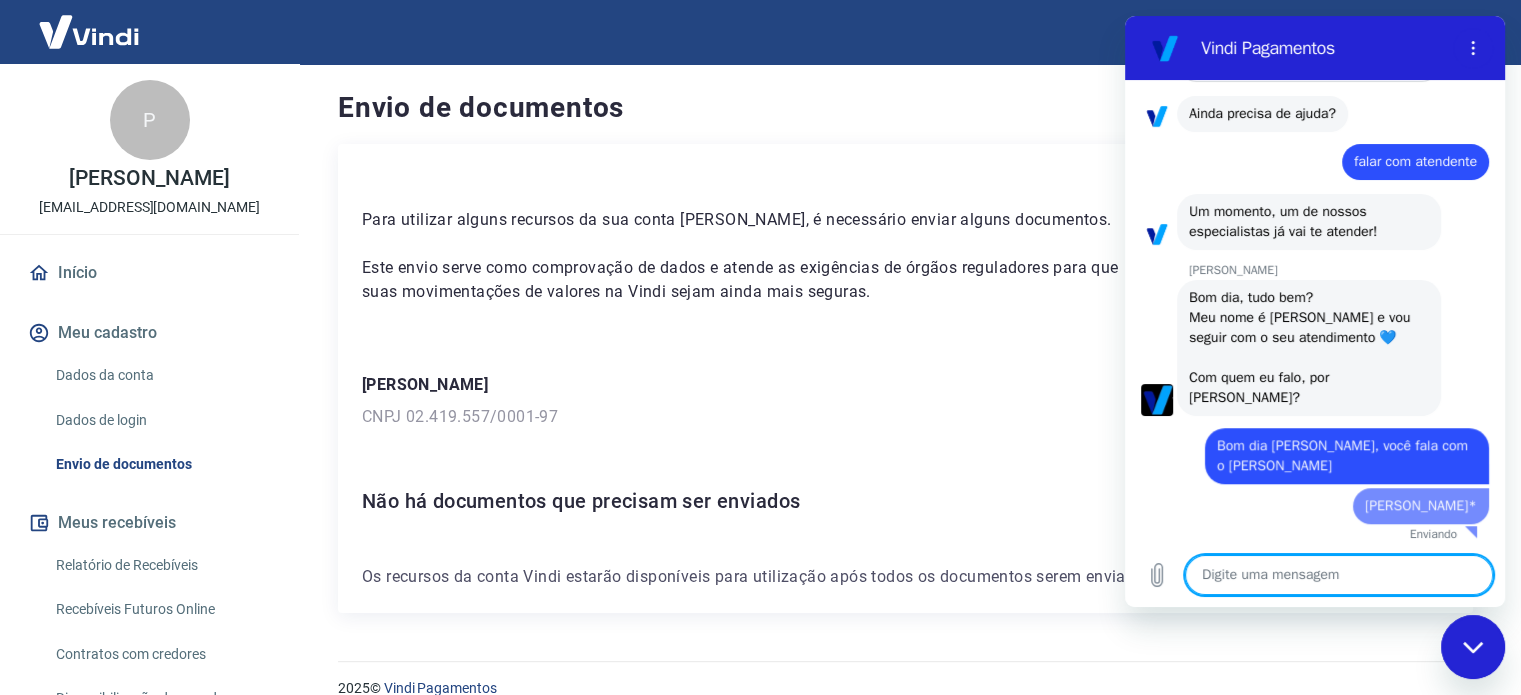 type on "P" 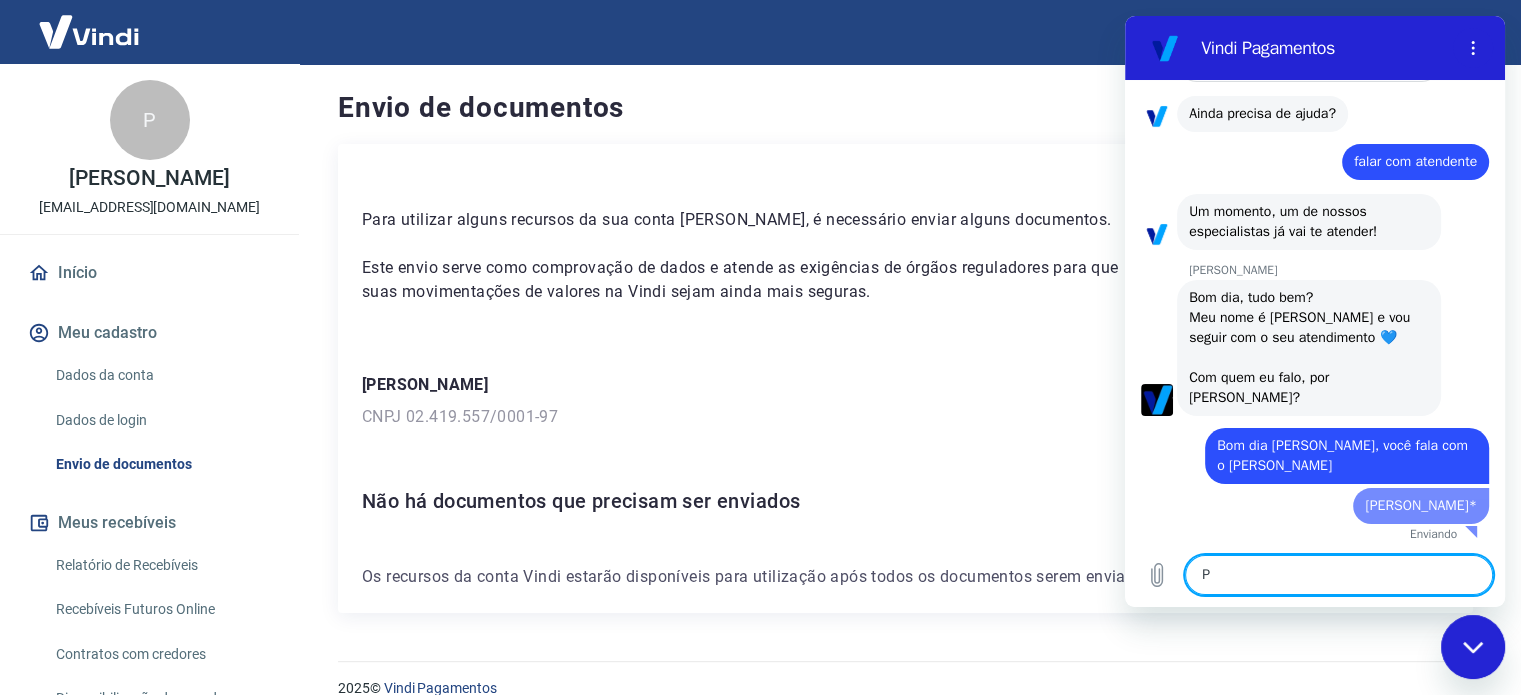 type on "x" 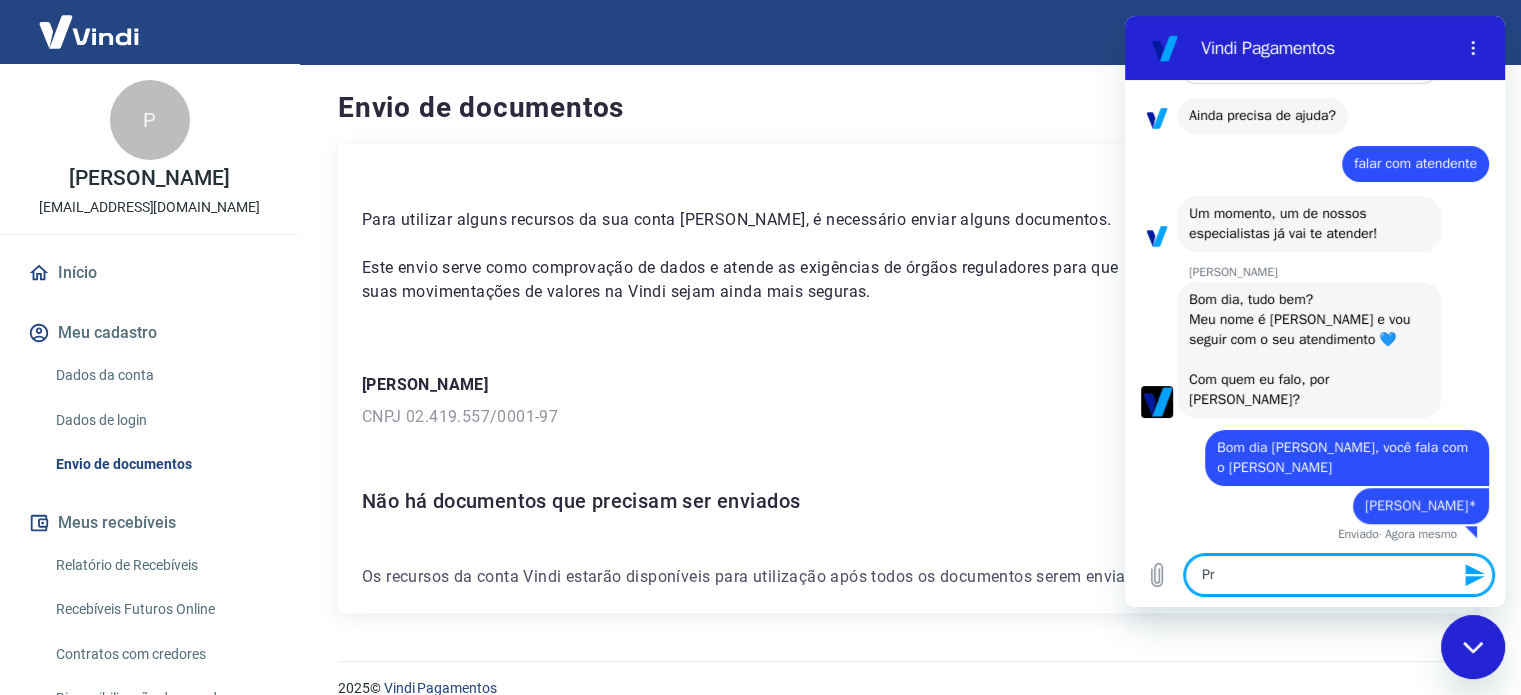 type on "Pre" 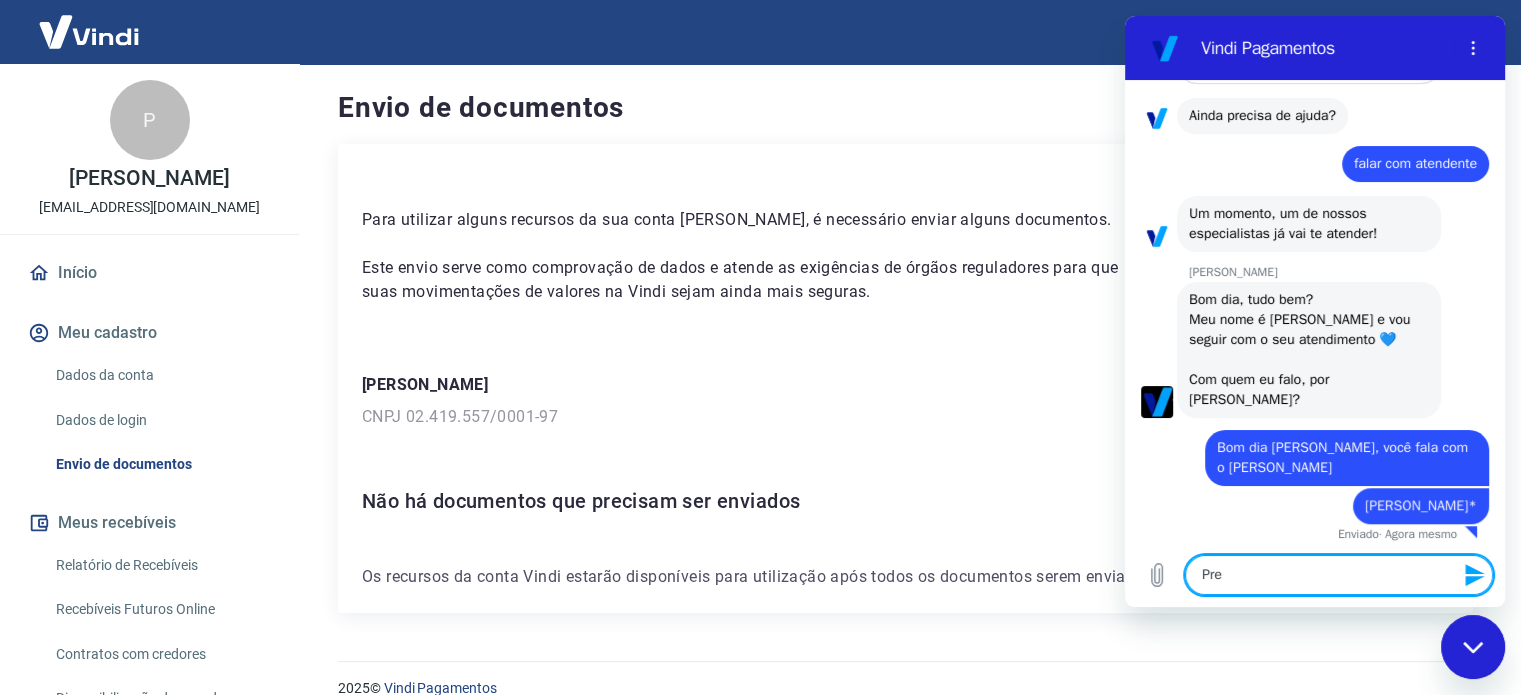 type on "Prec" 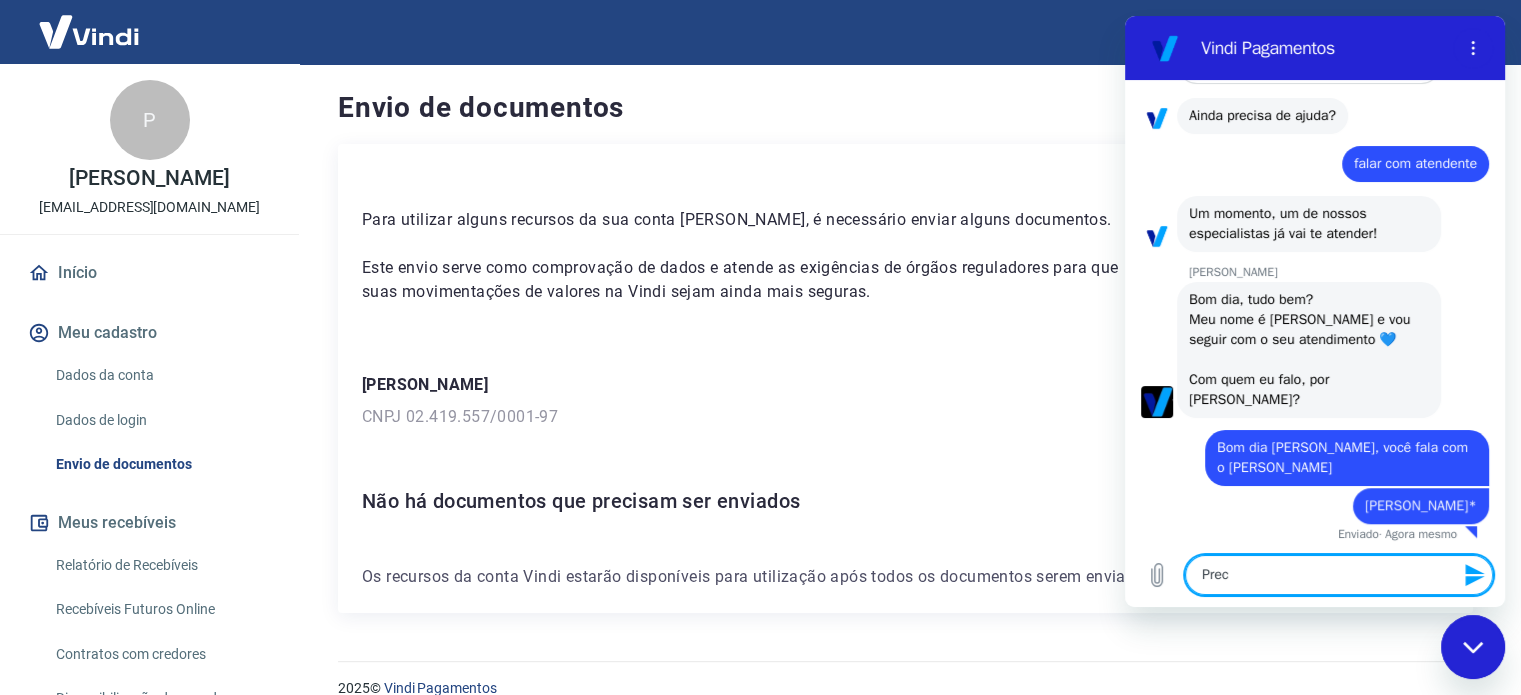 type on "Preci" 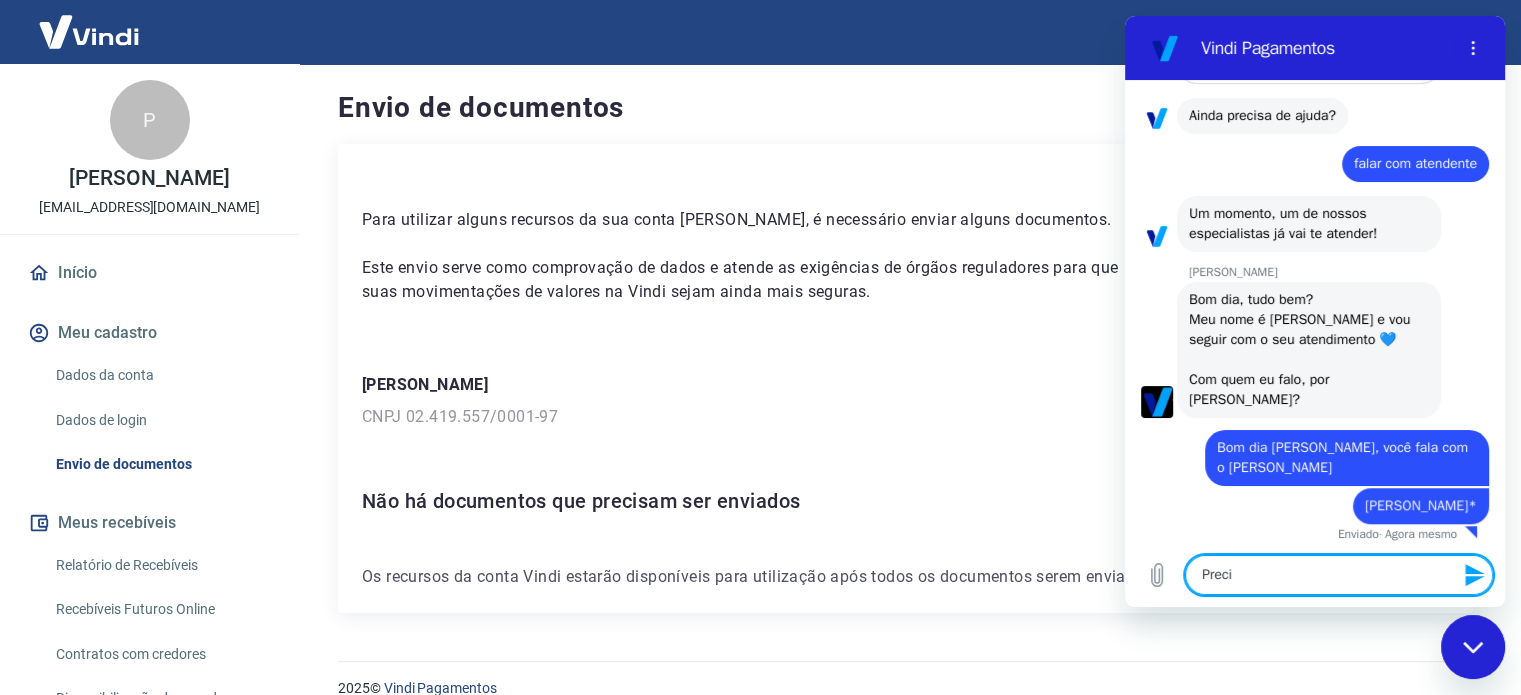 scroll, scrollTop: 1396, scrollLeft: 0, axis: vertical 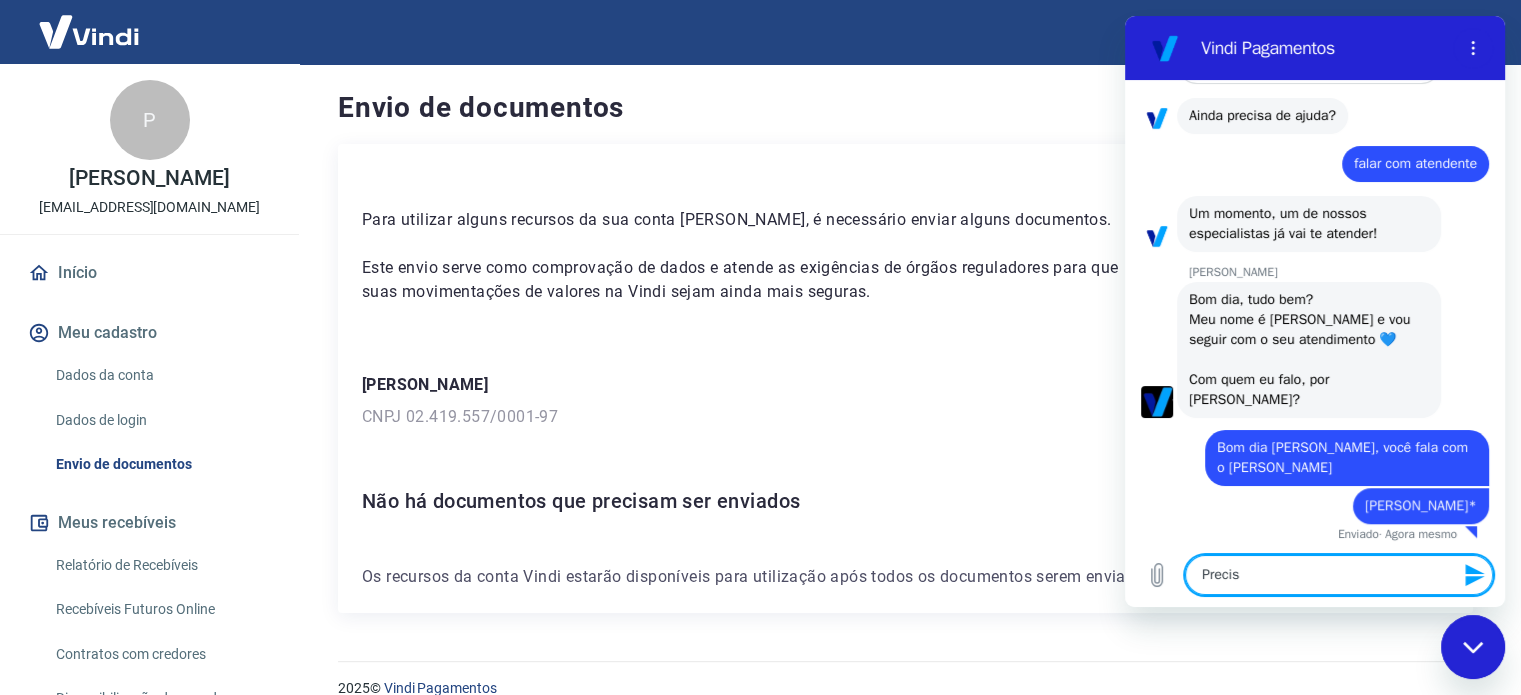 type on "Preciso" 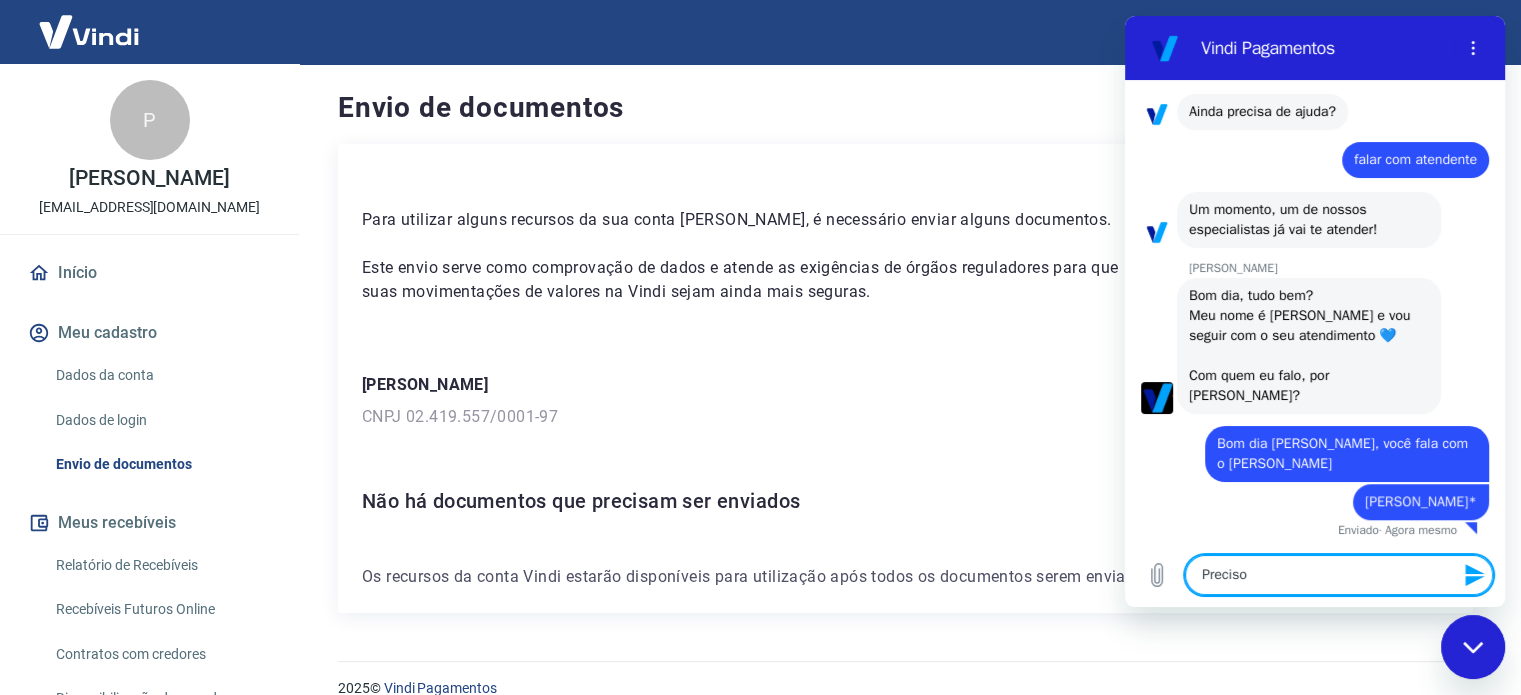 type on "Preciso" 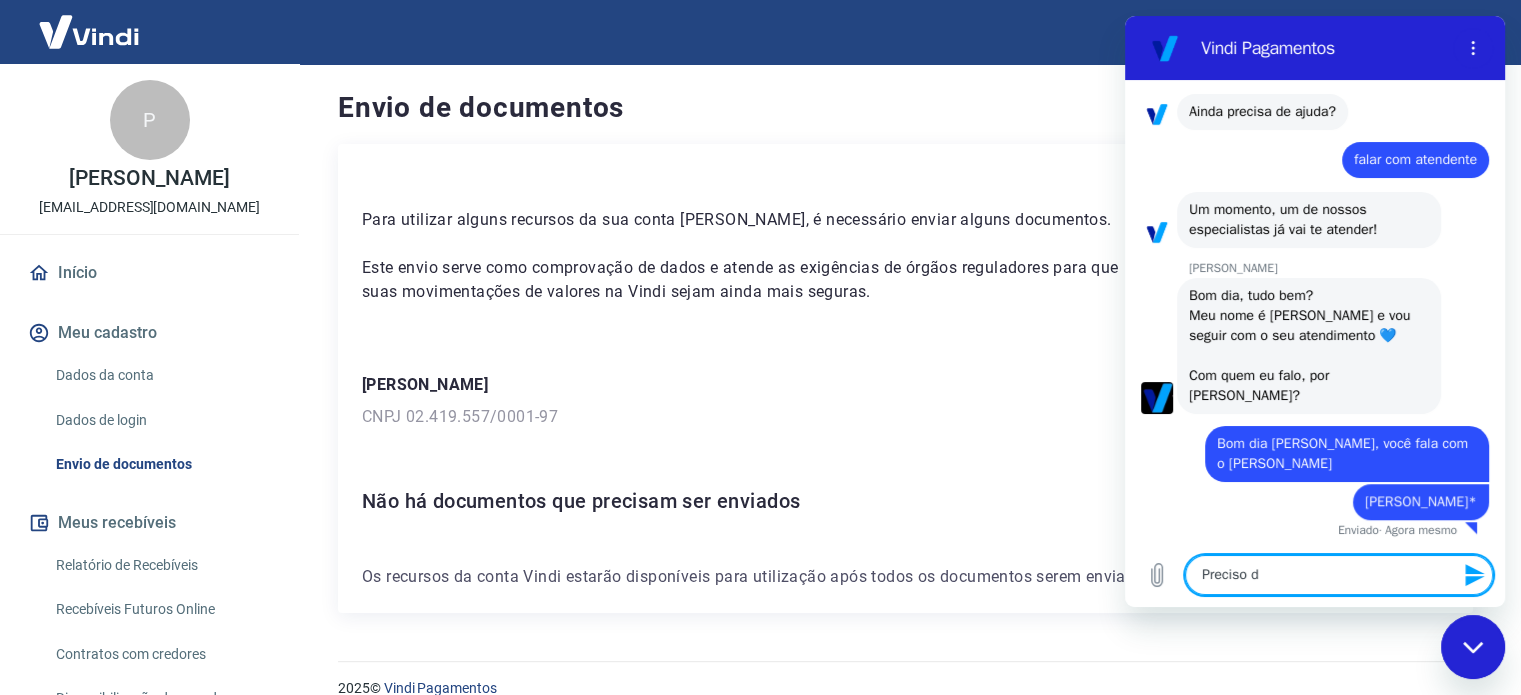 type on "Preciso da" 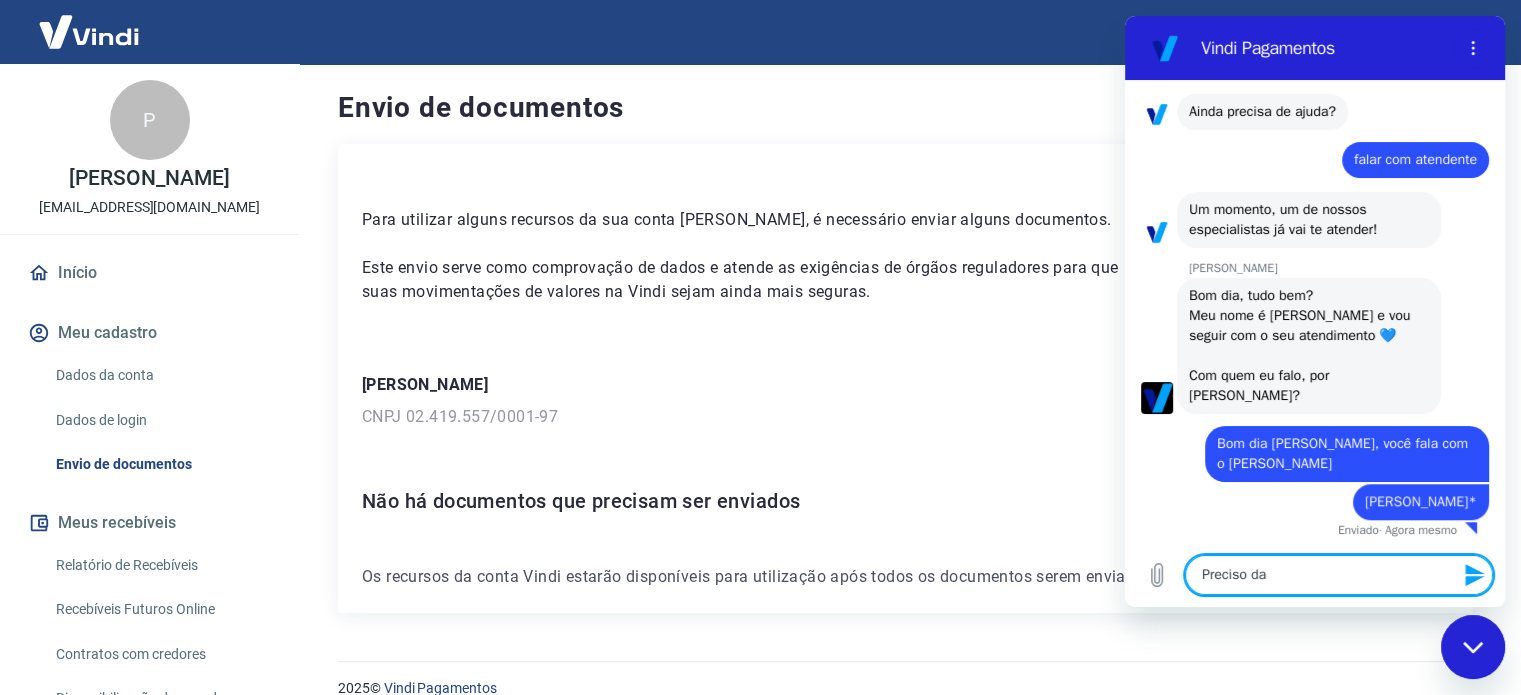 type on "Preciso da" 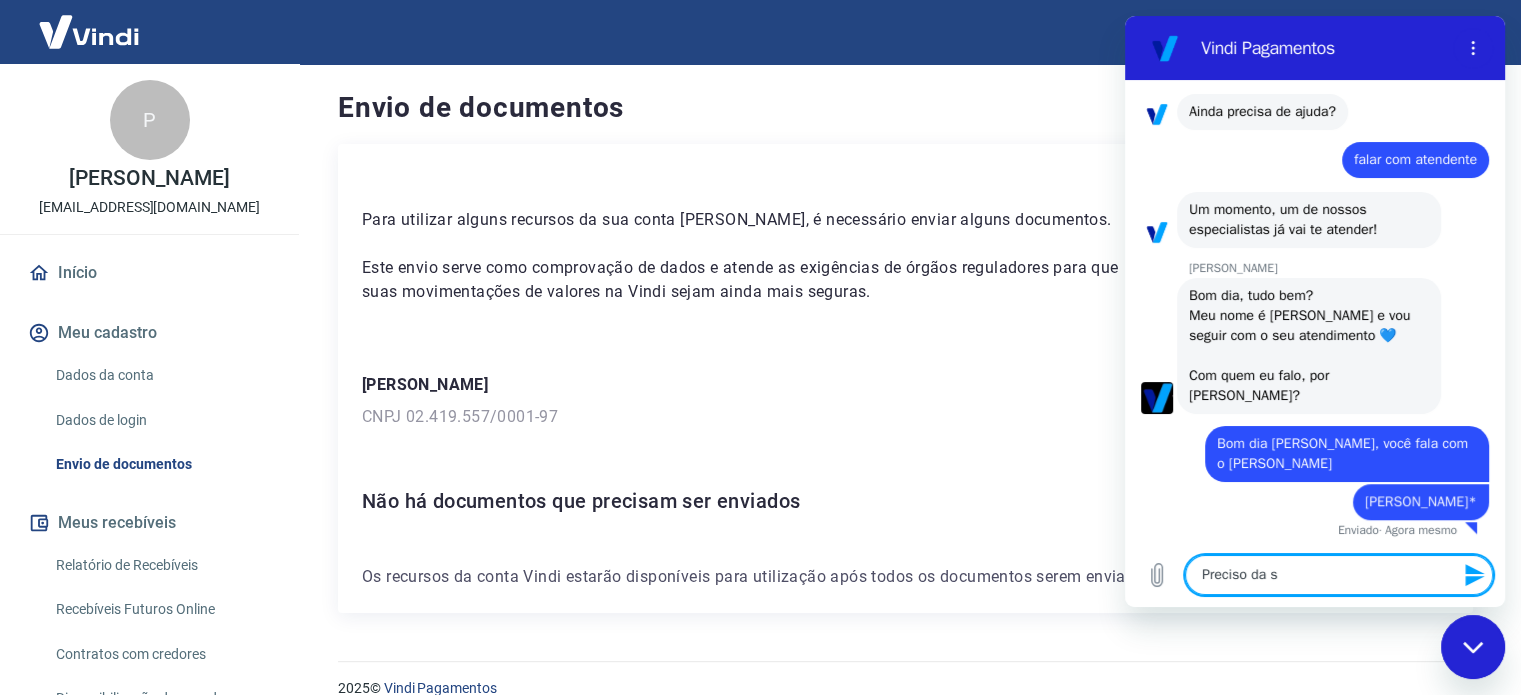 type on "Preciso da su" 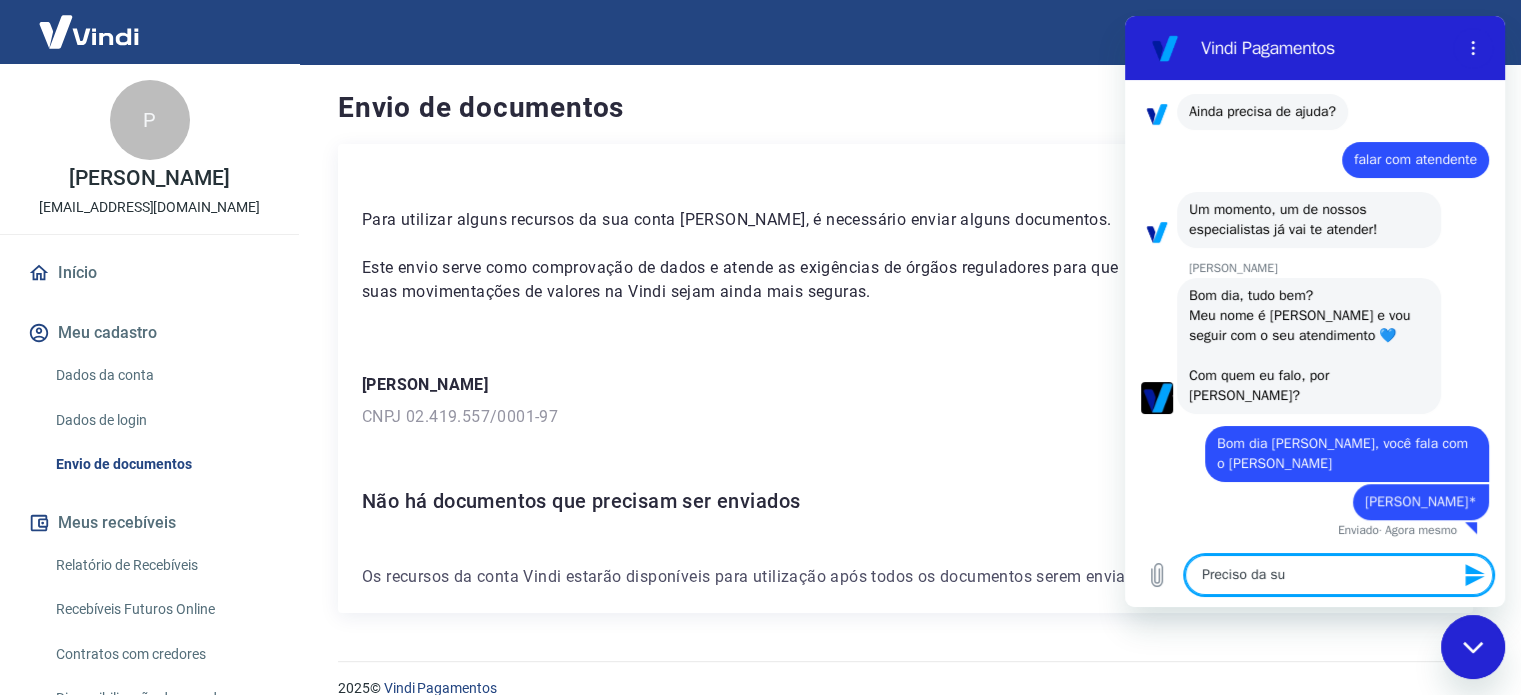 type on "x" 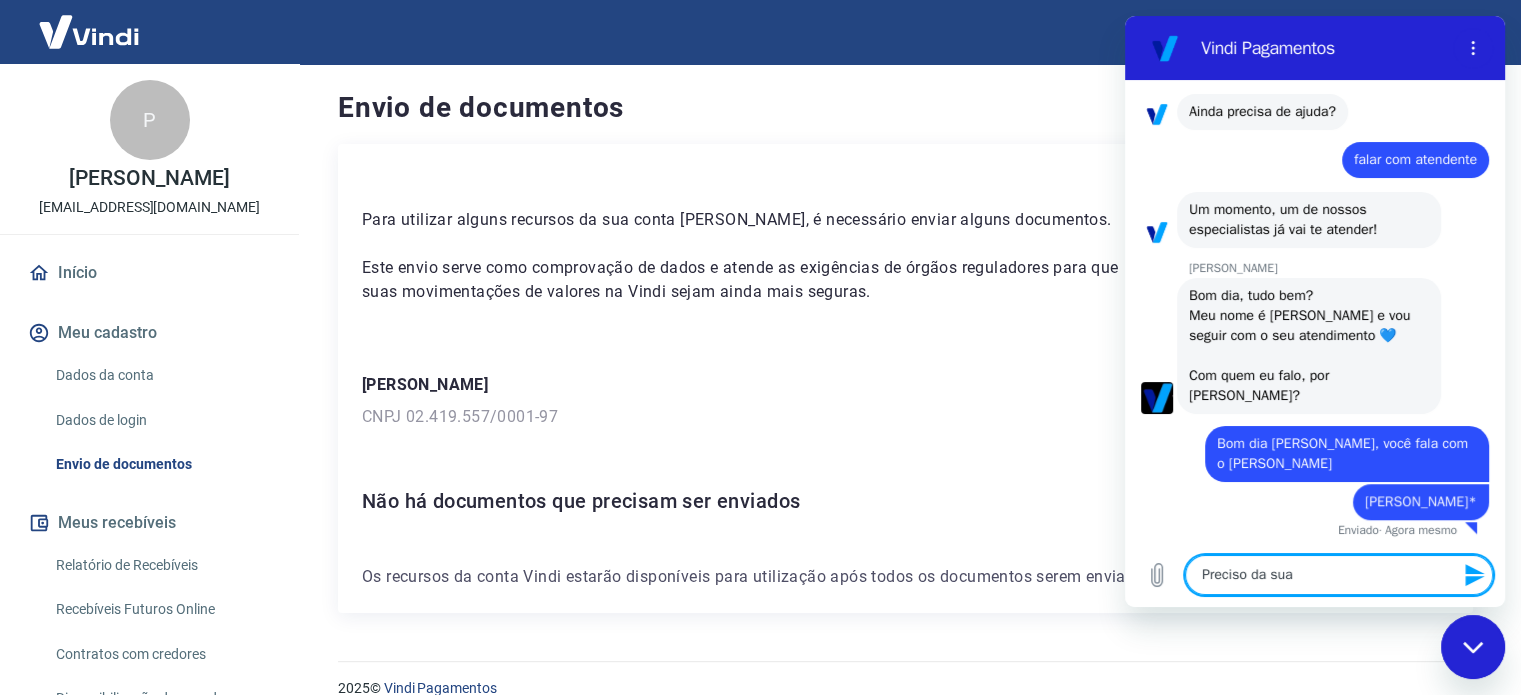 type on "Preciso da sua" 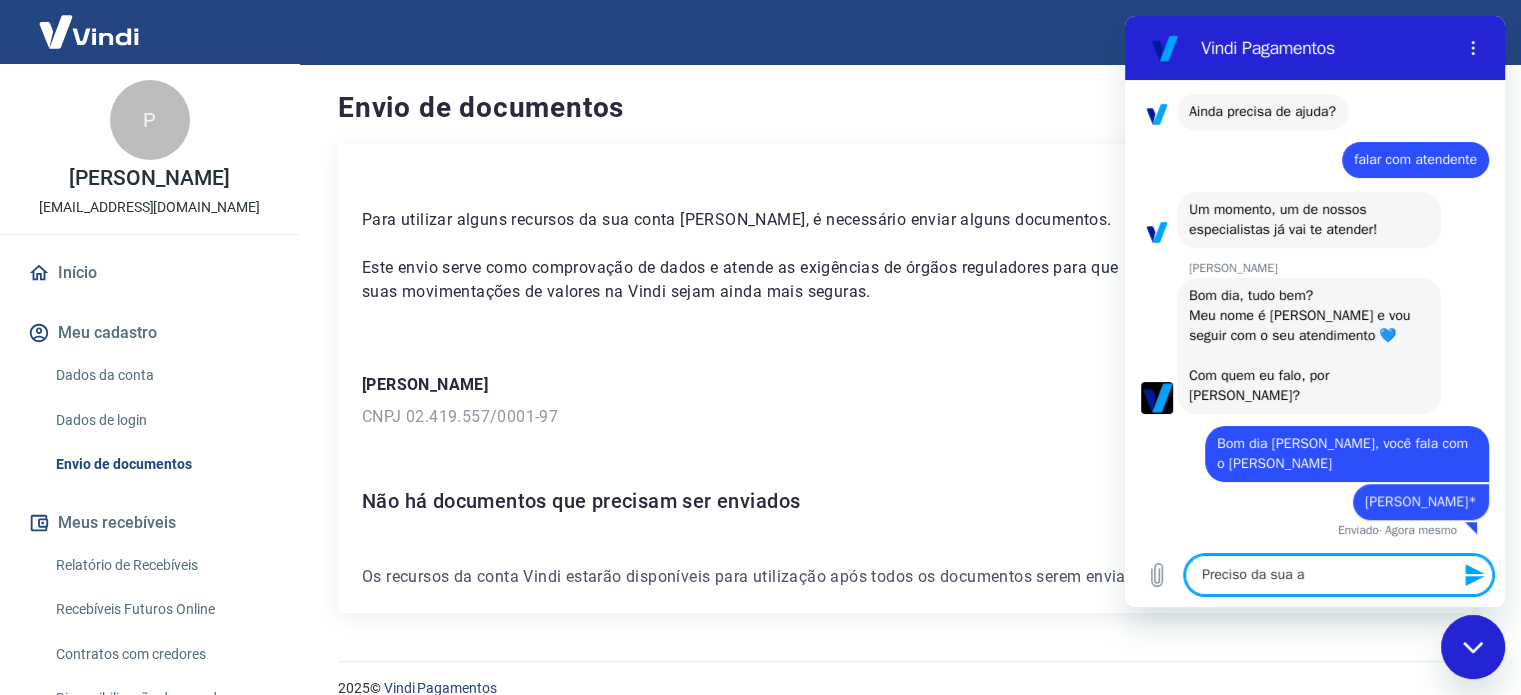 type 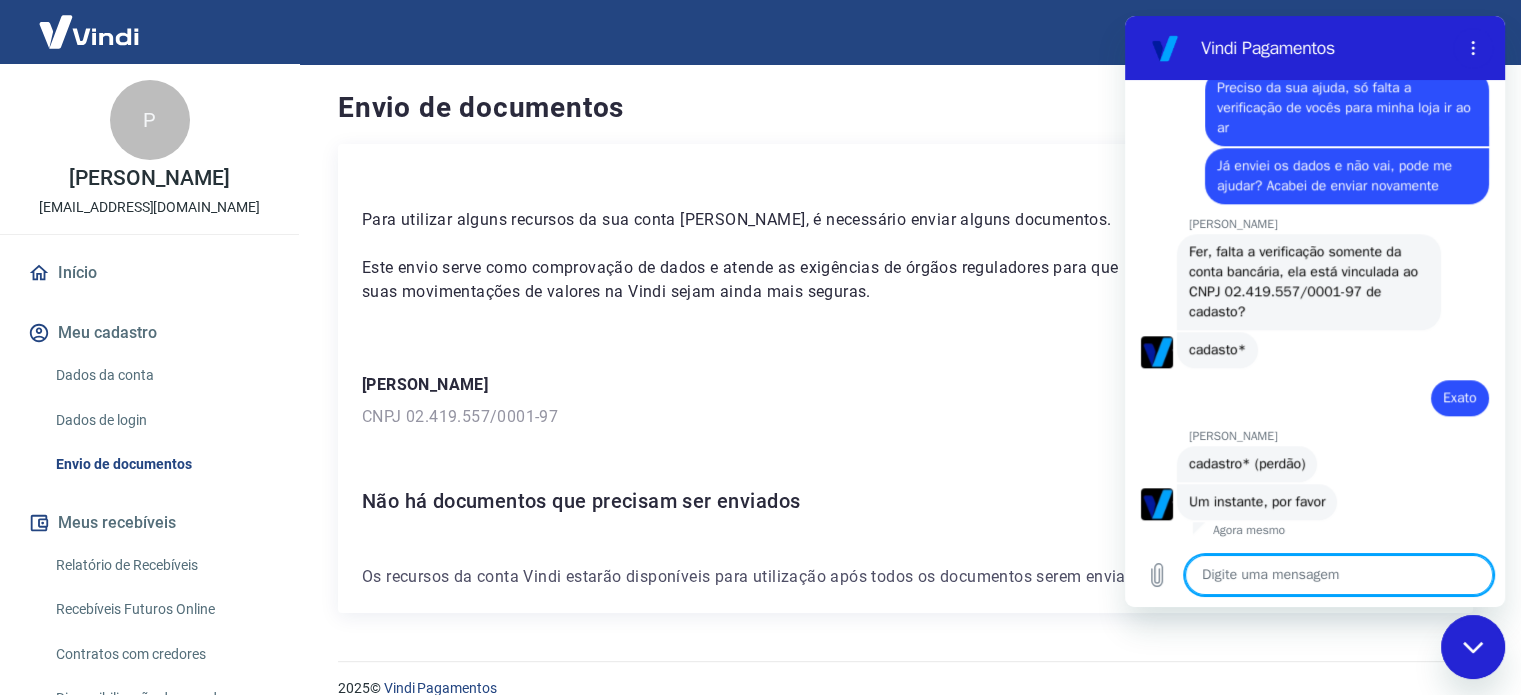 scroll, scrollTop: 1924, scrollLeft: 0, axis: vertical 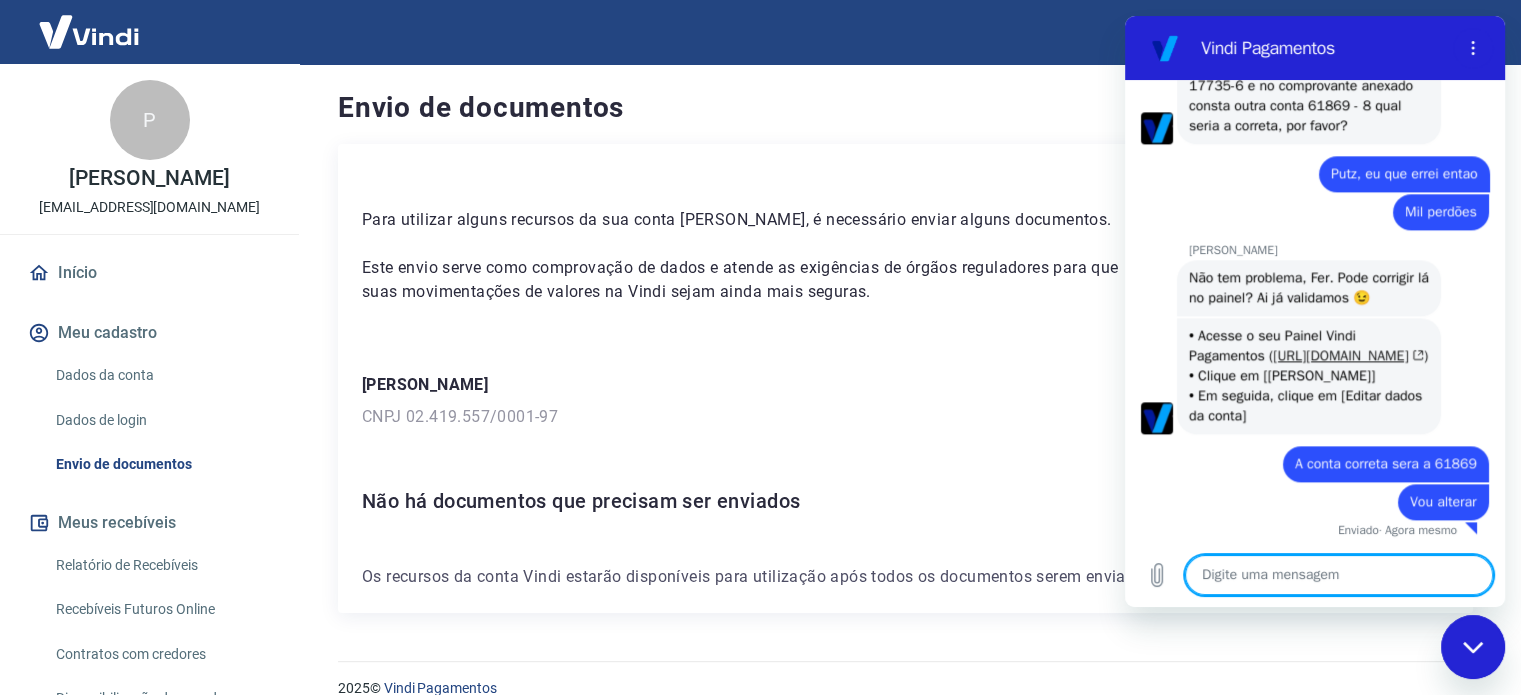 click on "[URL][DOMAIN_NAME]" at bounding box center [1348, 355] 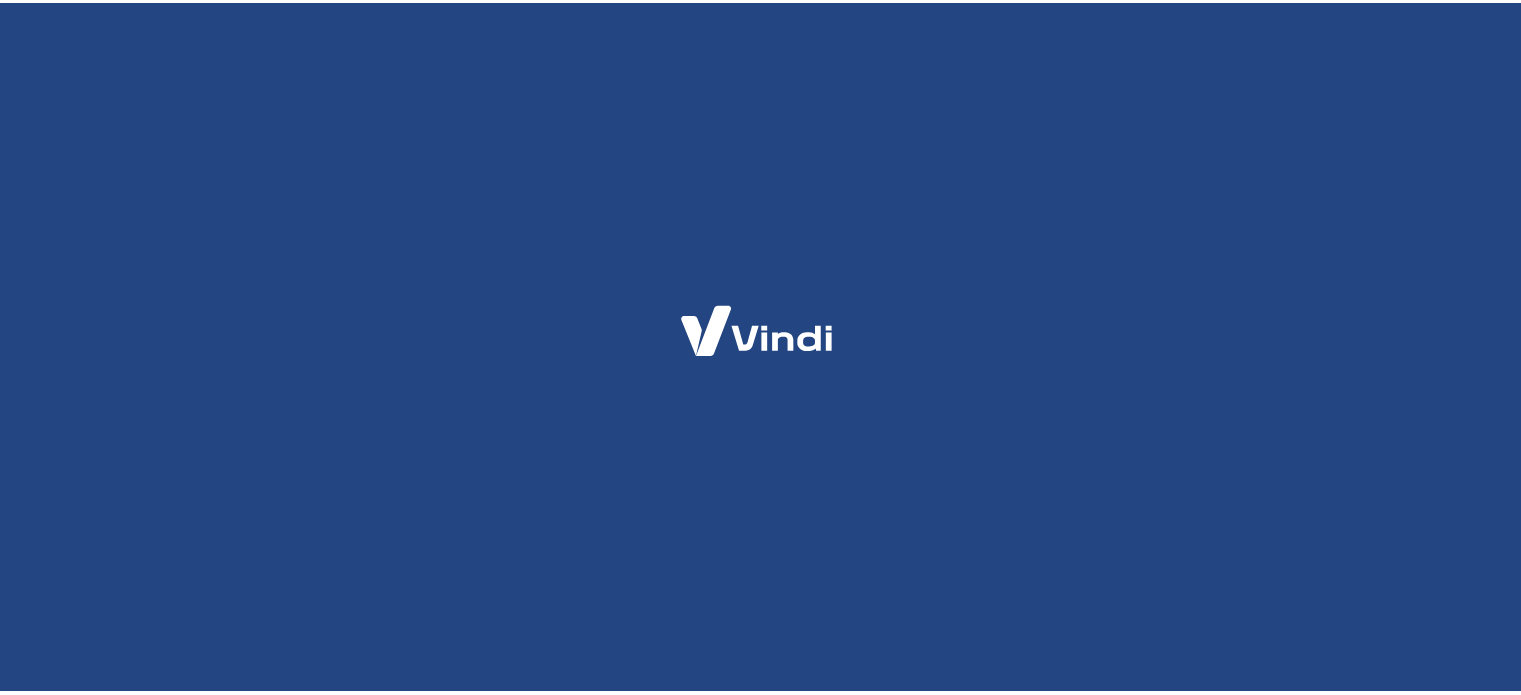 scroll, scrollTop: 0, scrollLeft: 0, axis: both 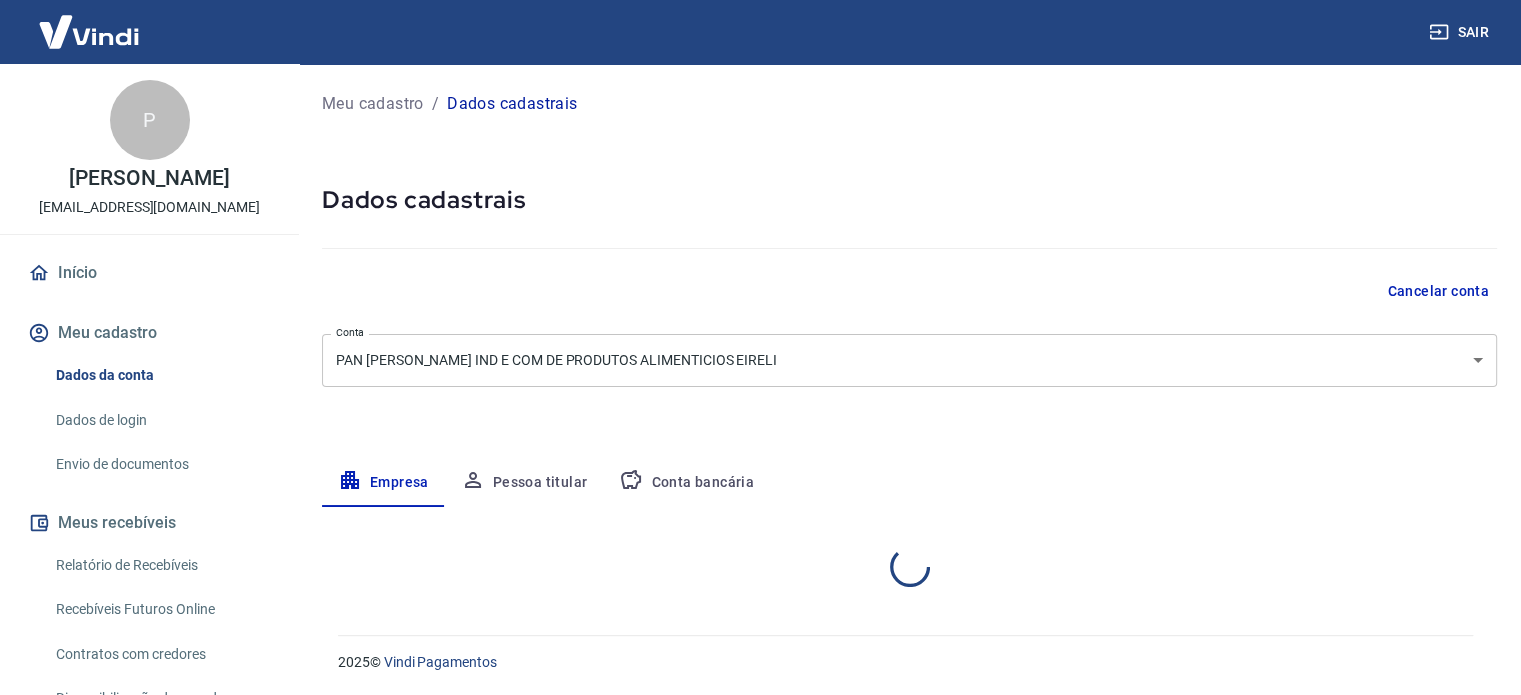 select on "SP" 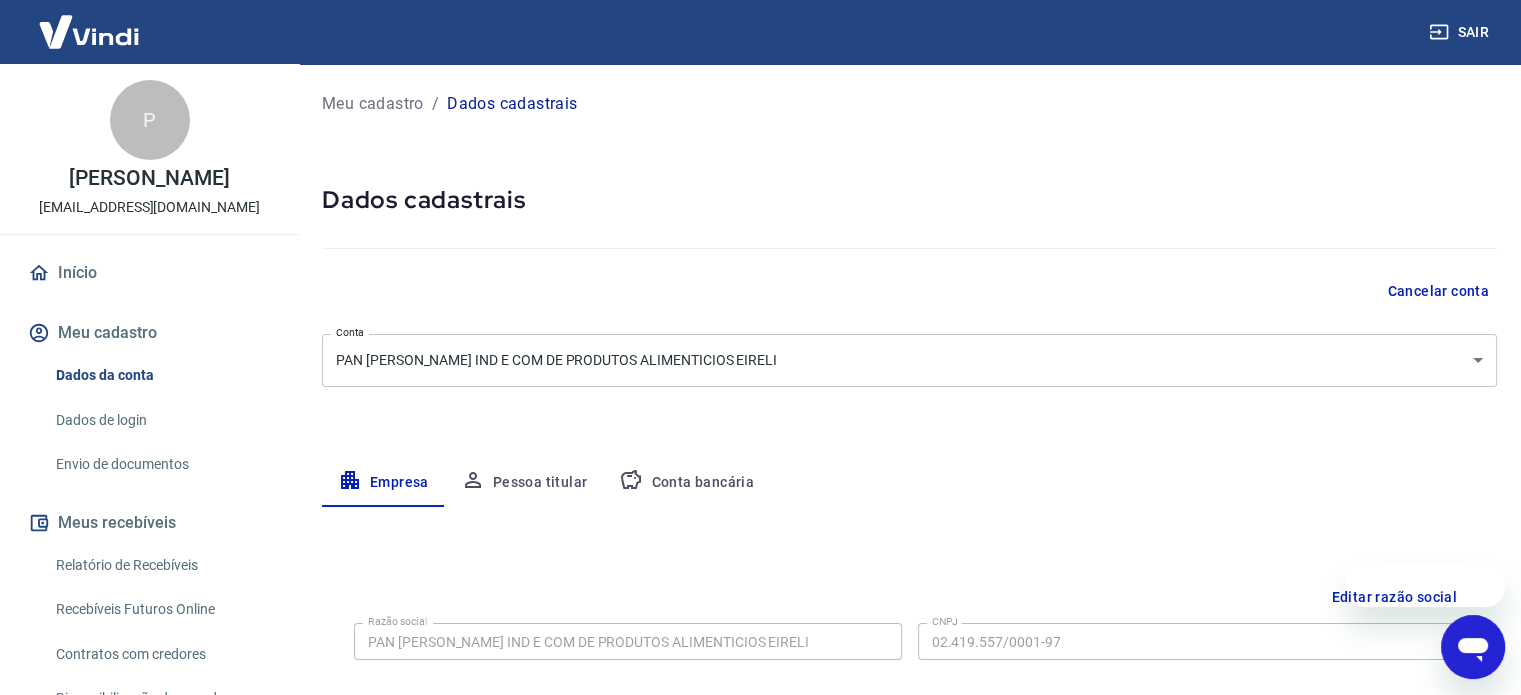 scroll, scrollTop: 0, scrollLeft: 0, axis: both 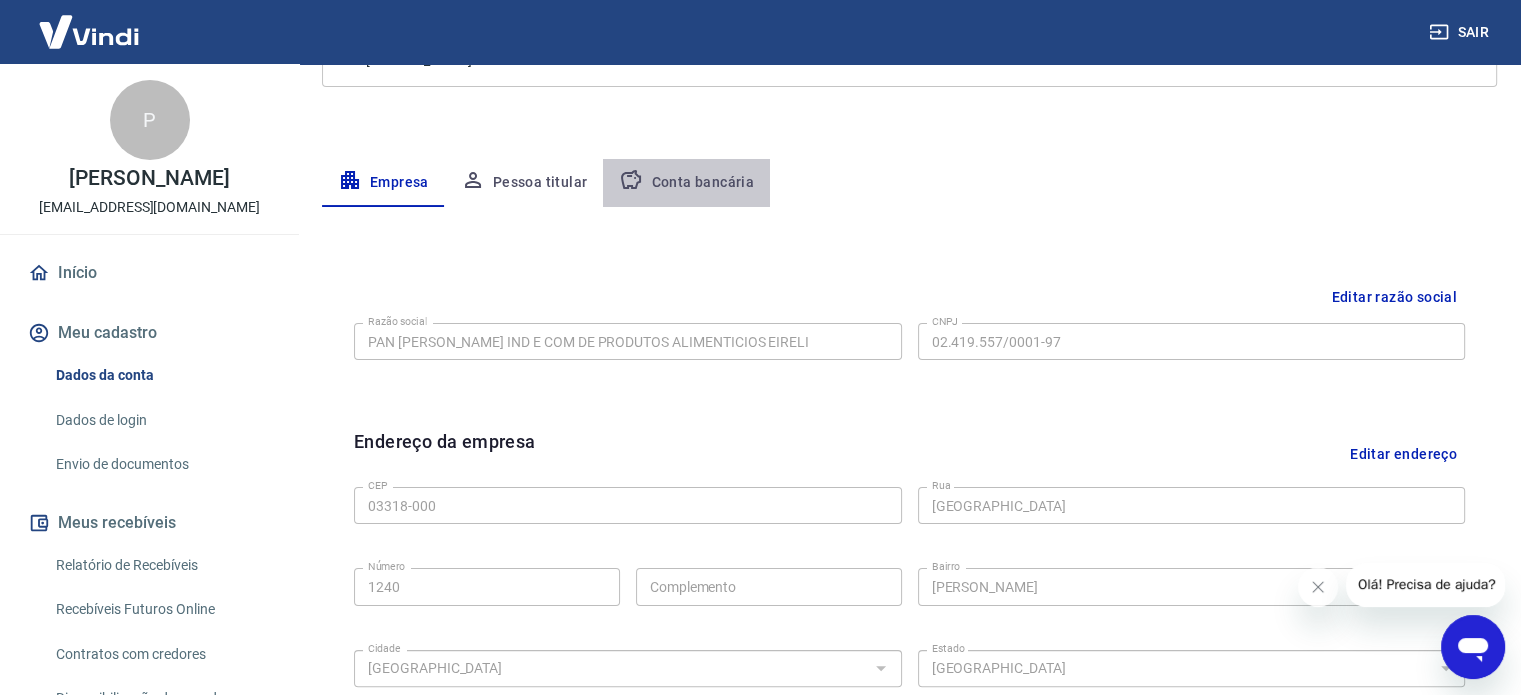click on "Conta bancária" at bounding box center (686, 183) 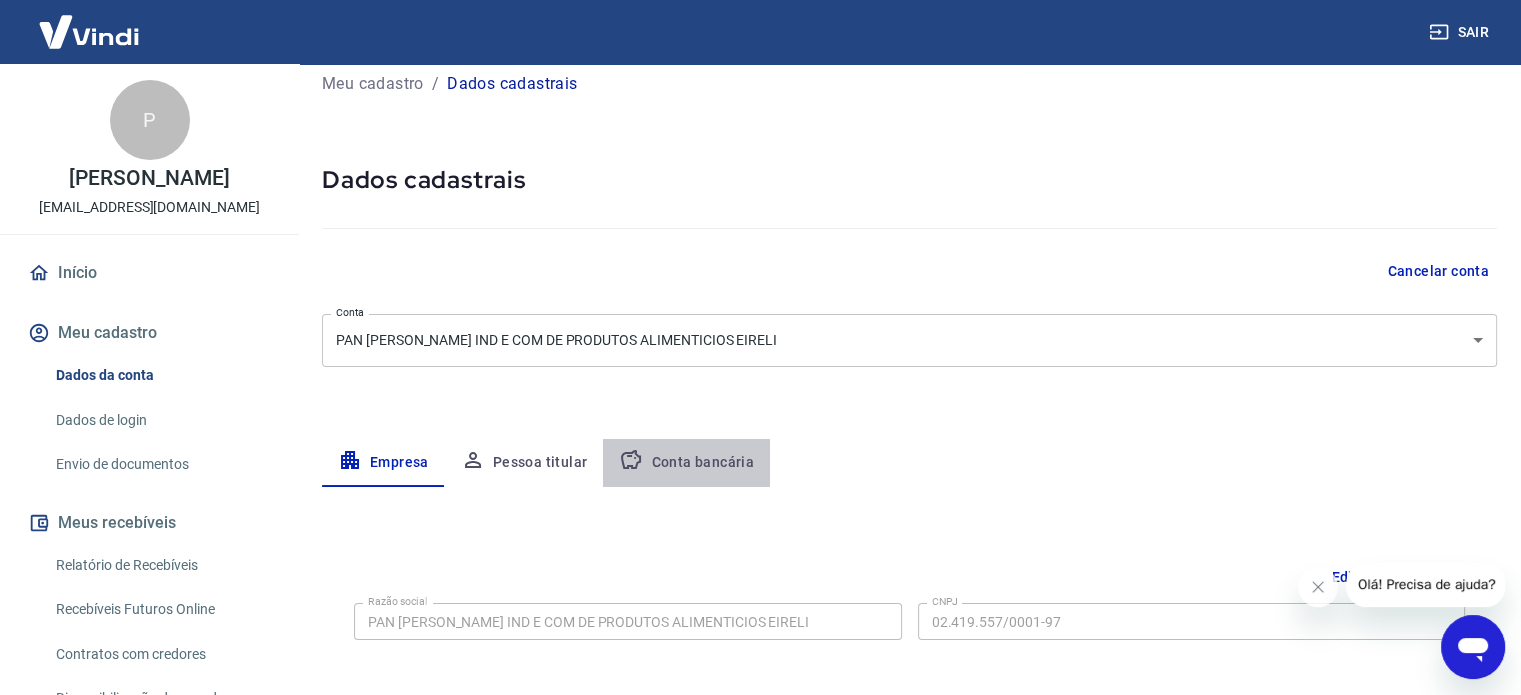 select on "1" 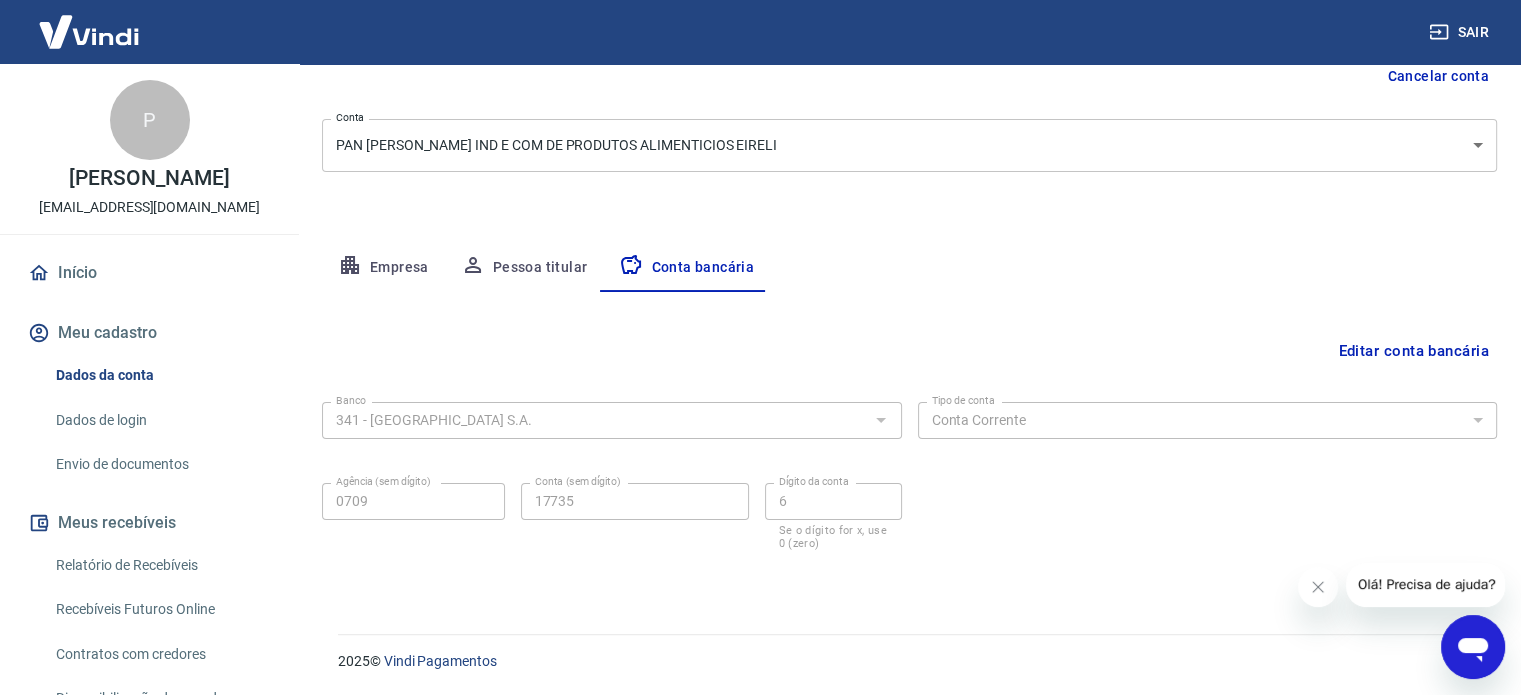 scroll, scrollTop: 0, scrollLeft: 0, axis: both 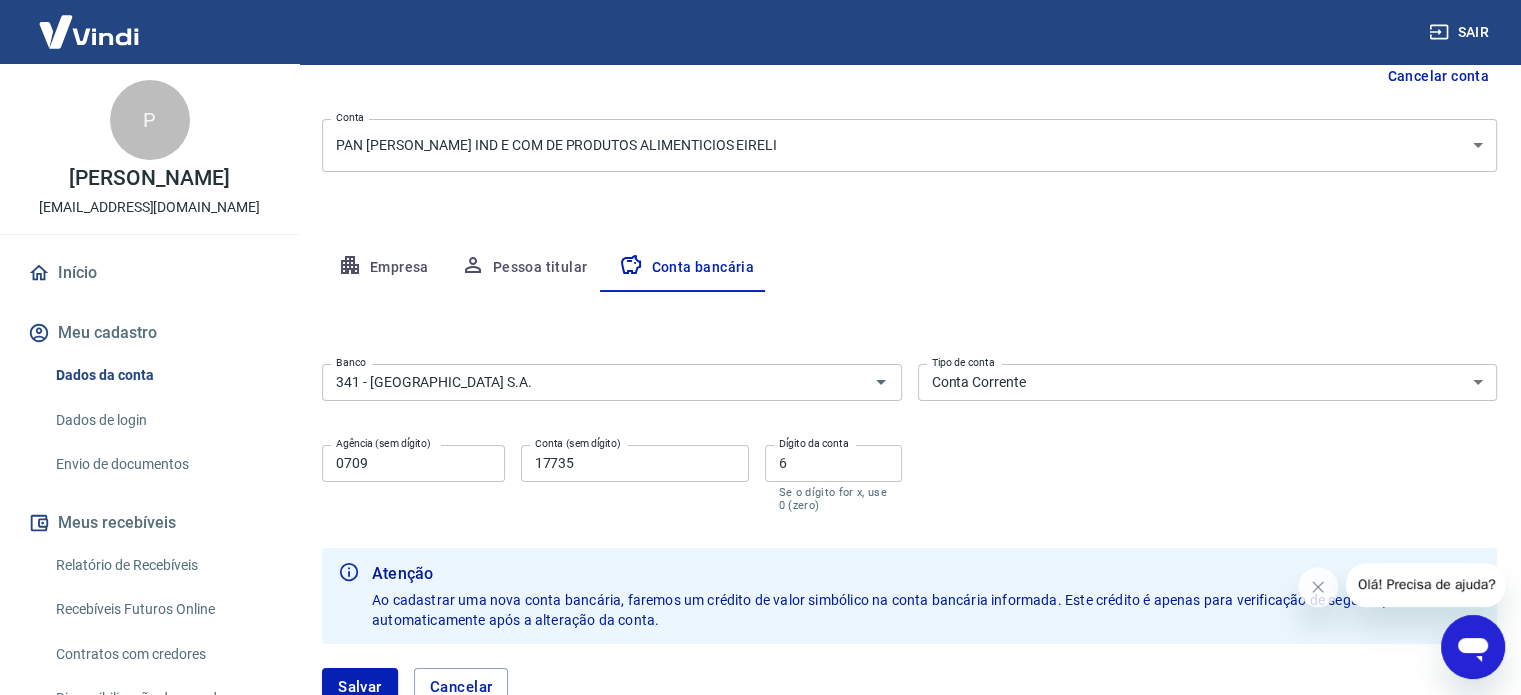 drag, startPoint x: 631, startPoint y: 450, endPoint x: 350, endPoint y: 439, distance: 281.2152 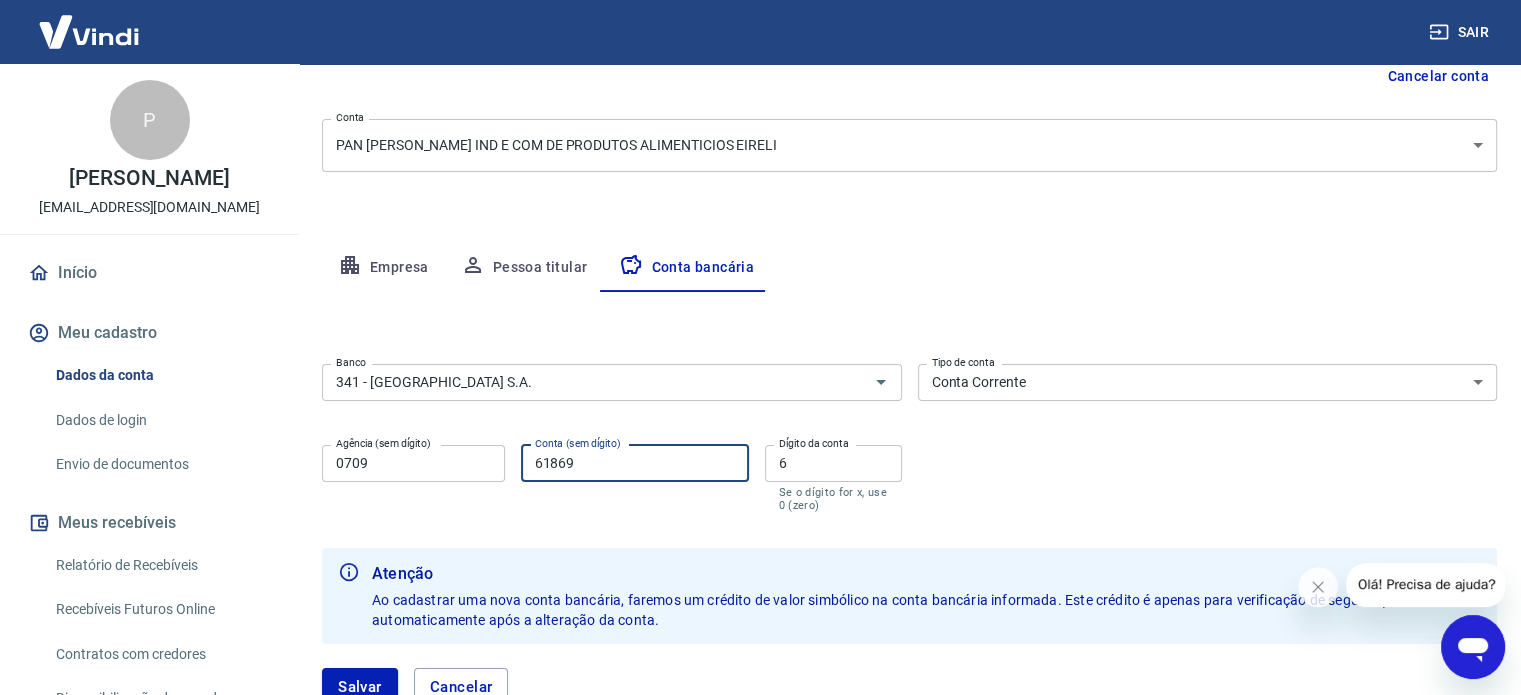 type on "61869" 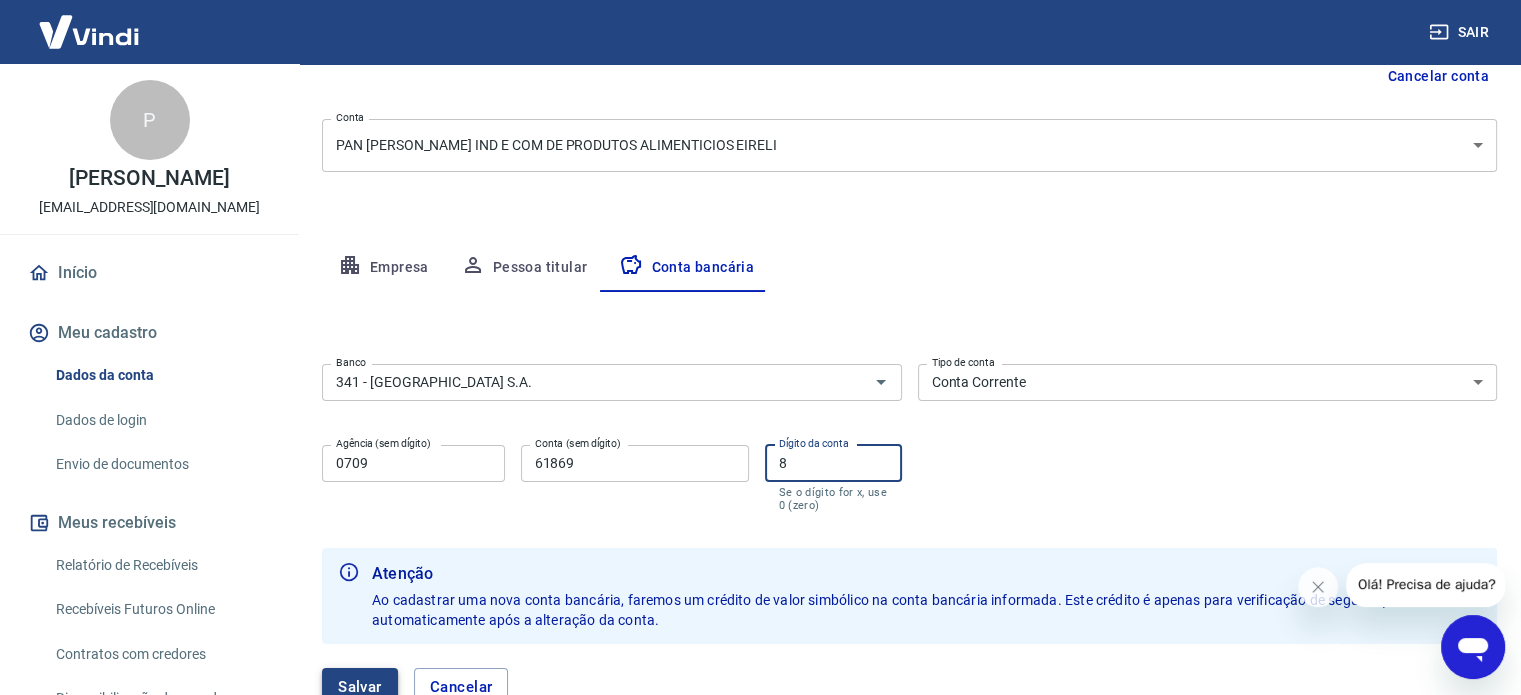 type on "8" 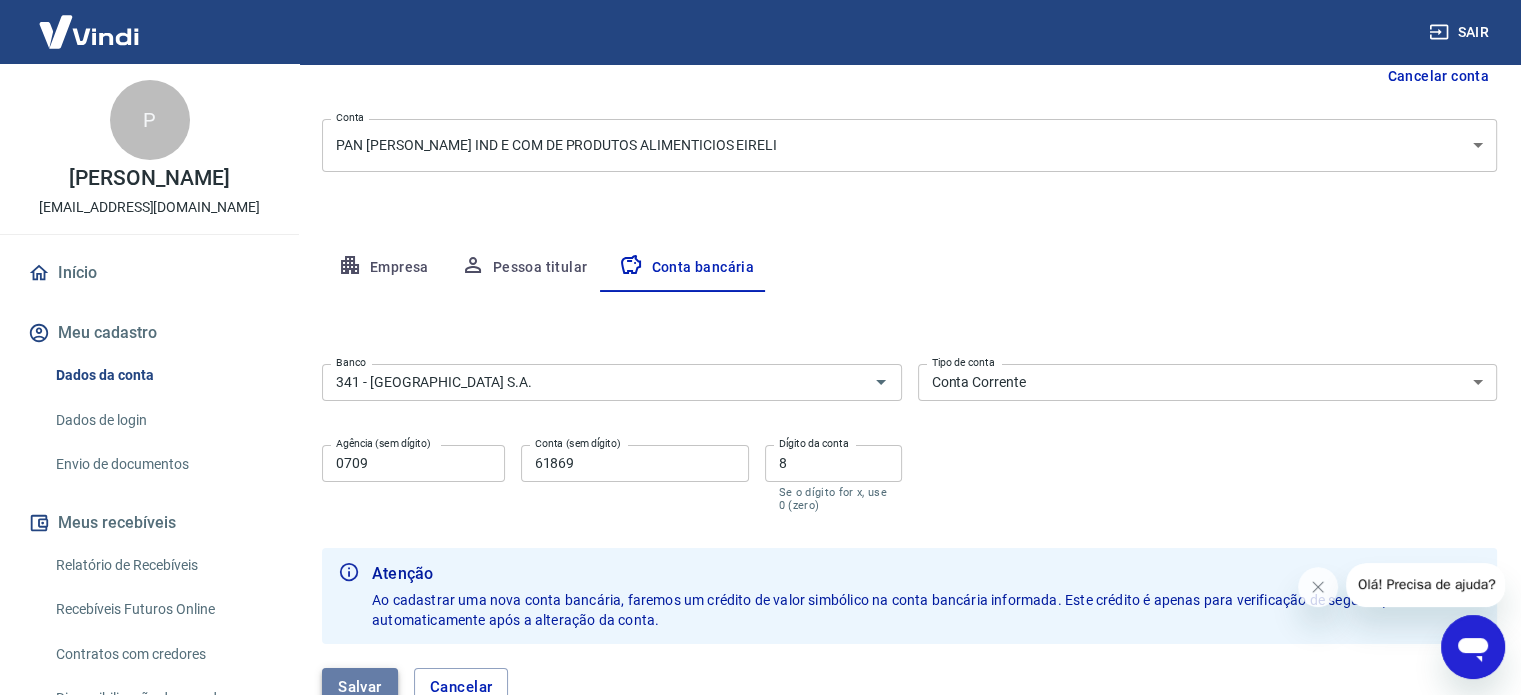 click on "Salvar" at bounding box center (360, 687) 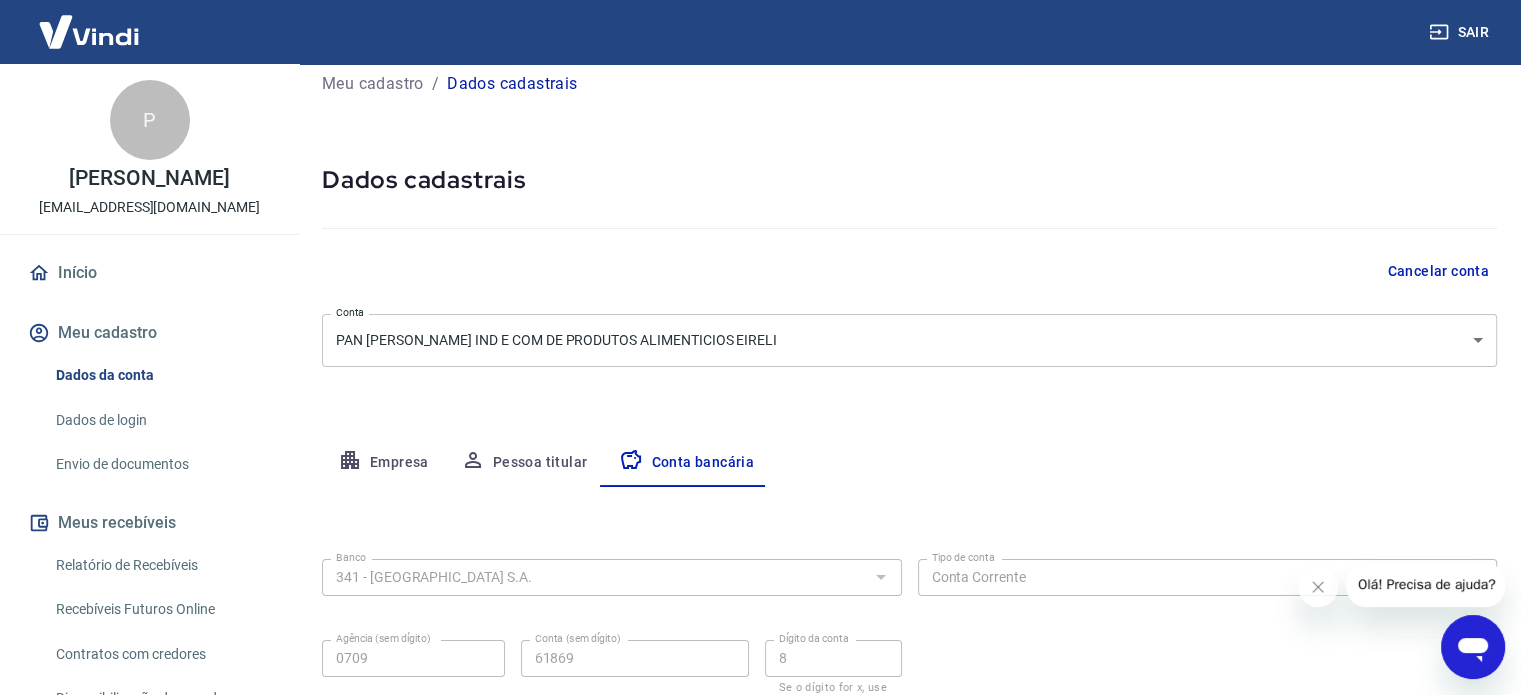 select on "1" 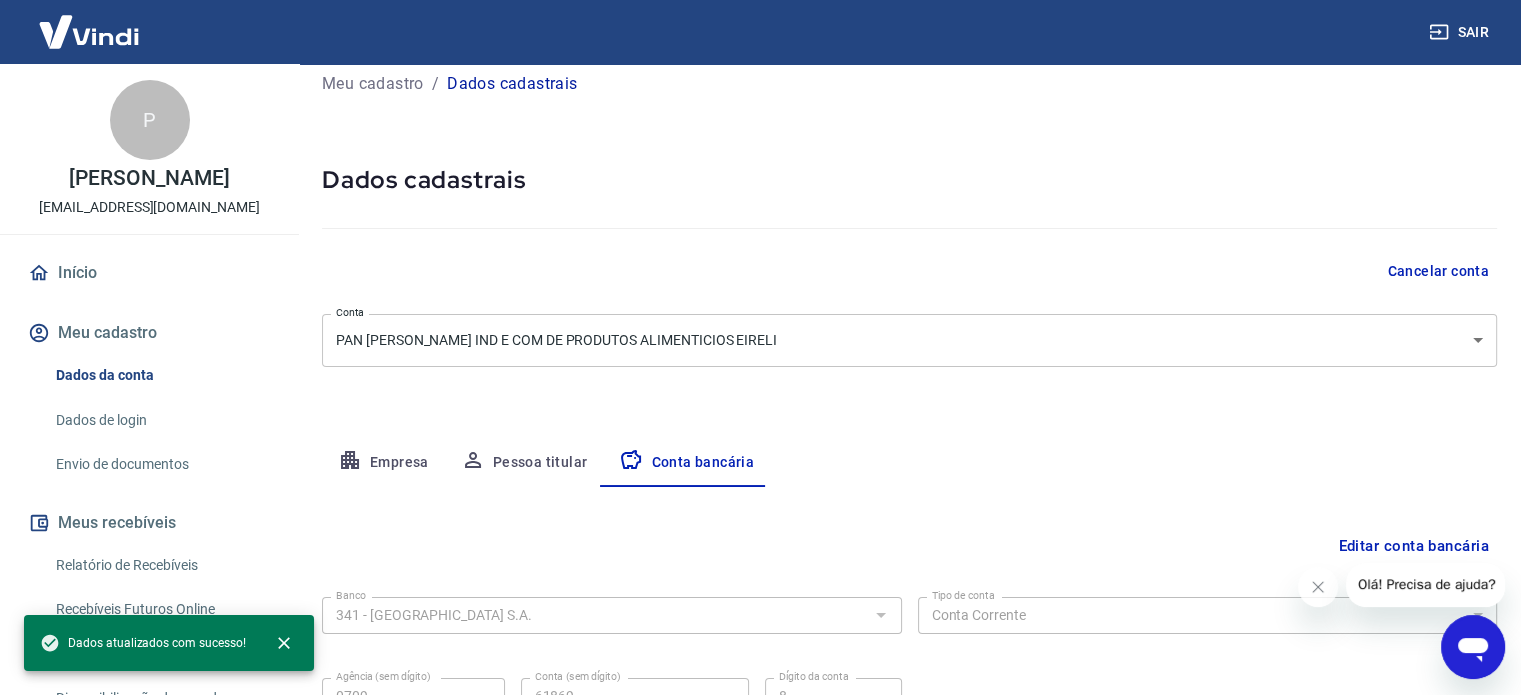 scroll, scrollTop: 215, scrollLeft: 0, axis: vertical 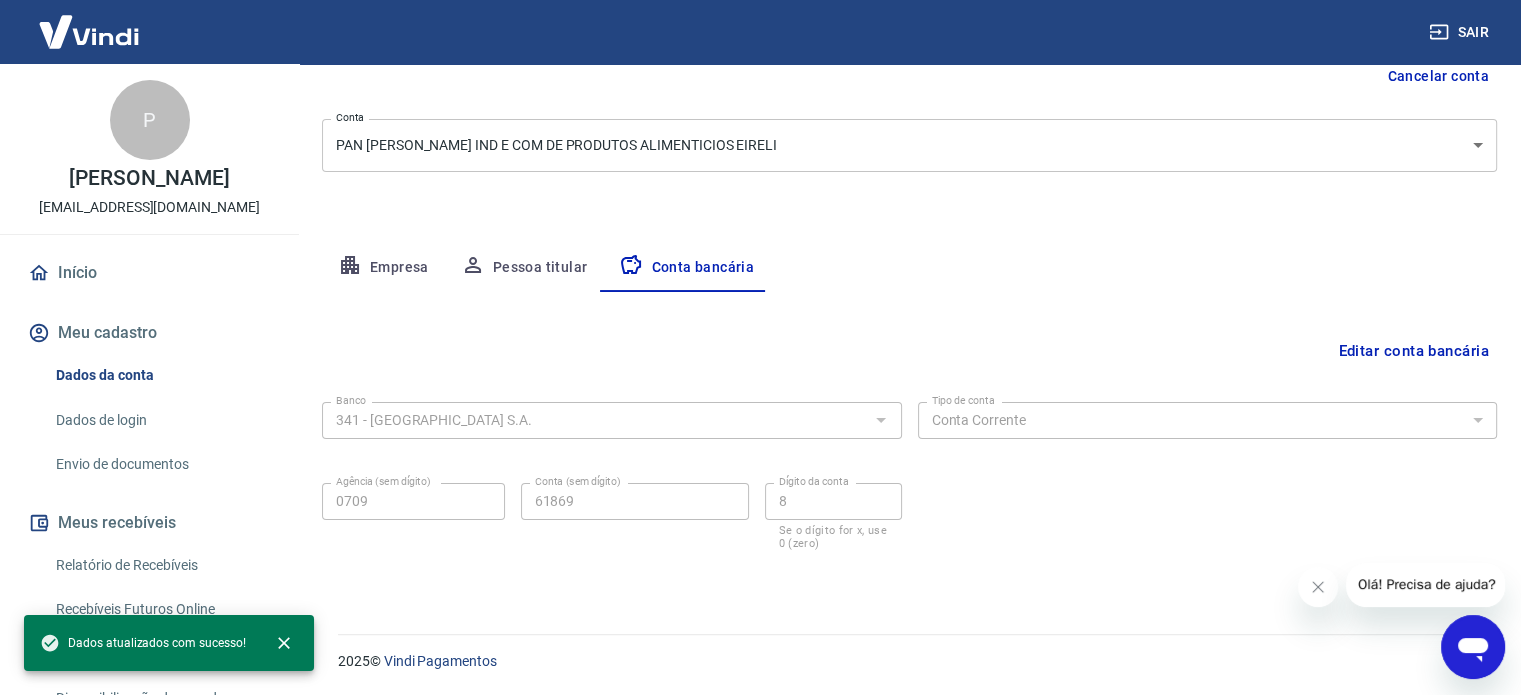click 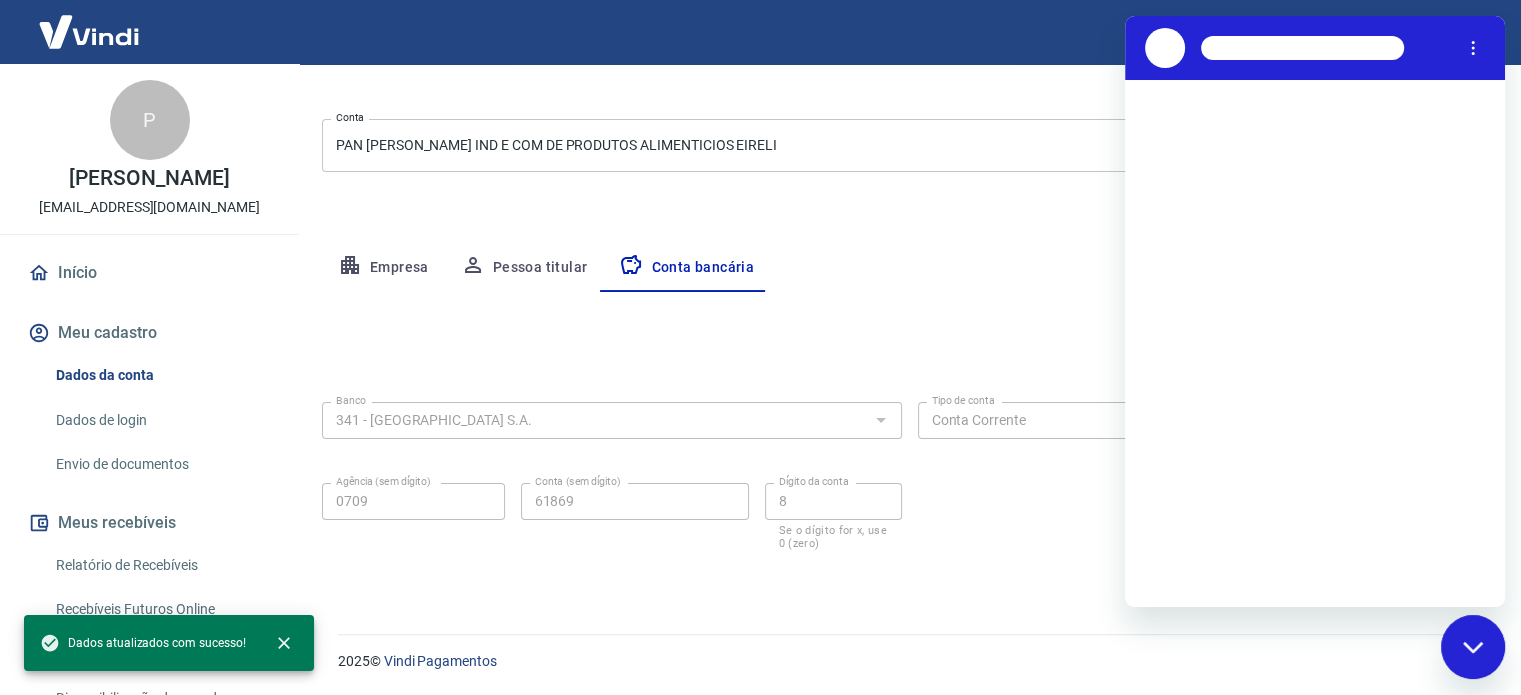 scroll, scrollTop: 0, scrollLeft: 0, axis: both 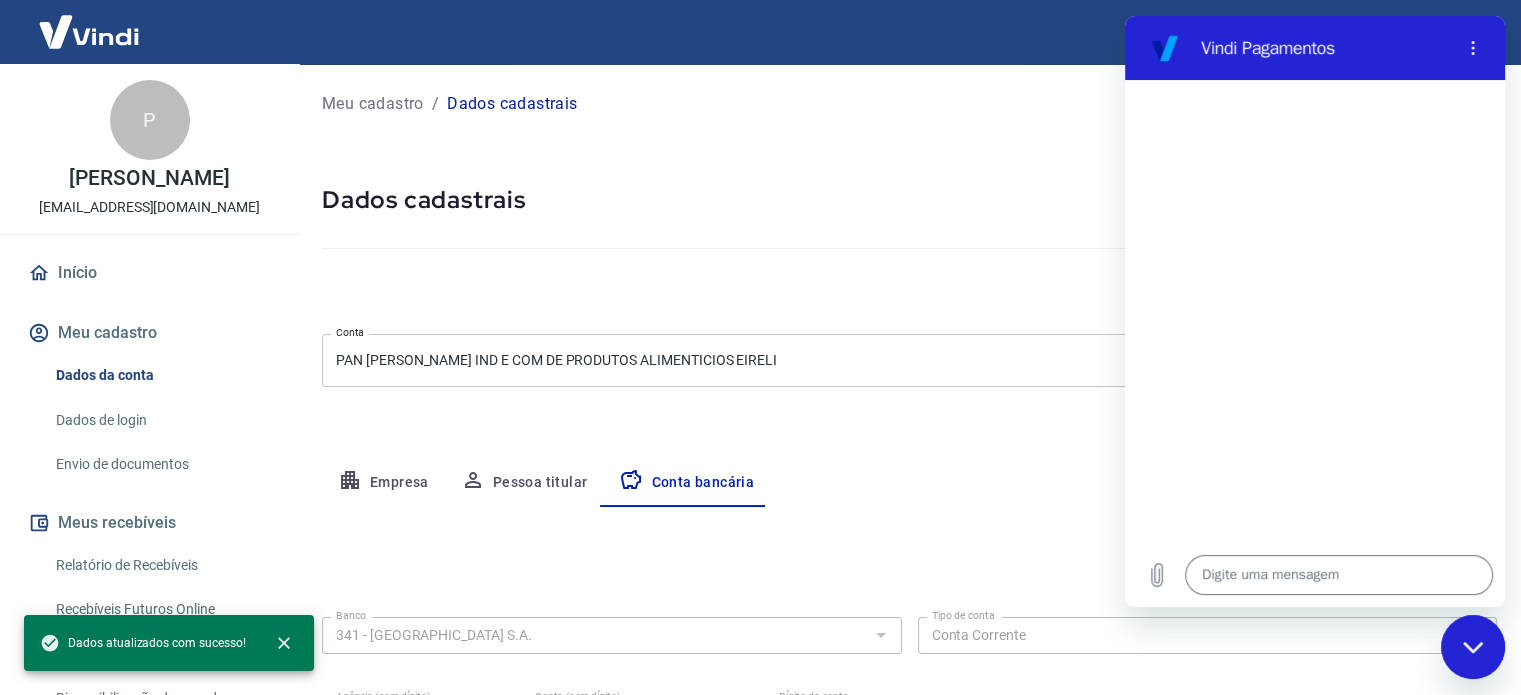click on "Dados cadastrais" at bounding box center (909, 200) 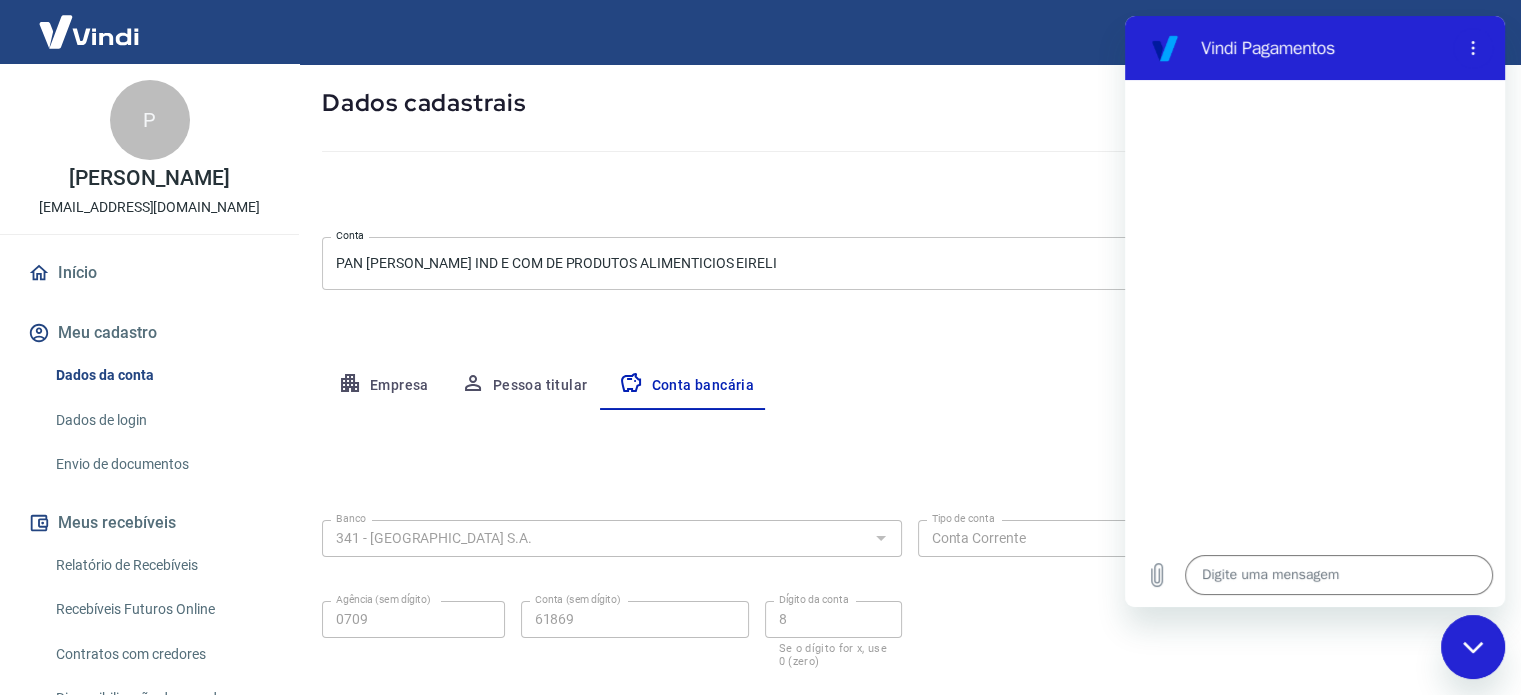 scroll, scrollTop: 0, scrollLeft: 0, axis: both 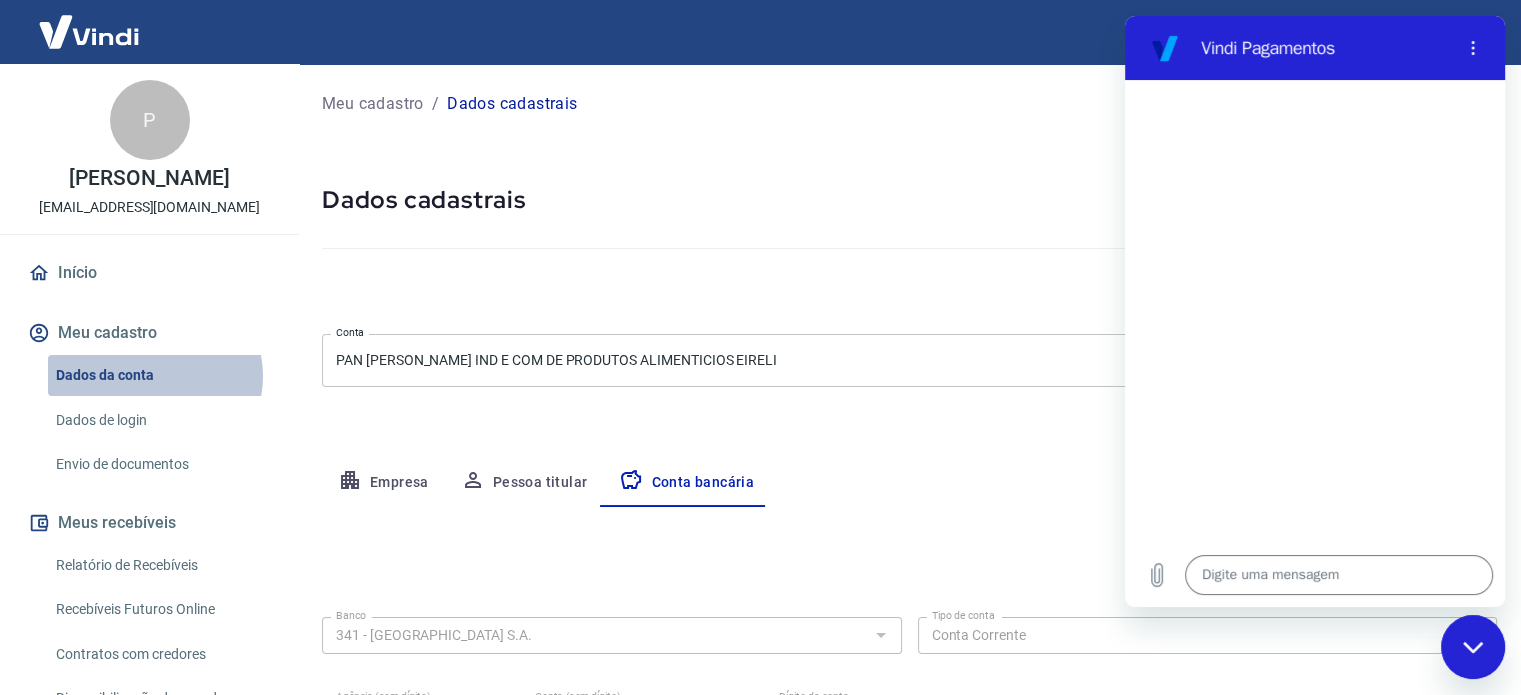 click on "Dados da conta" at bounding box center [161, 375] 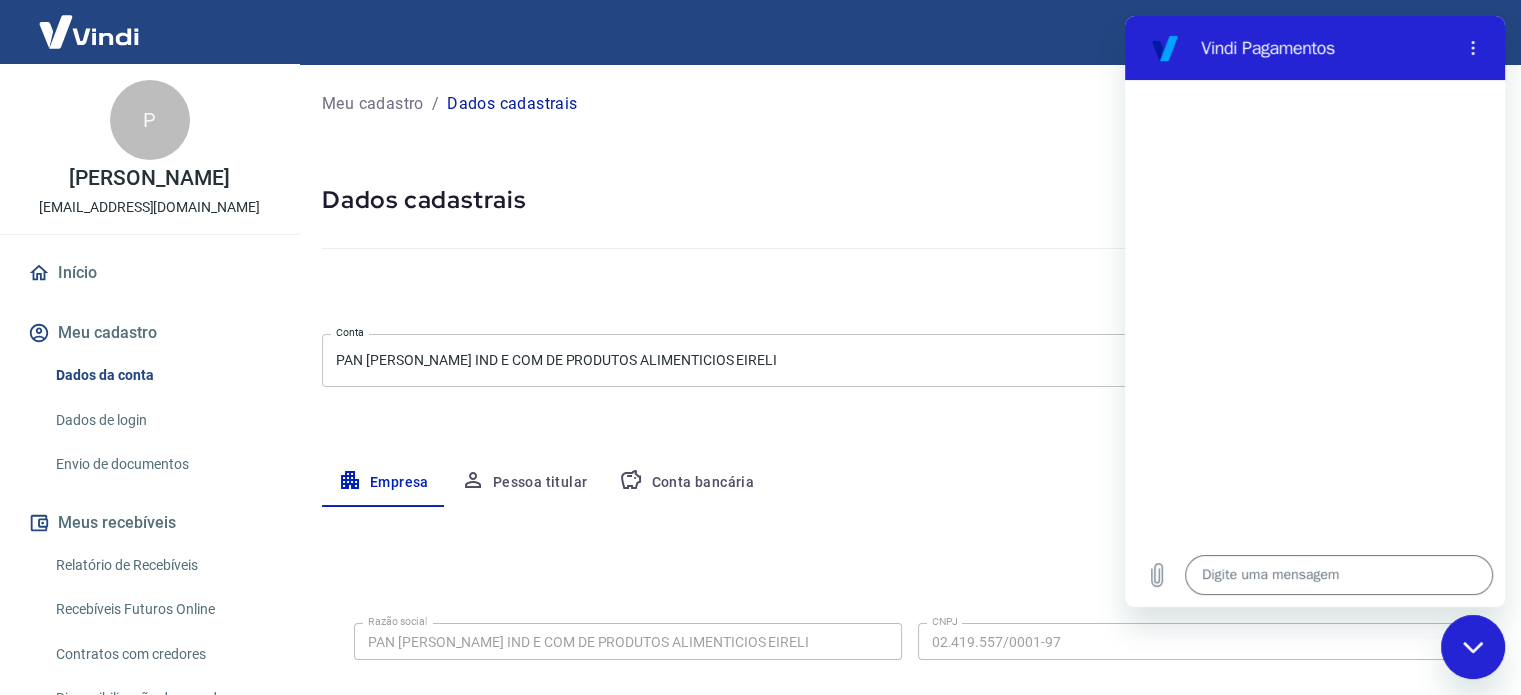 click on "Início Meu cadastro Dados da conta Dados de login Envio de documentos Meus recebíveis Relatório de Recebíveis Recebíveis Futuros Online Contratos com credores Disponibilização de agenda Segurança Fale conosco" at bounding box center (149, 545) 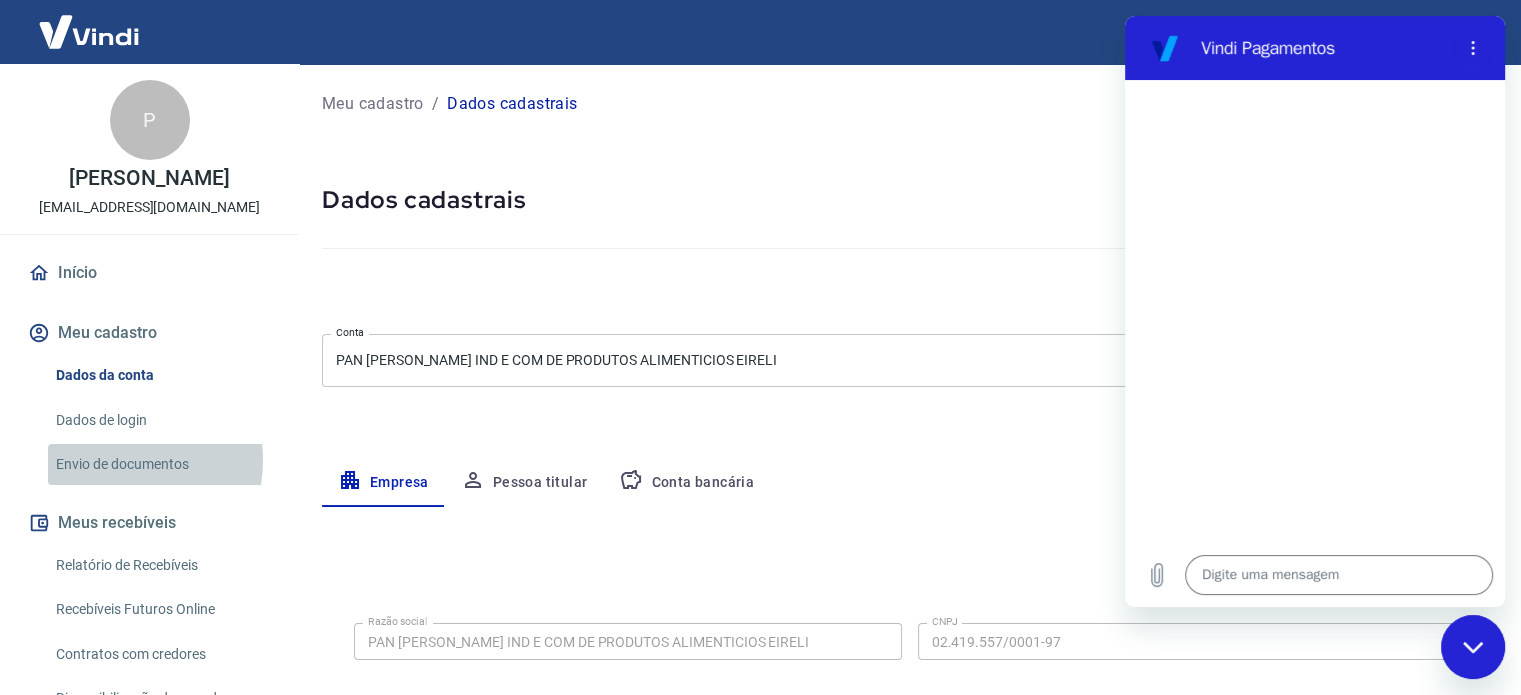 click on "Envio de documentos" at bounding box center (161, 464) 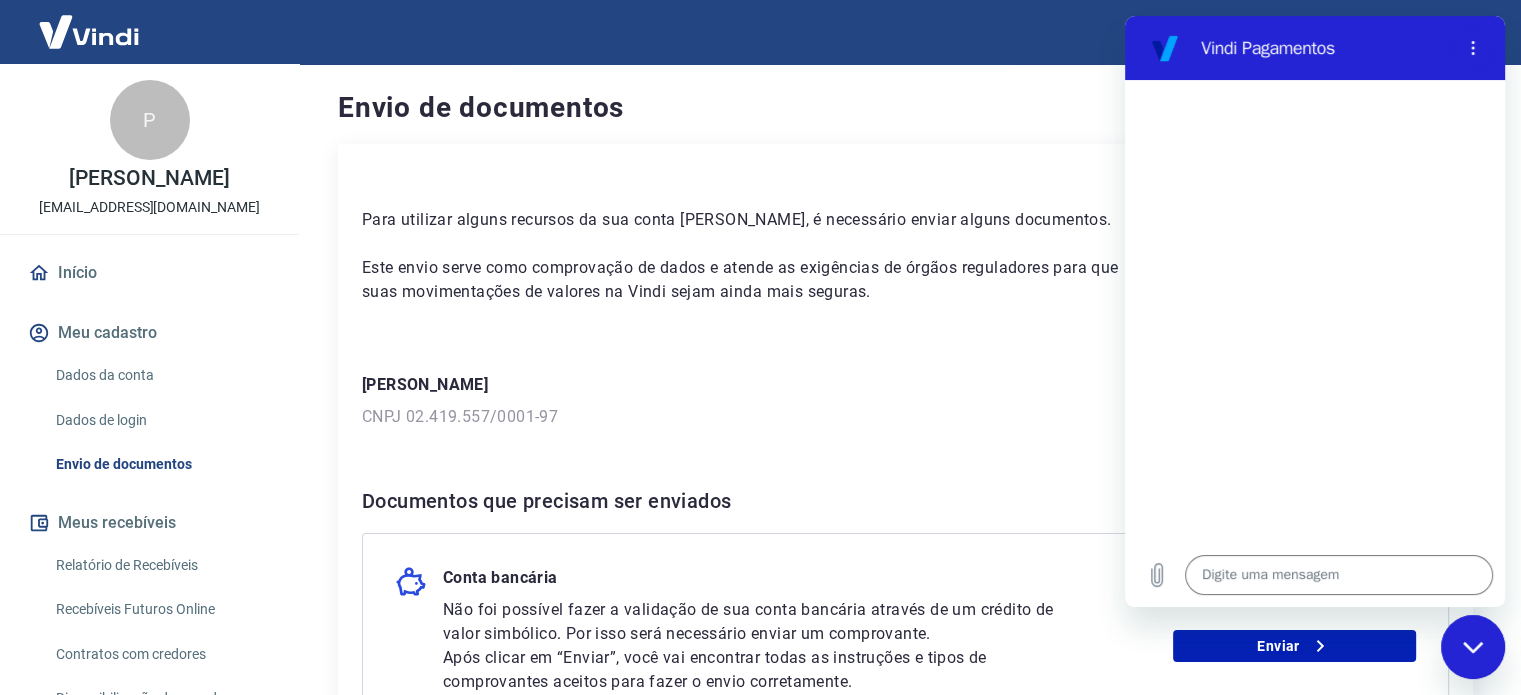 click 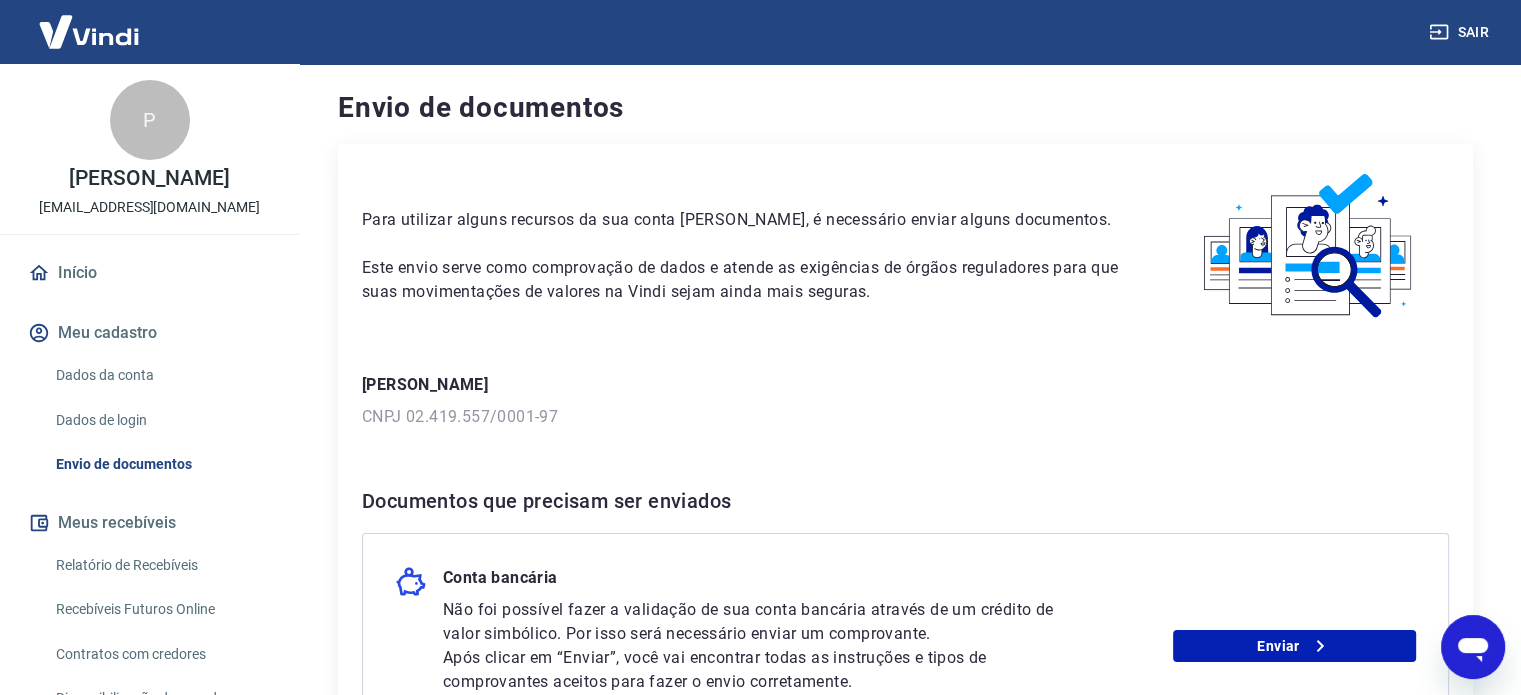 scroll, scrollTop: 253, scrollLeft: 0, axis: vertical 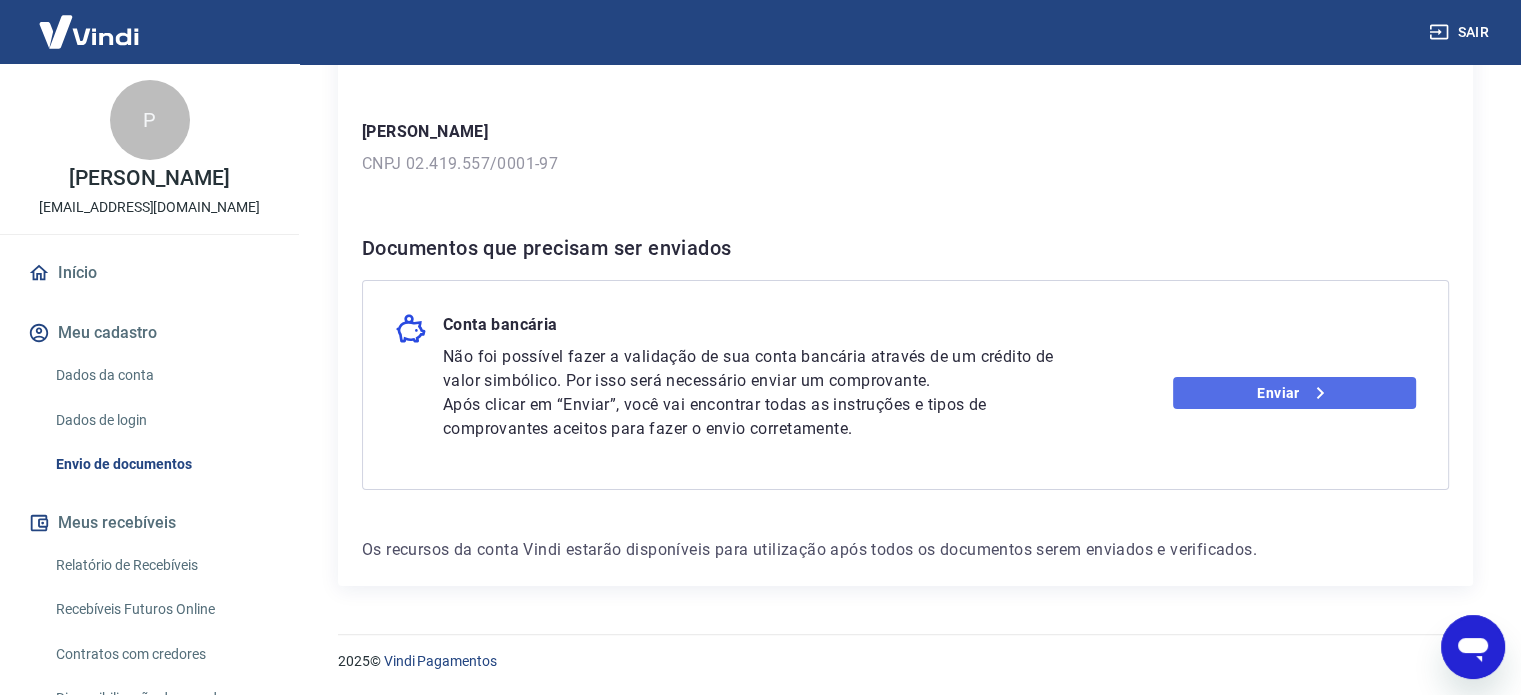 click on "Enviar" at bounding box center [1294, 393] 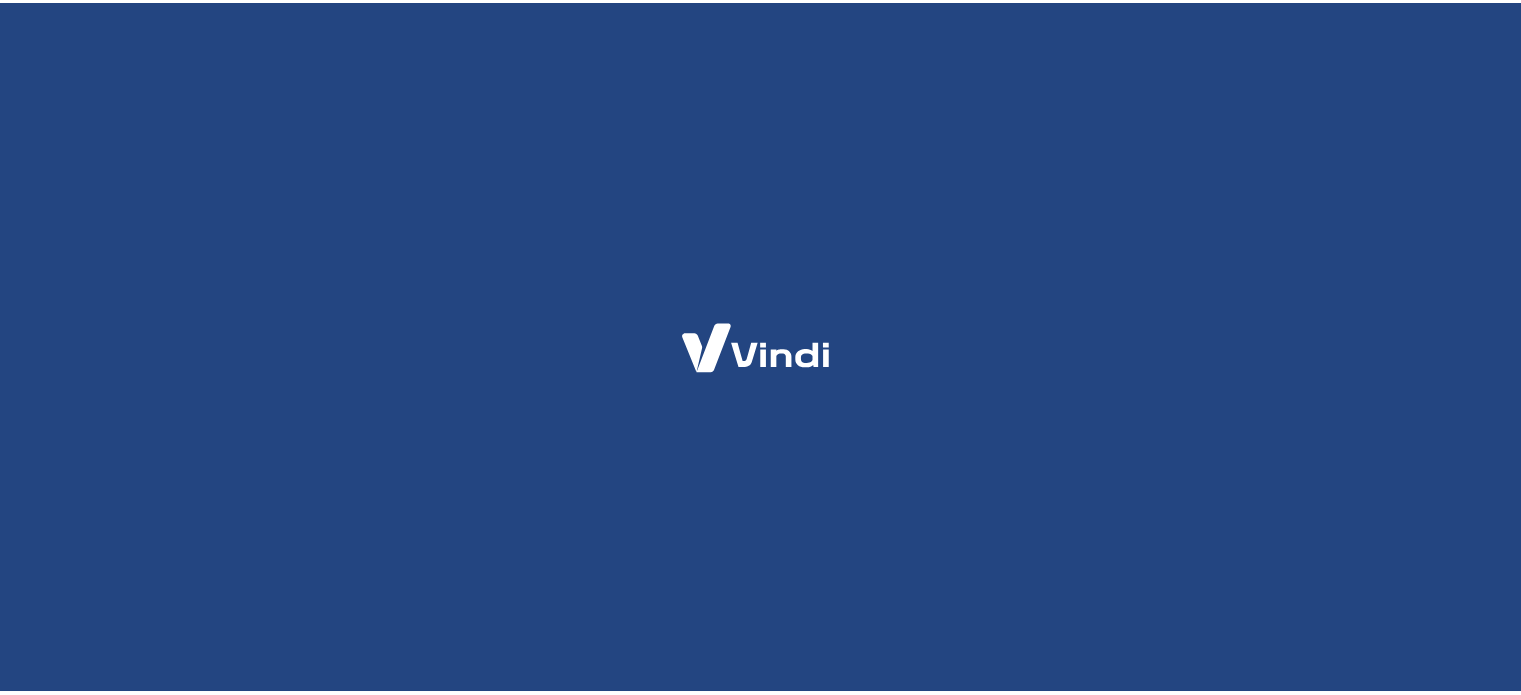 scroll, scrollTop: 0, scrollLeft: 0, axis: both 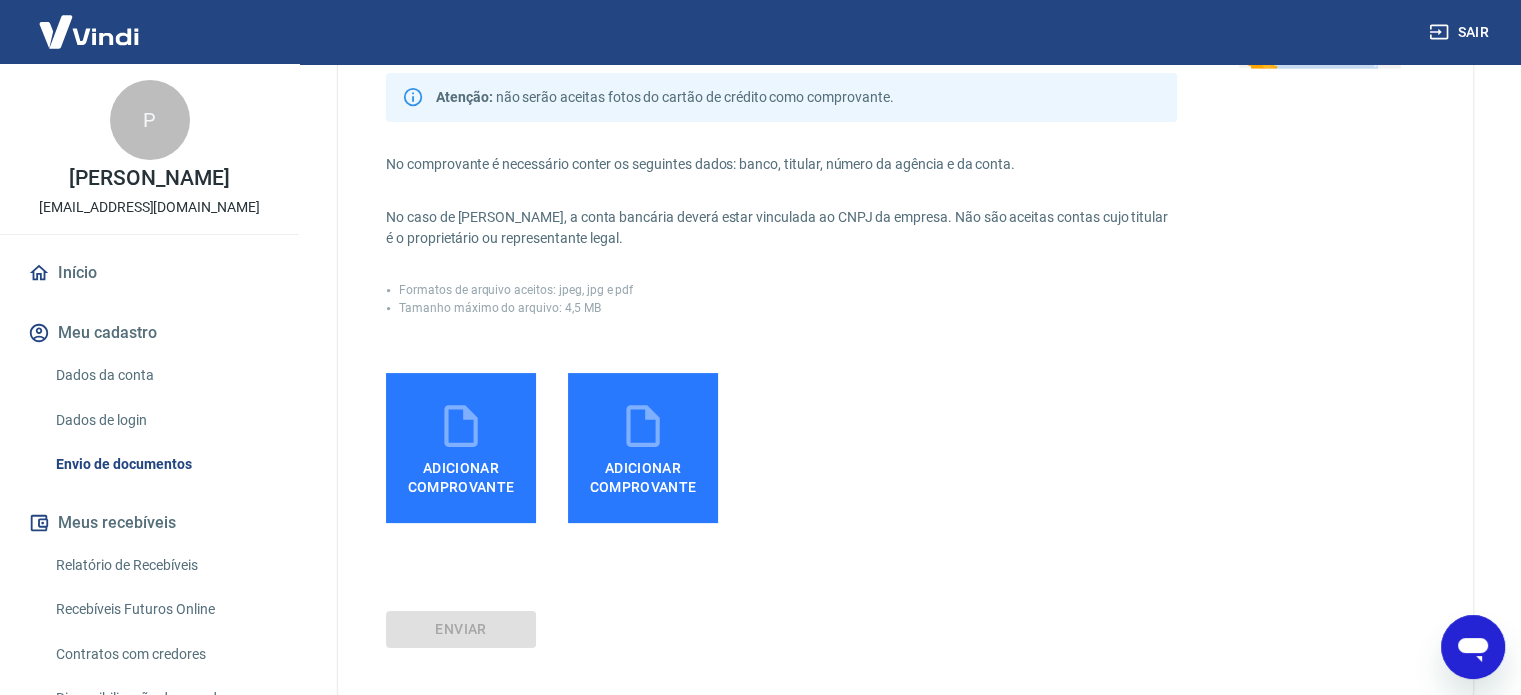 click on "Adicionar comprovante" at bounding box center (461, 448) 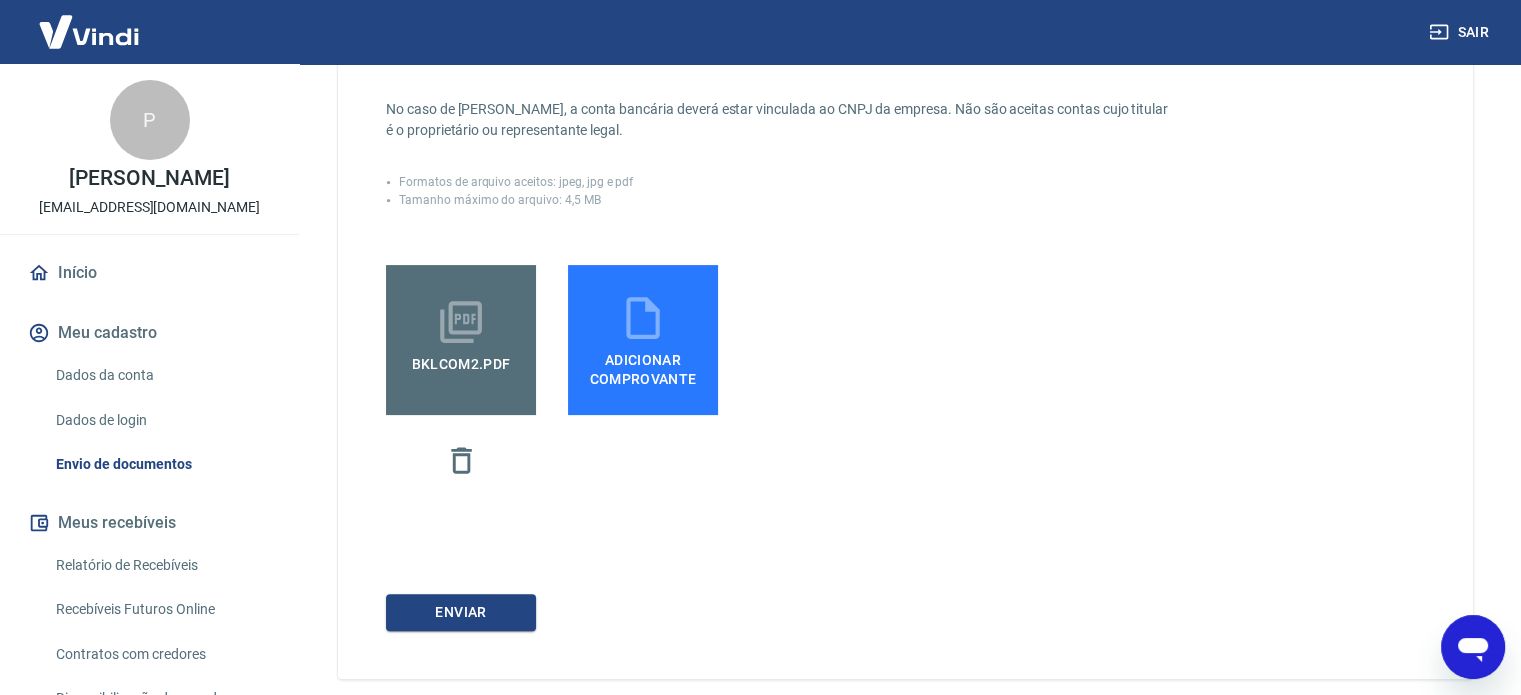 scroll, scrollTop: 500, scrollLeft: 0, axis: vertical 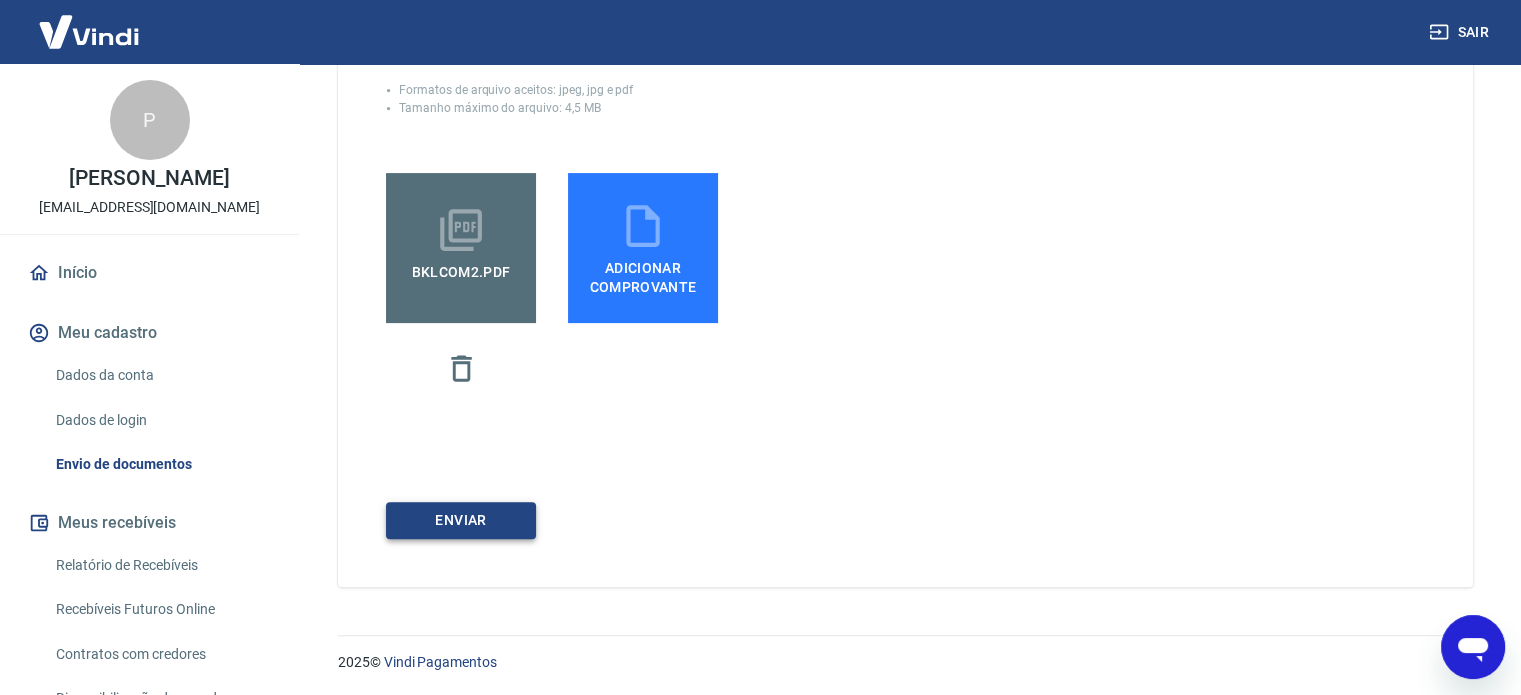 click on "ENVIAR" at bounding box center [461, 520] 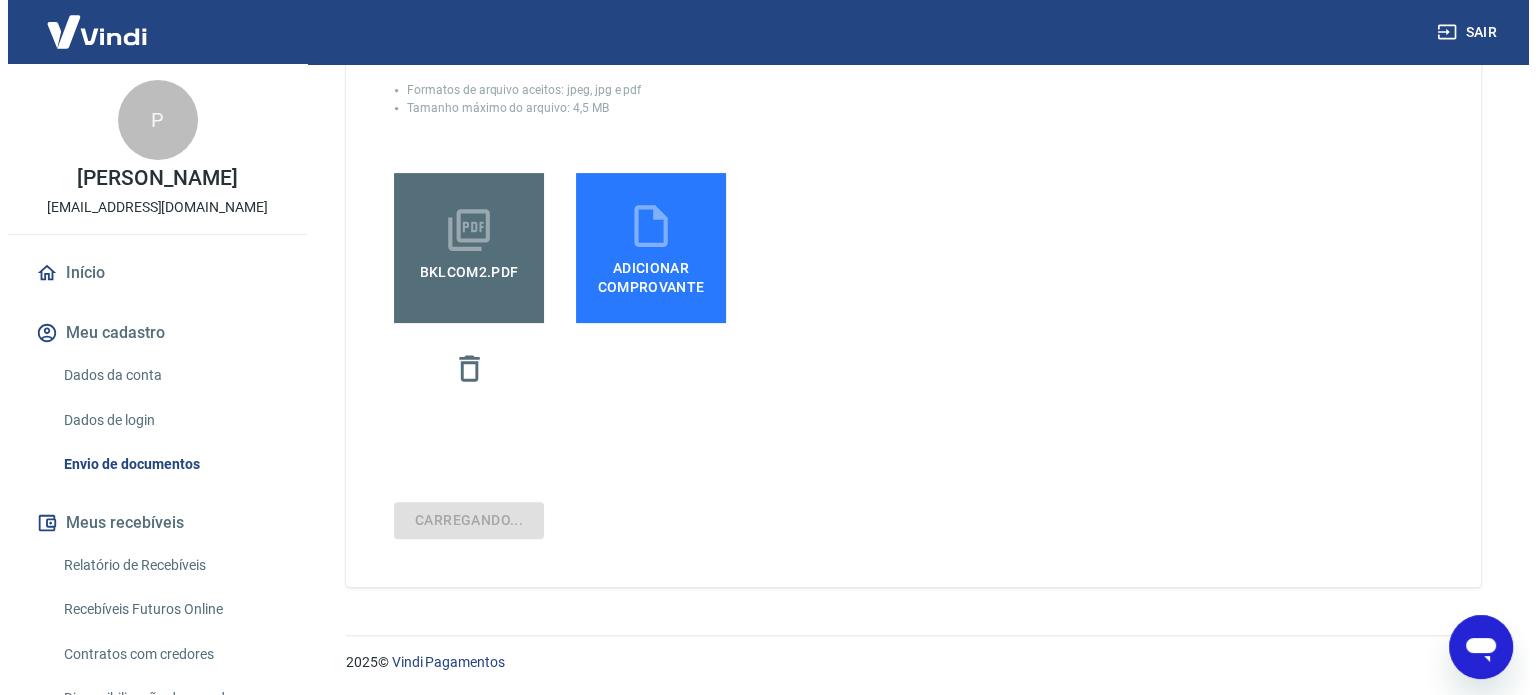 scroll, scrollTop: 0, scrollLeft: 0, axis: both 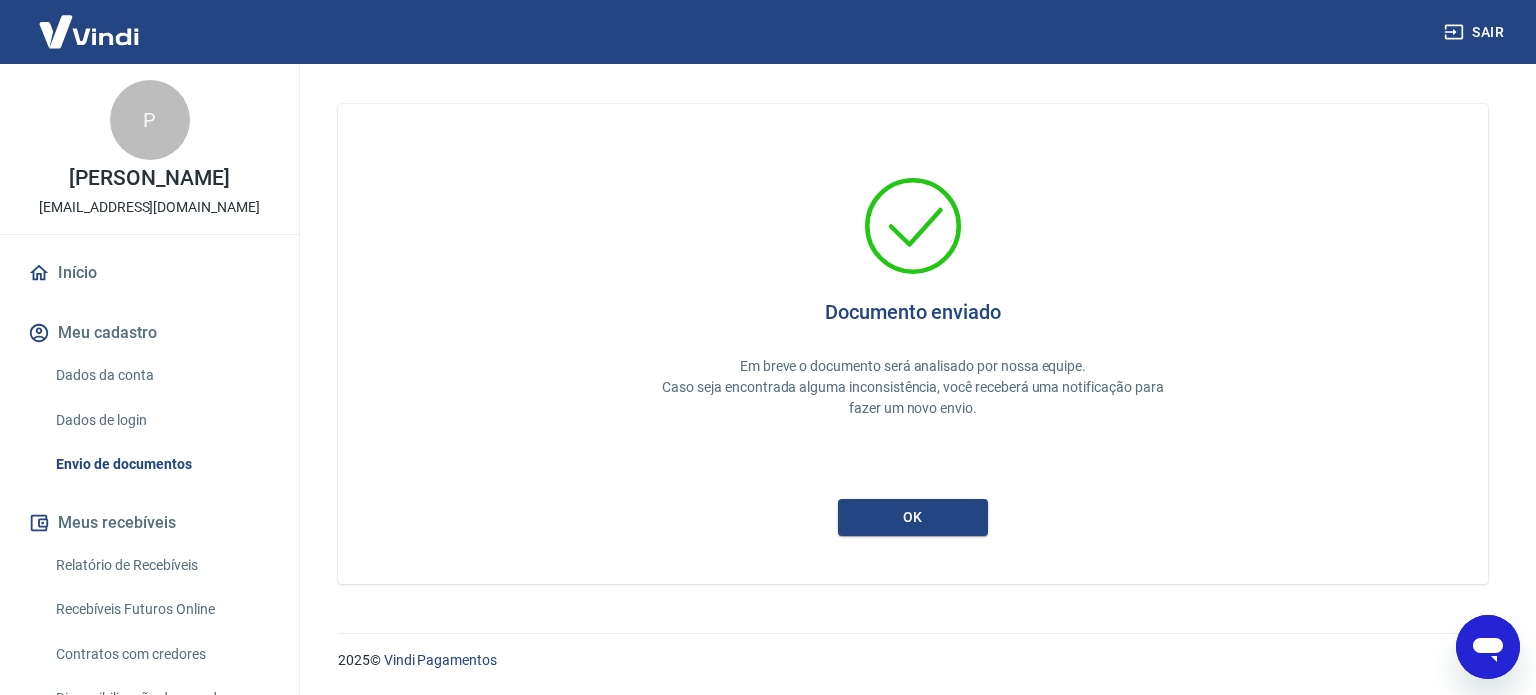 click at bounding box center (1488, 647) 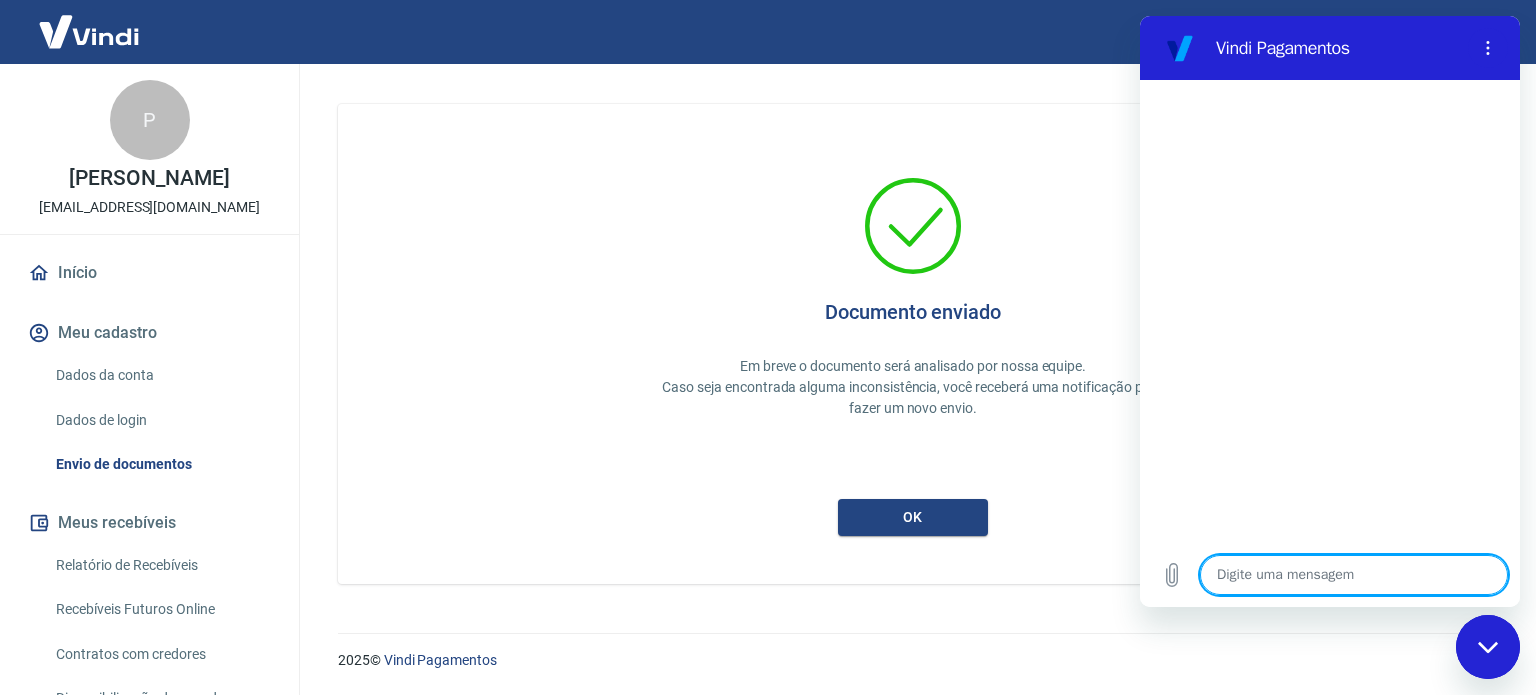 scroll, scrollTop: 0, scrollLeft: 0, axis: both 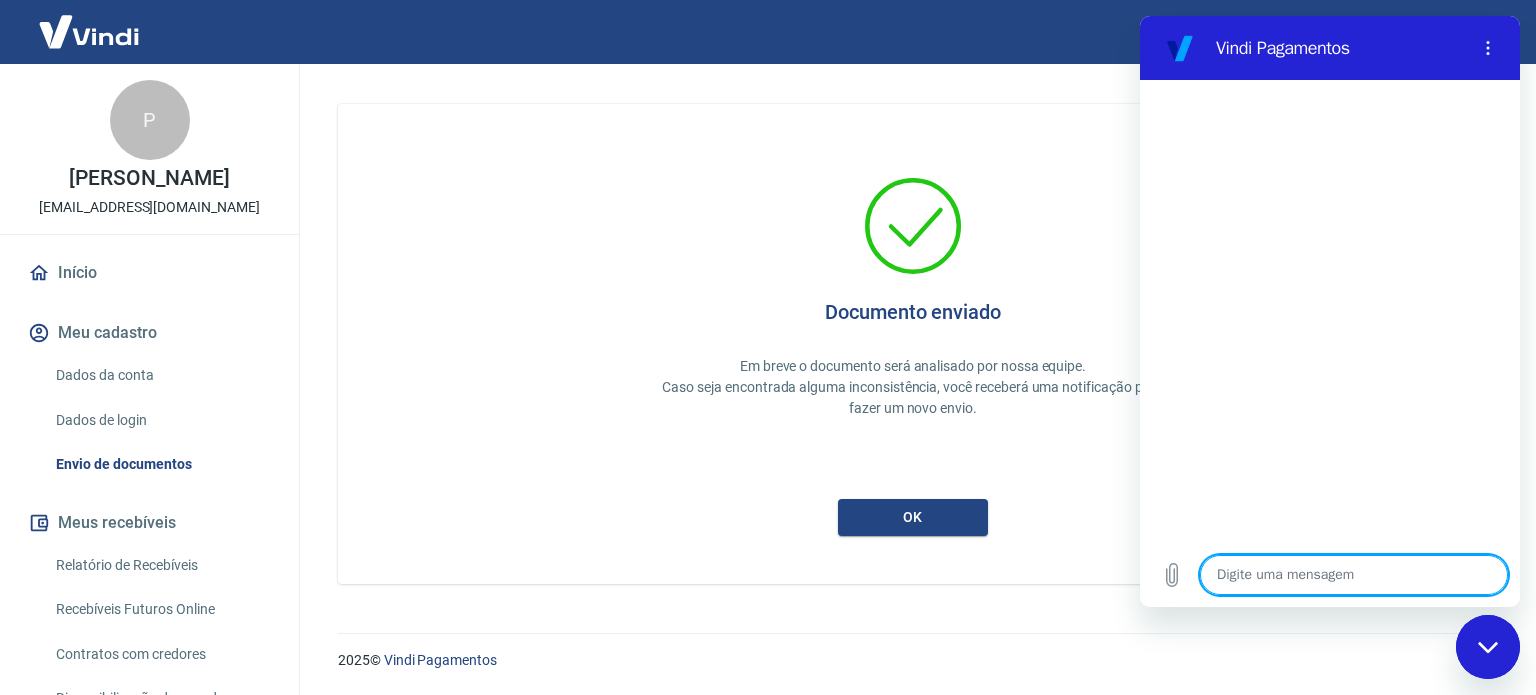 type on "c" 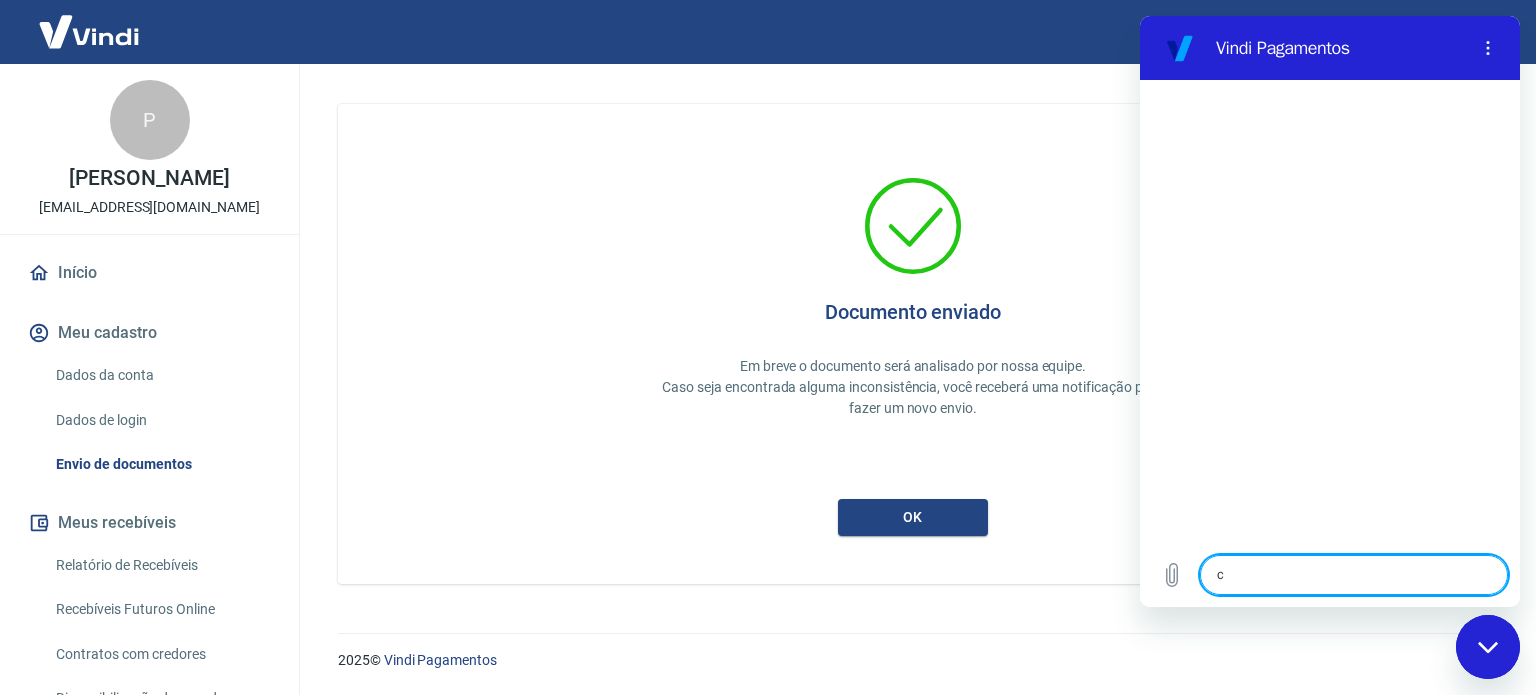 type on "co" 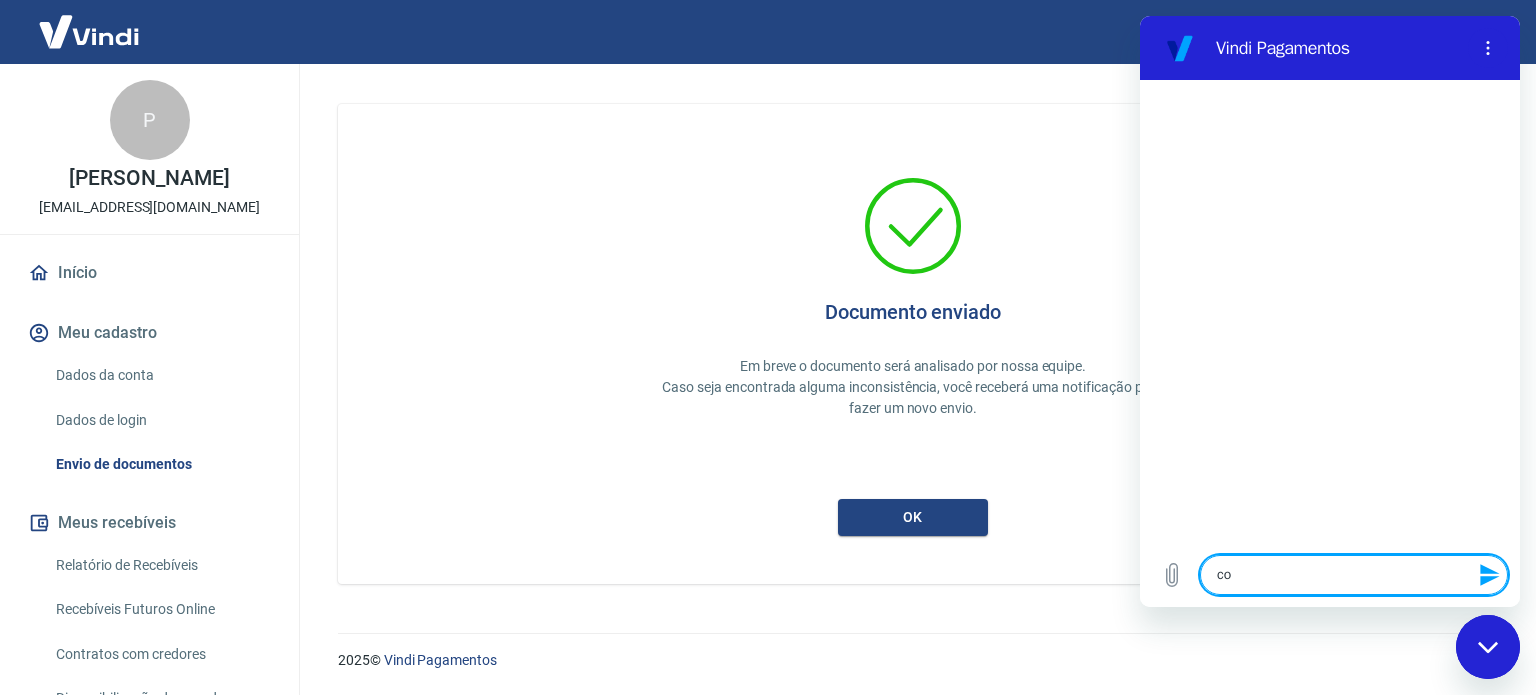 type on "cor" 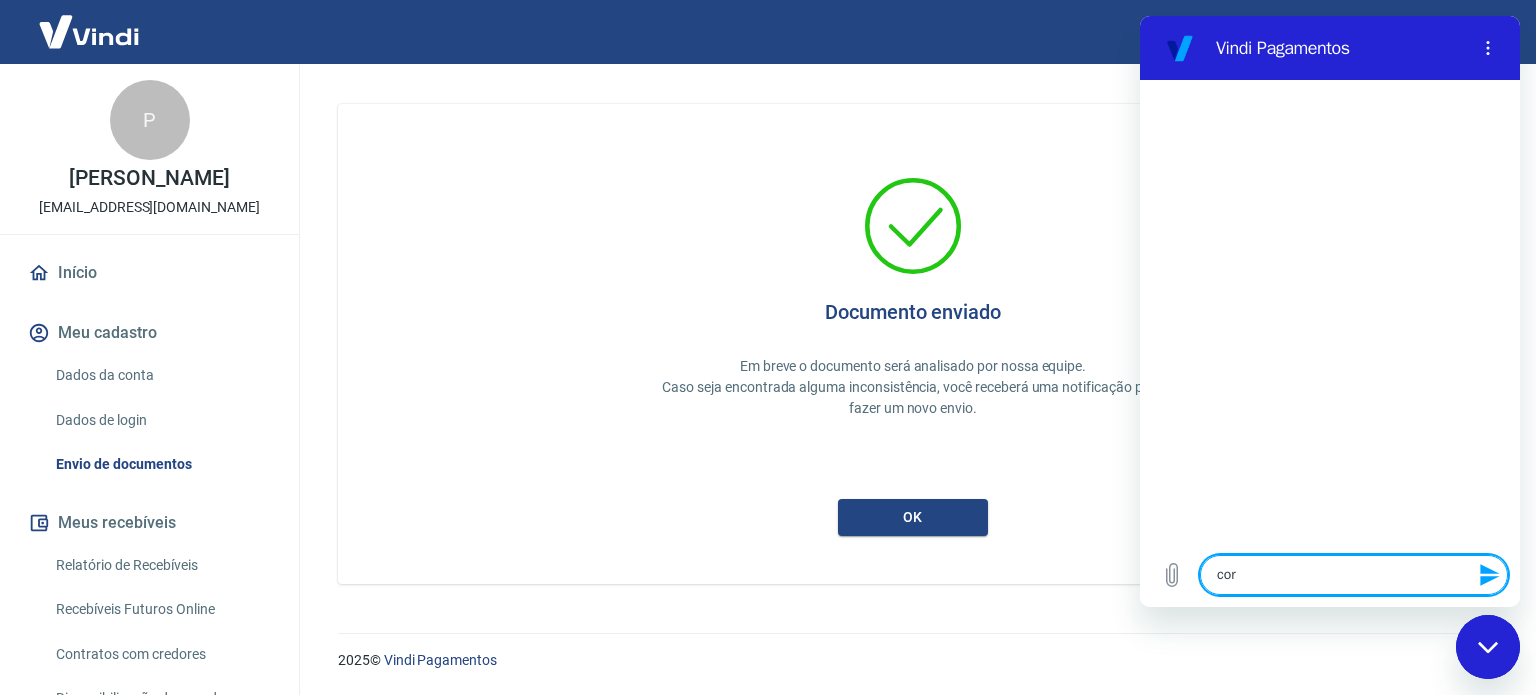 type on "corr" 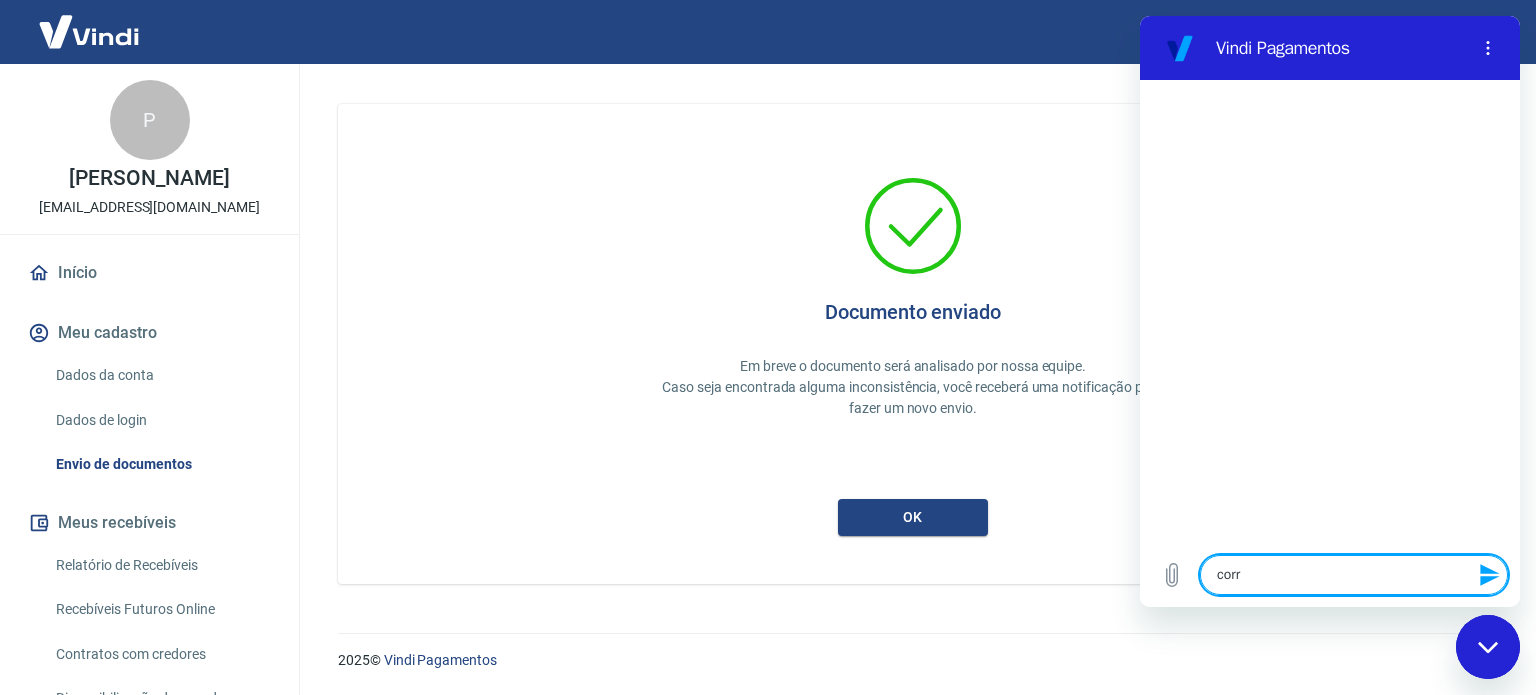 type on "corri" 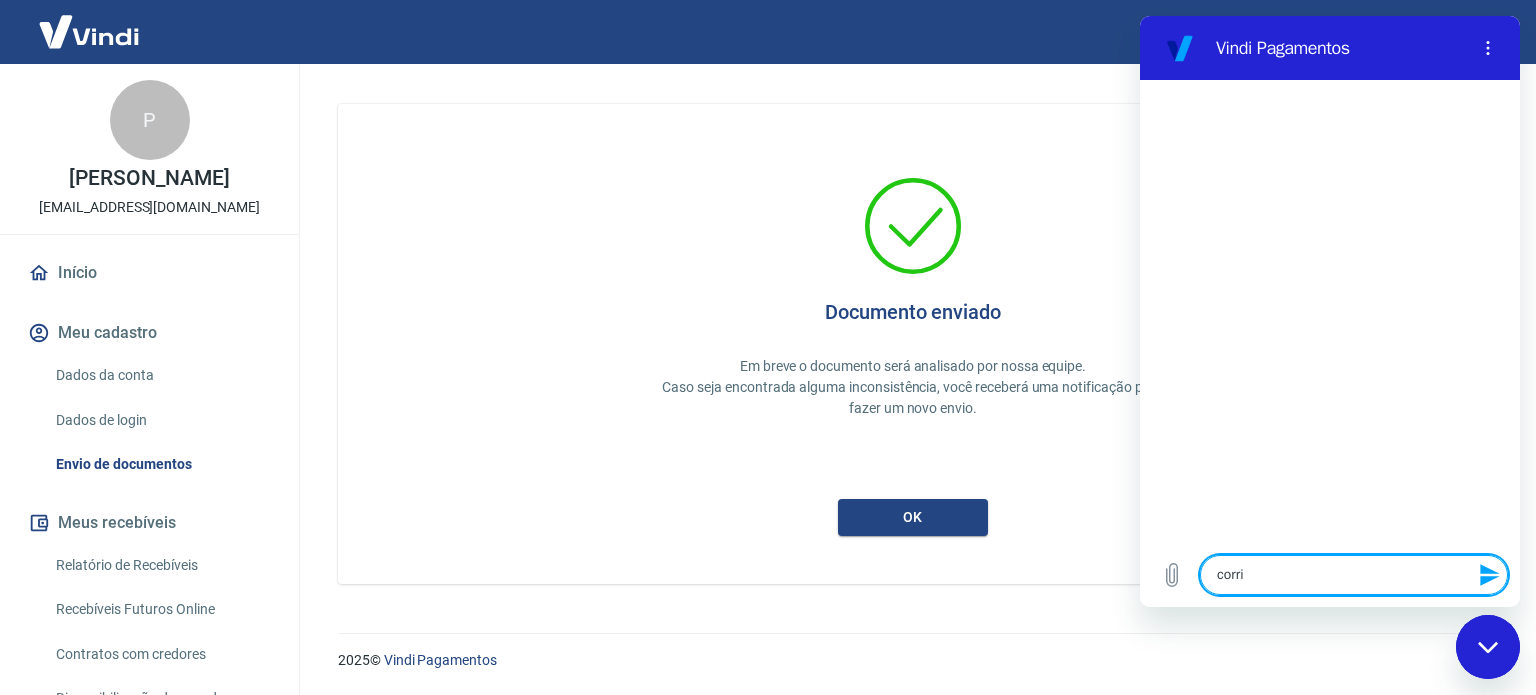 type on "corrig" 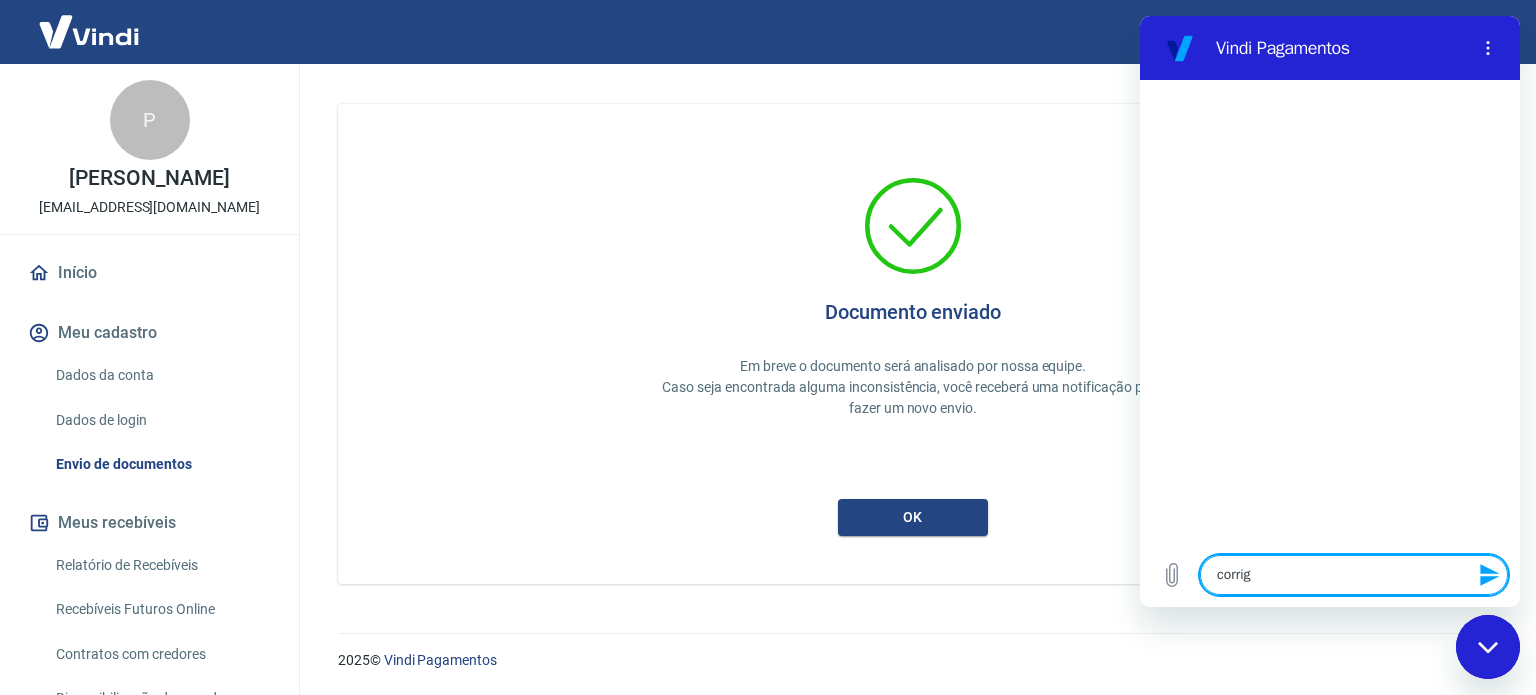 type on "corrigi" 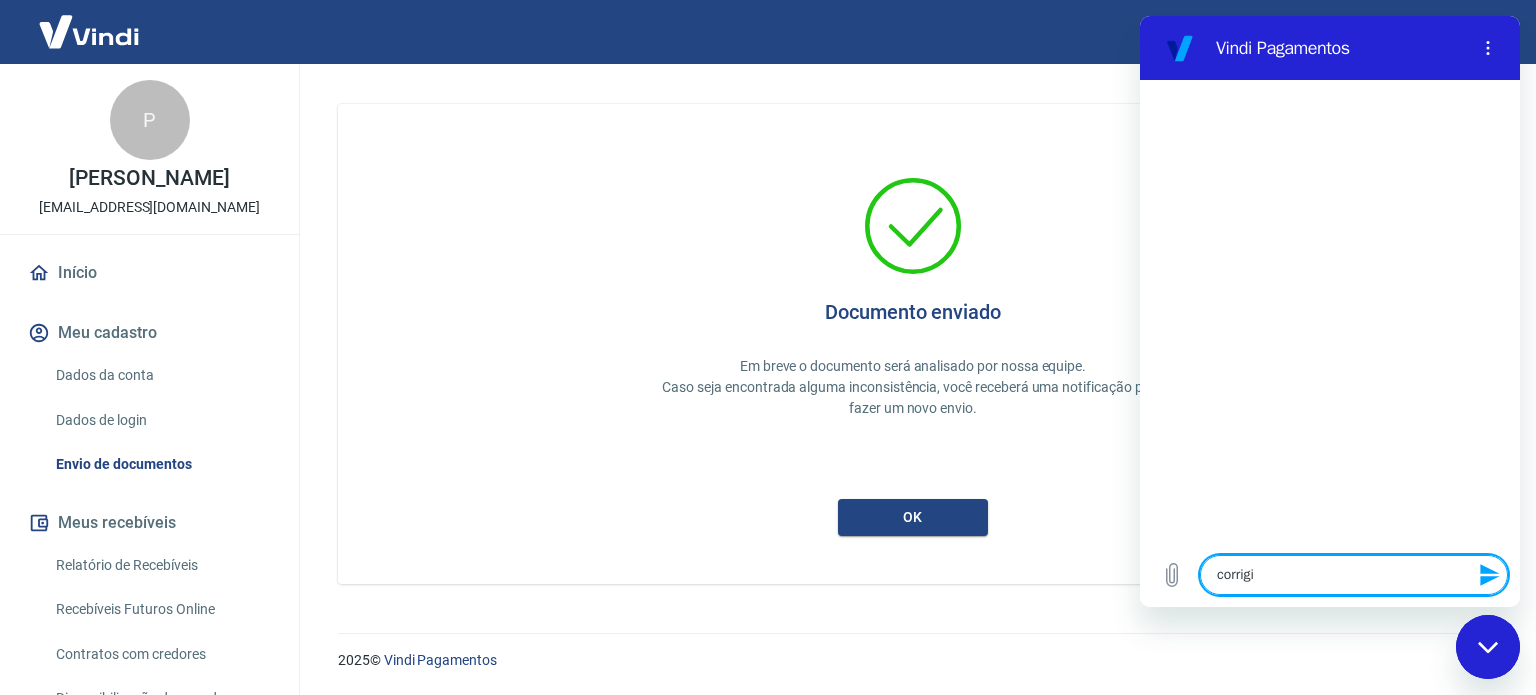 type on "corrigi" 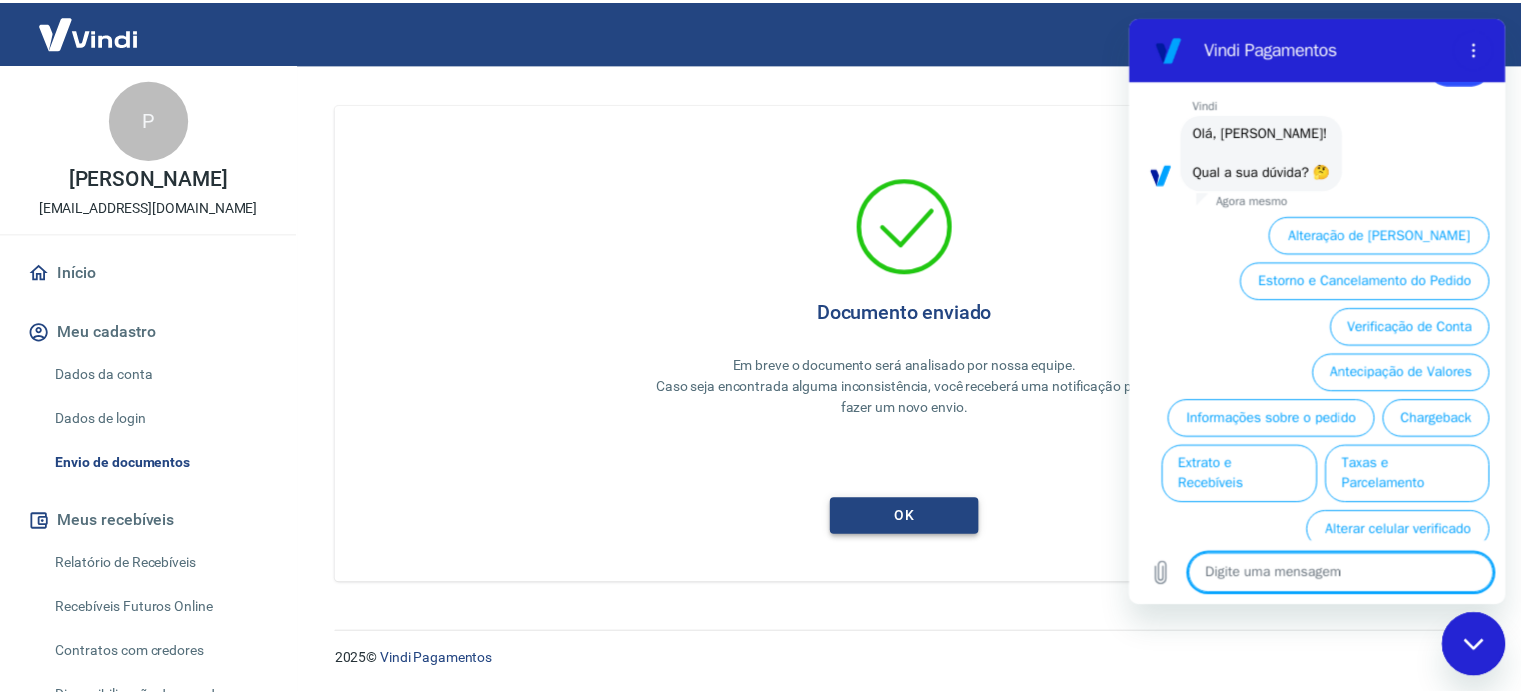 scroll, scrollTop: 106, scrollLeft: 0, axis: vertical 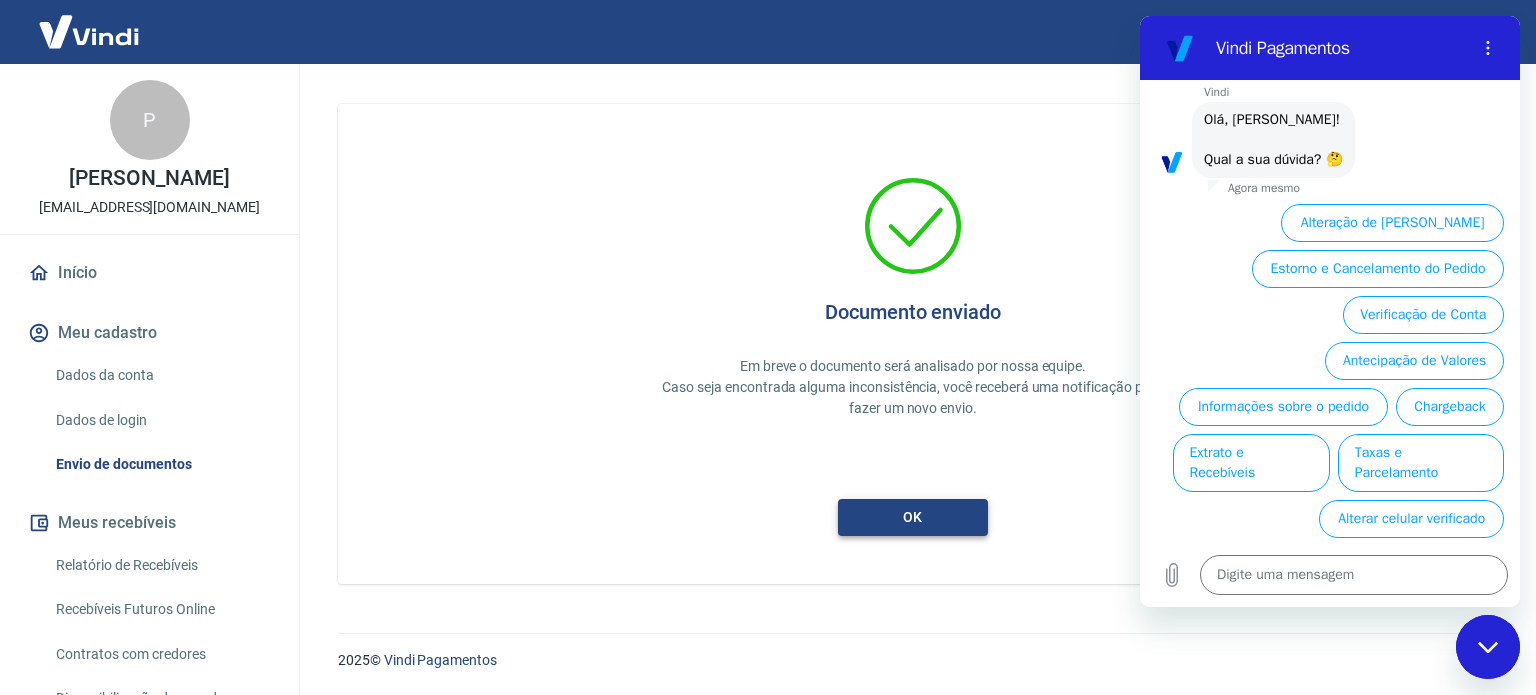 click on "ok" at bounding box center (913, 517) 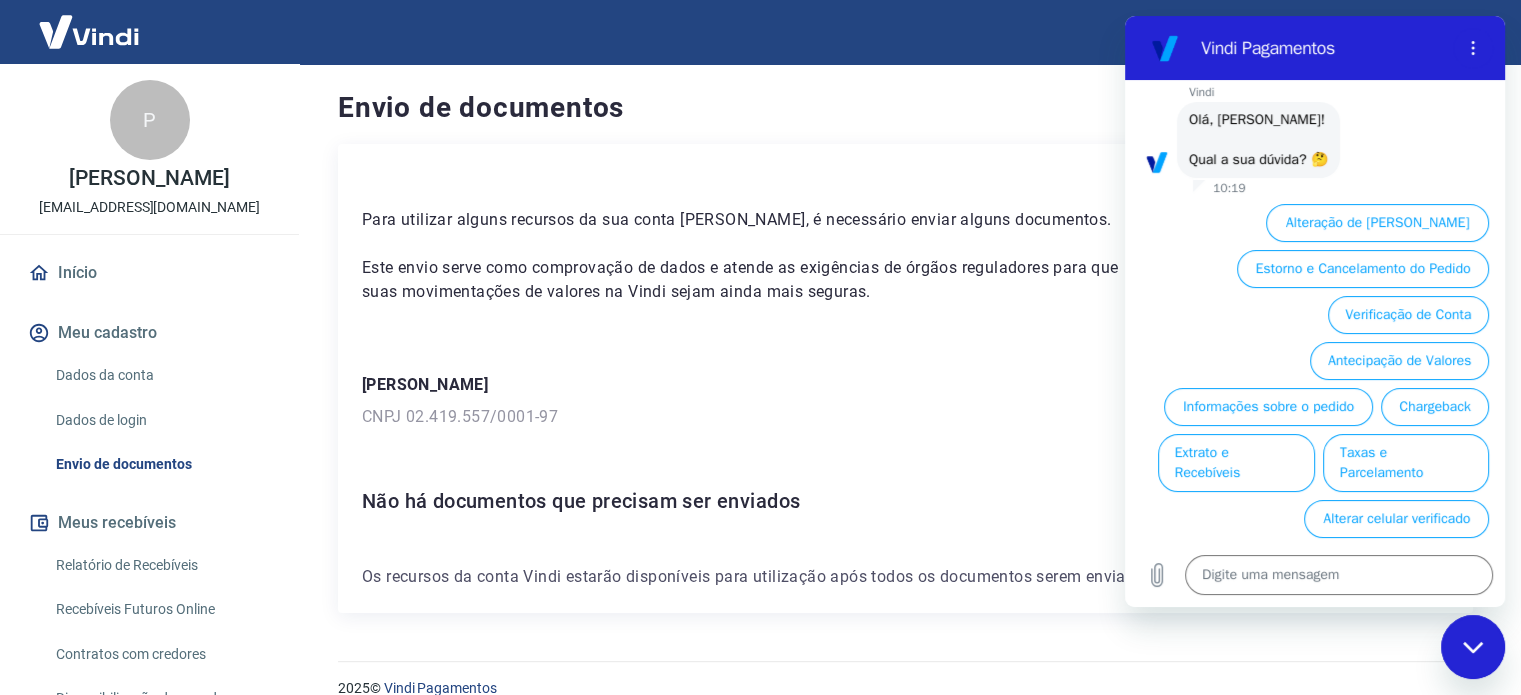 type on "x" 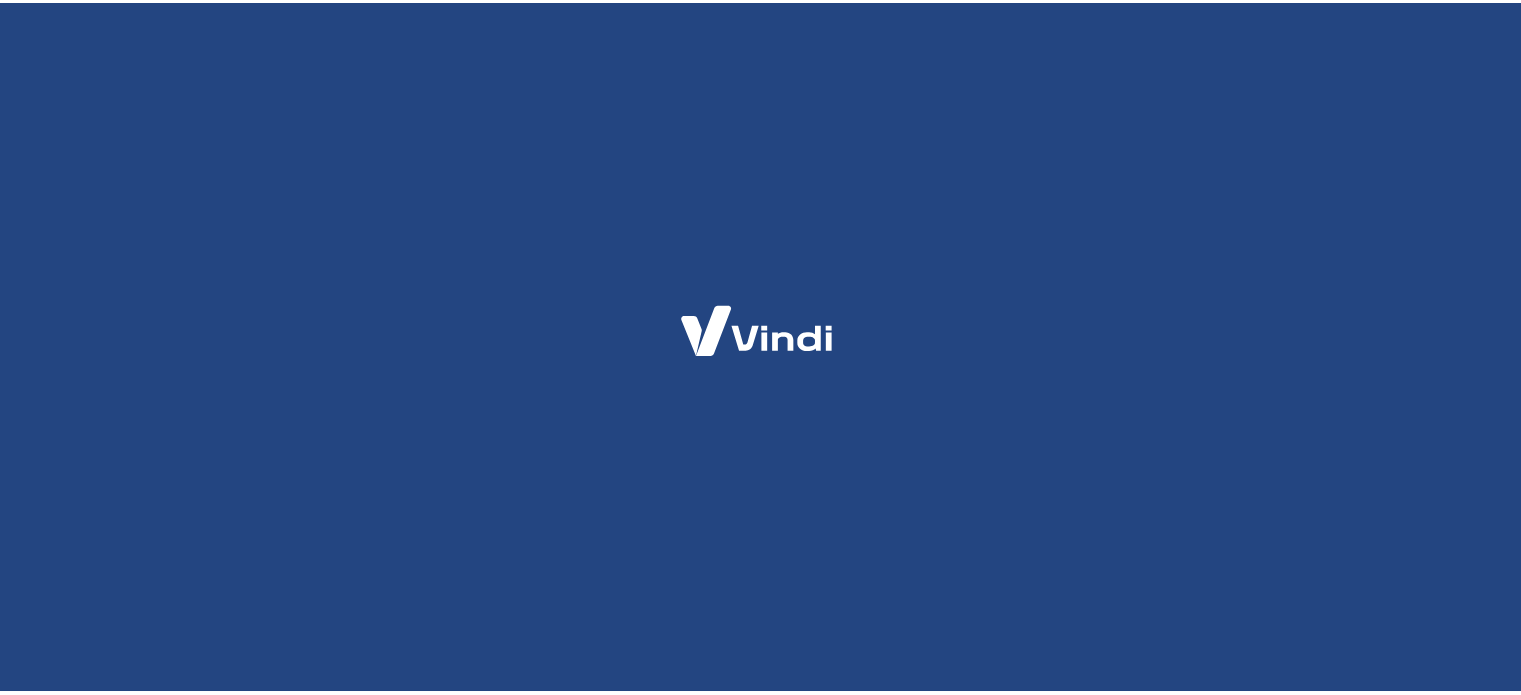 scroll, scrollTop: 0, scrollLeft: 0, axis: both 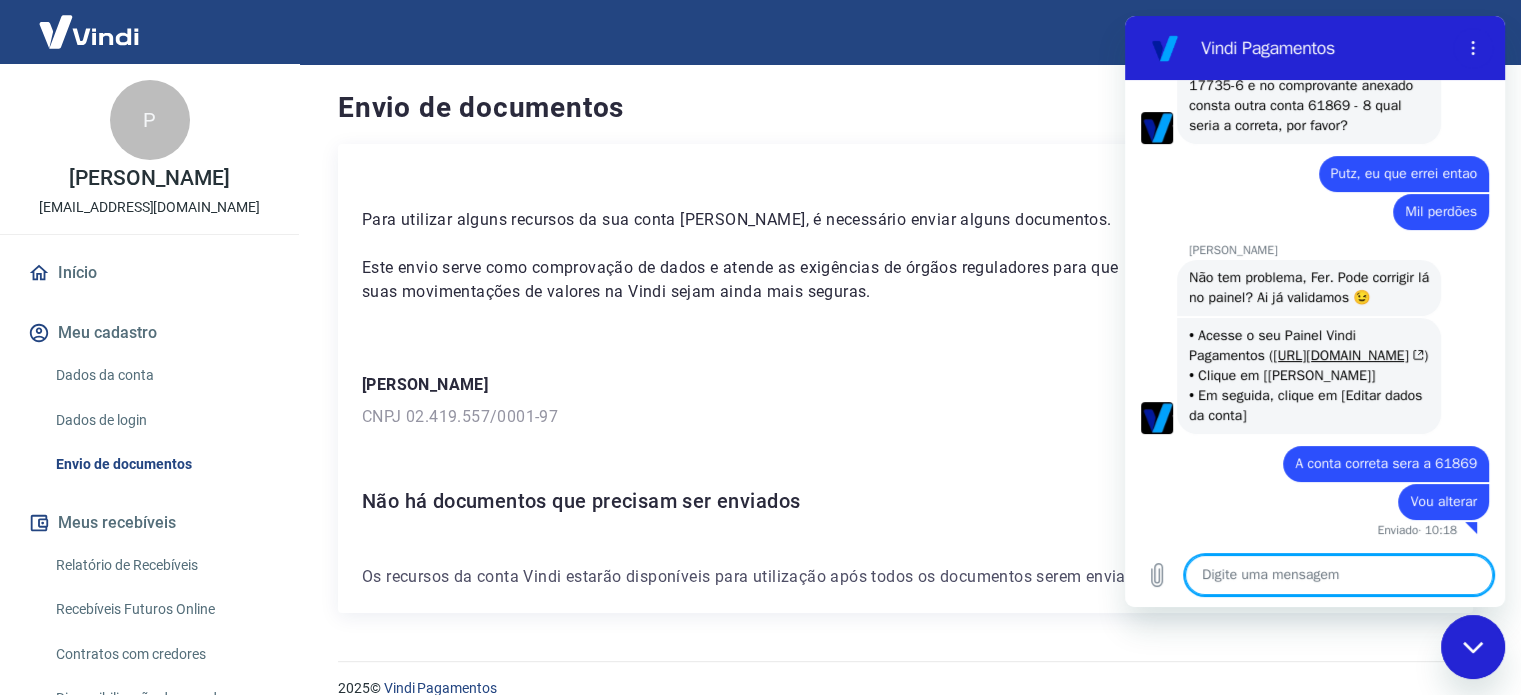 click at bounding box center [1339, 575] 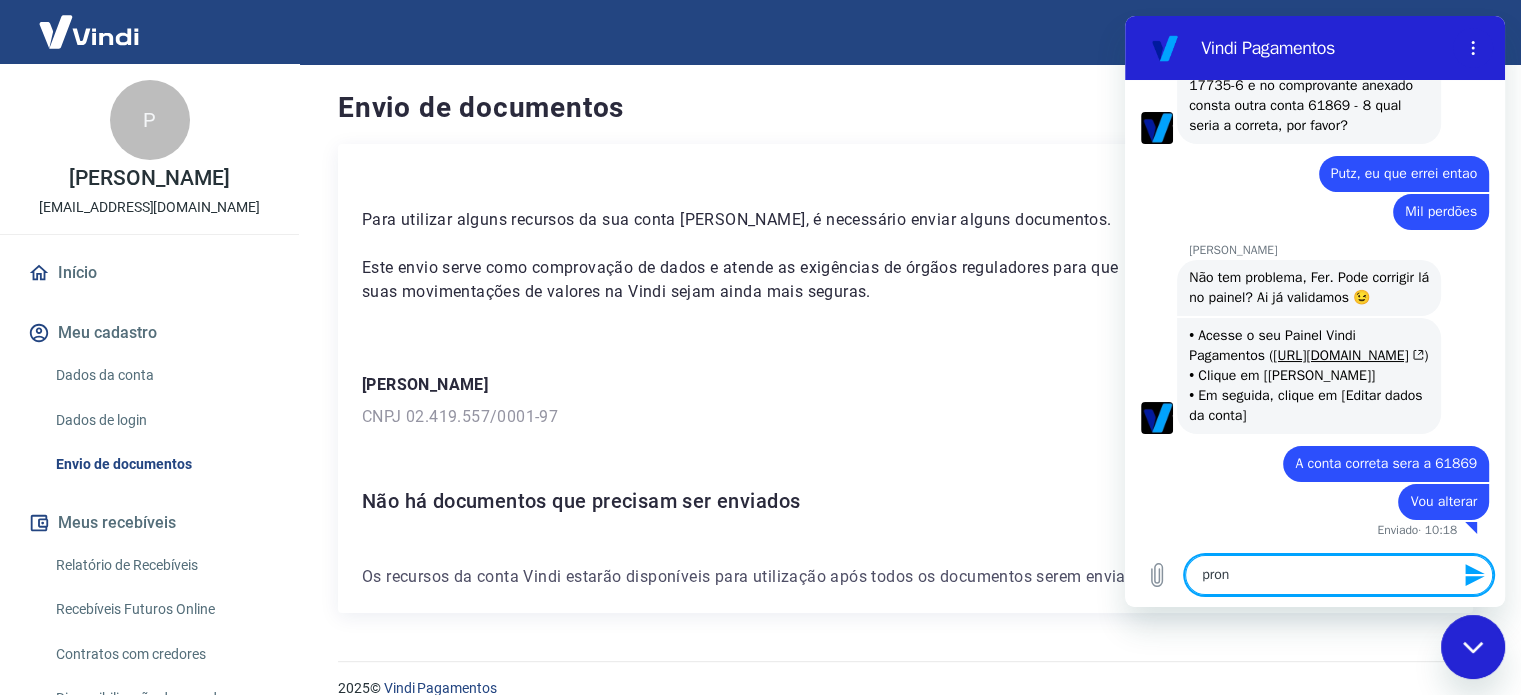 scroll, scrollTop: 0, scrollLeft: 0, axis: both 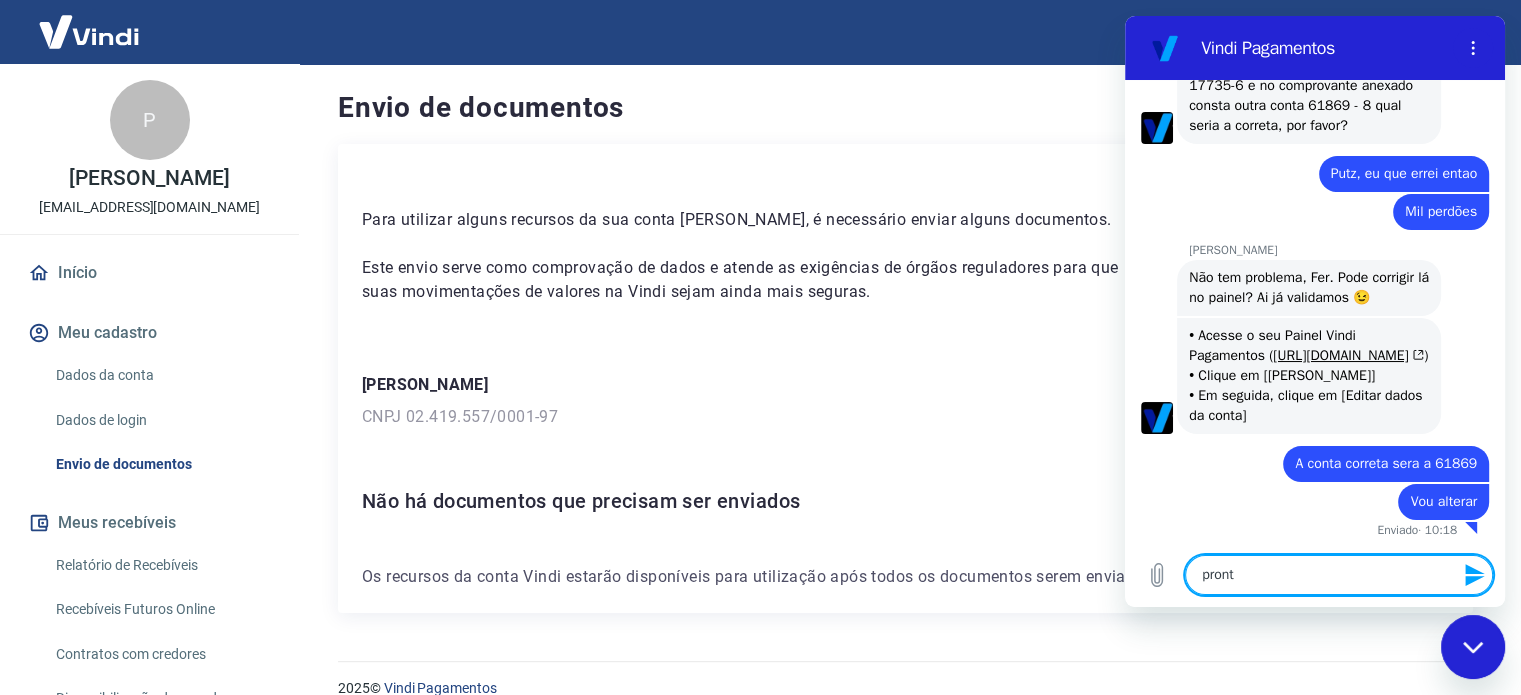 type on "pronto" 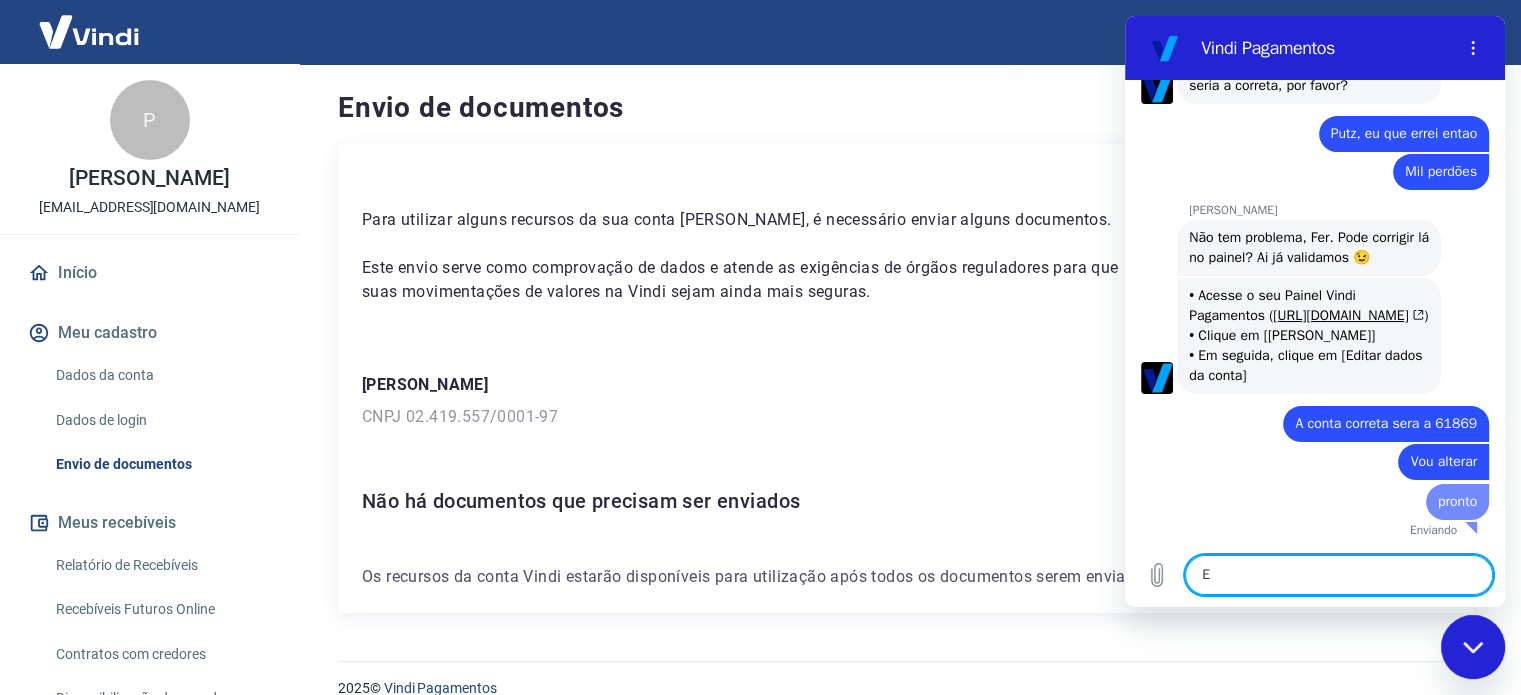 scroll, scrollTop: 2496, scrollLeft: 0, axis: vertical 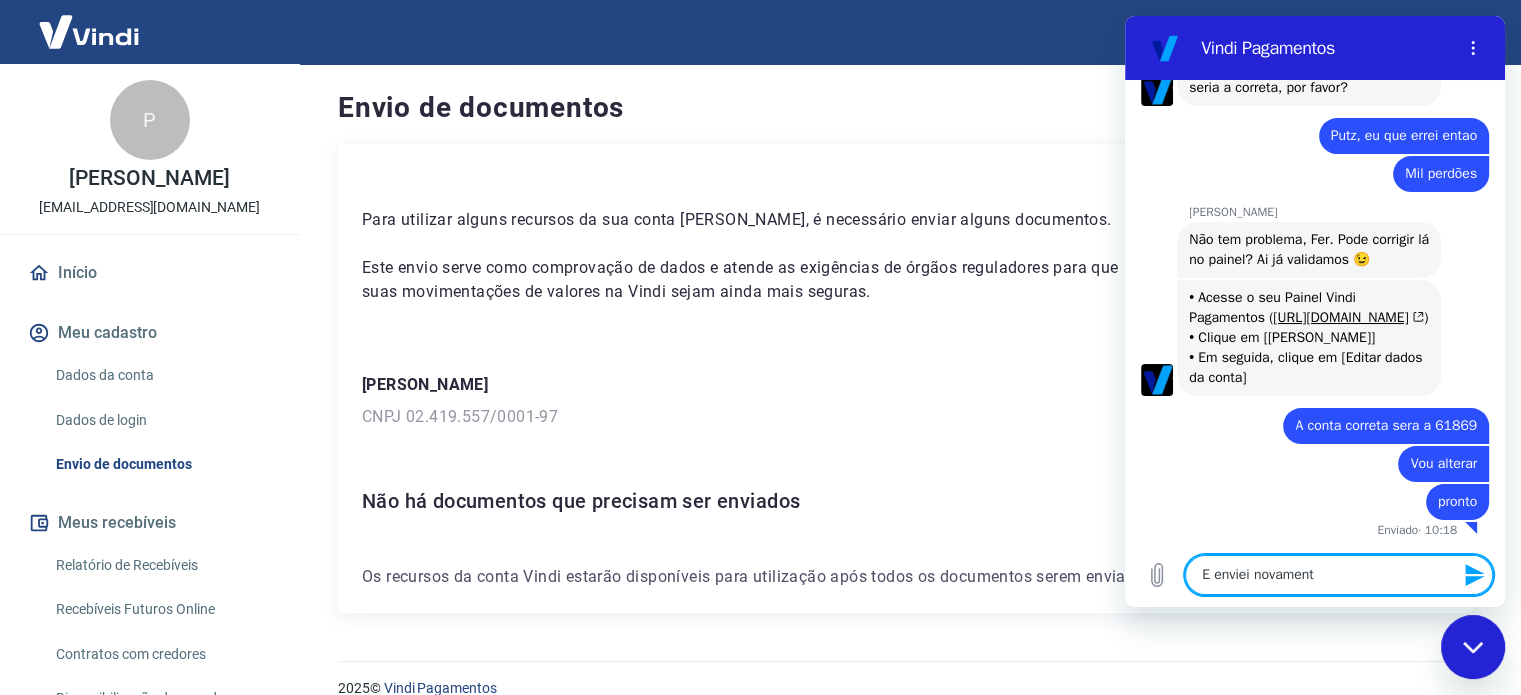 type on "E enviei novamente" 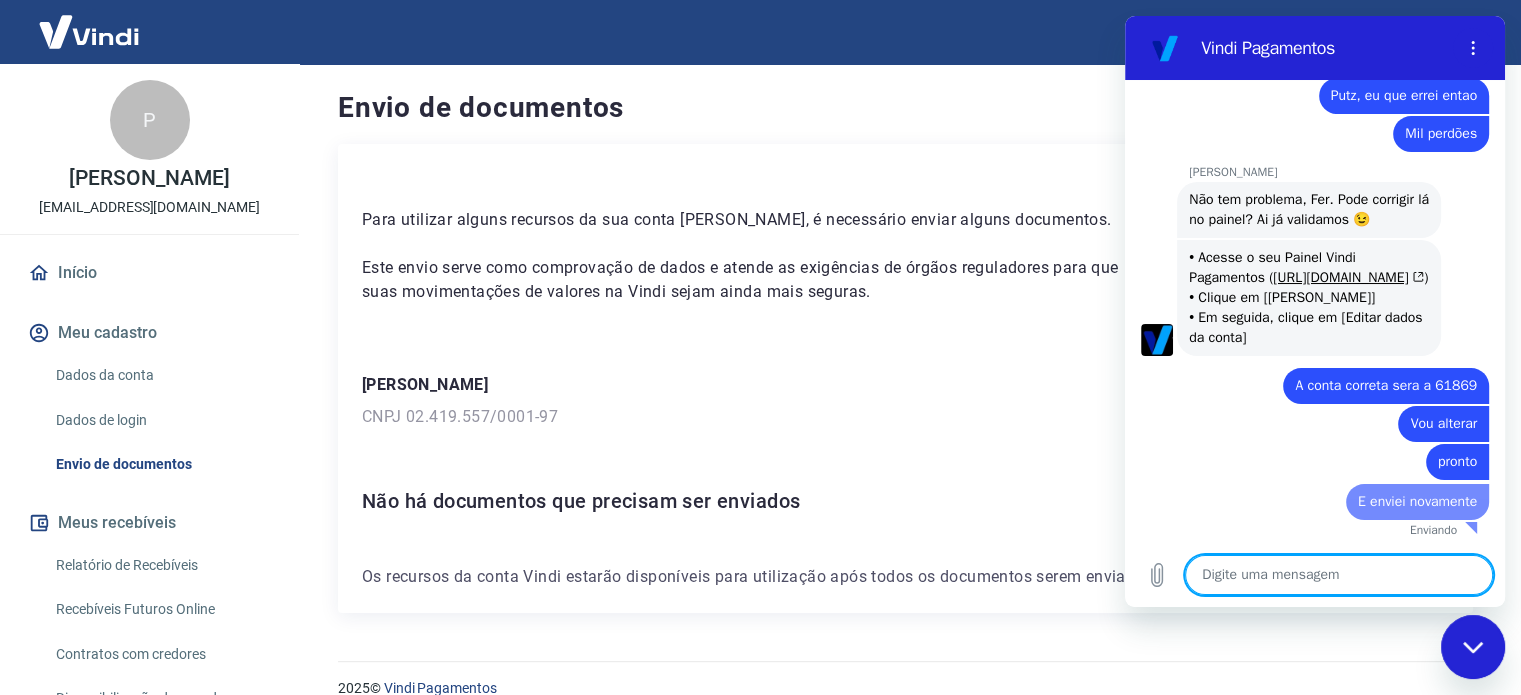 scroll, scrollTop: 2535, scrollLeft: 0, axis: vertical 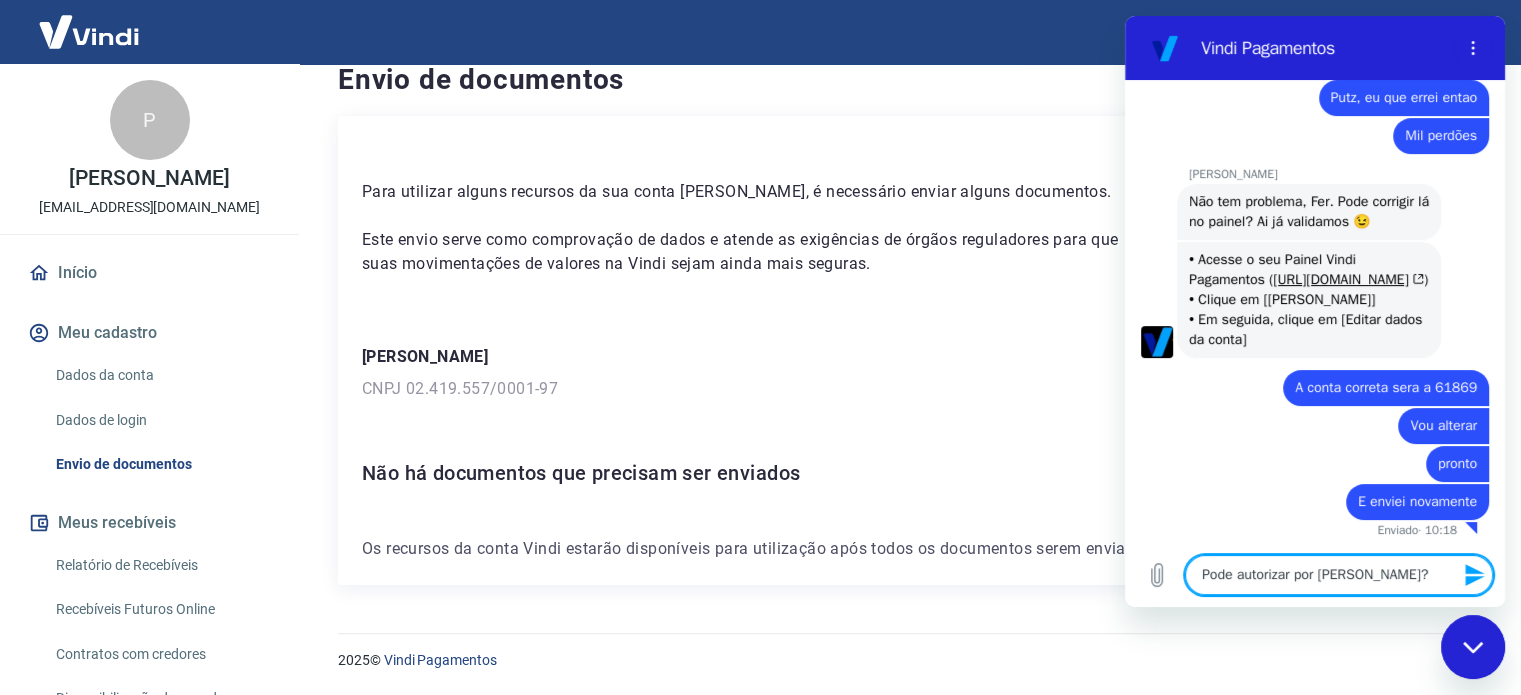 type on "Pode autorizar por [PERSON_NAME]?" 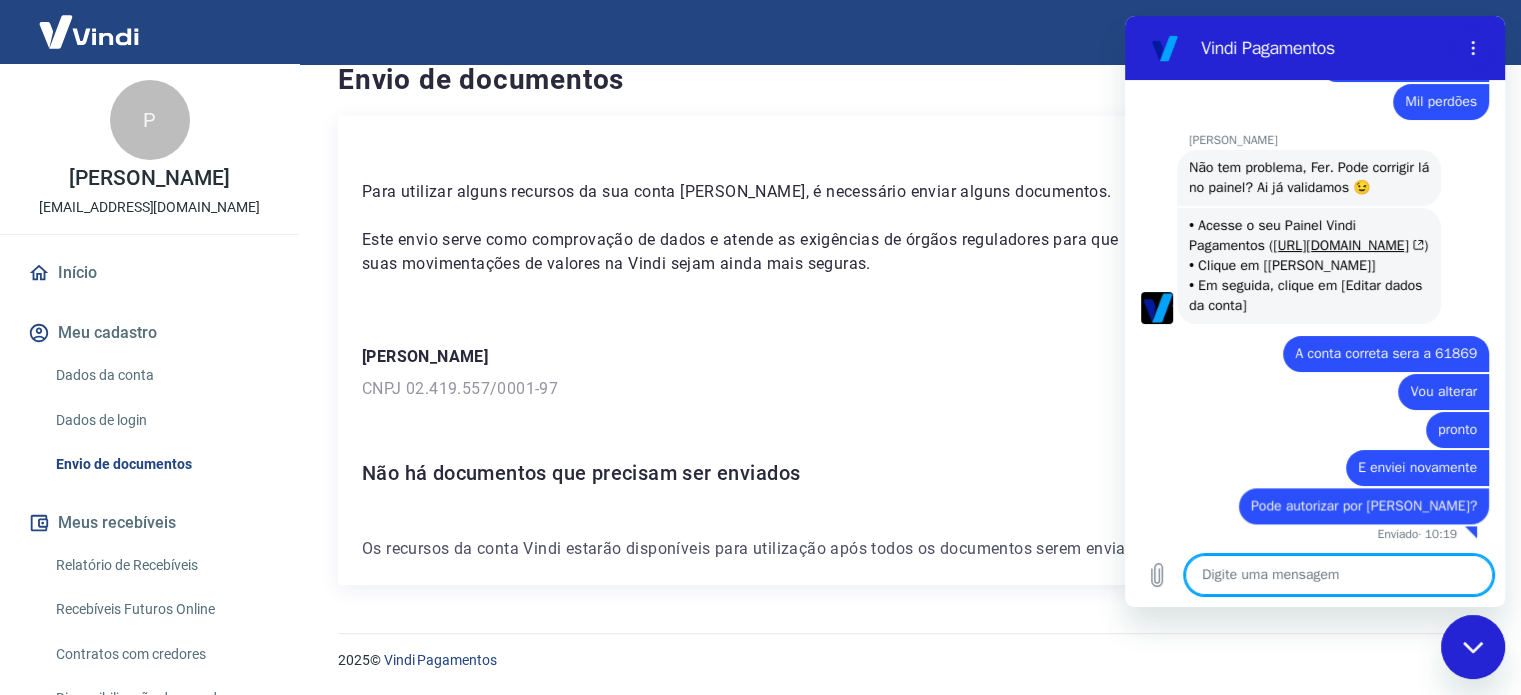 scroll, scrollTop: 2572, scrollLeft: 0, axis: vertical 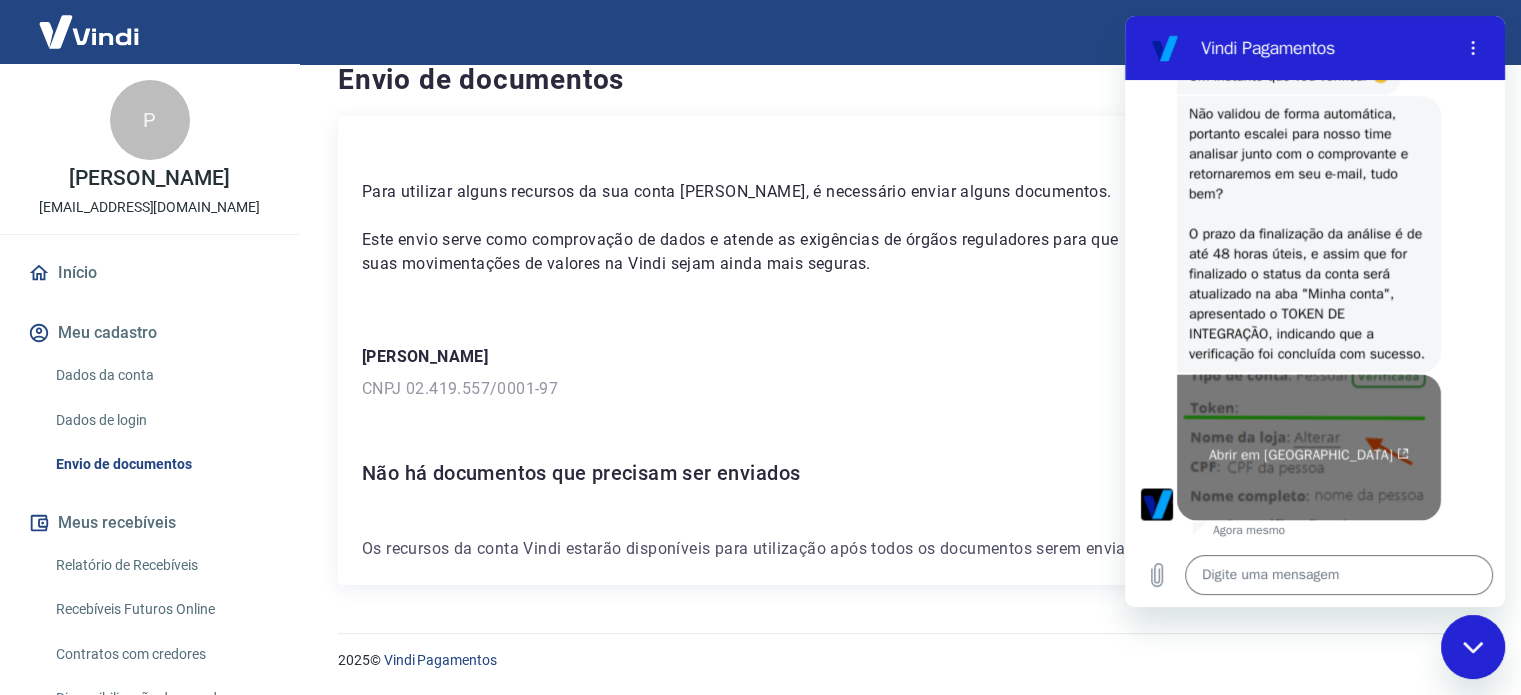 click on "Abrir em [GEOGRAPHIC_DATA]" at bounding box center [1309, 447] 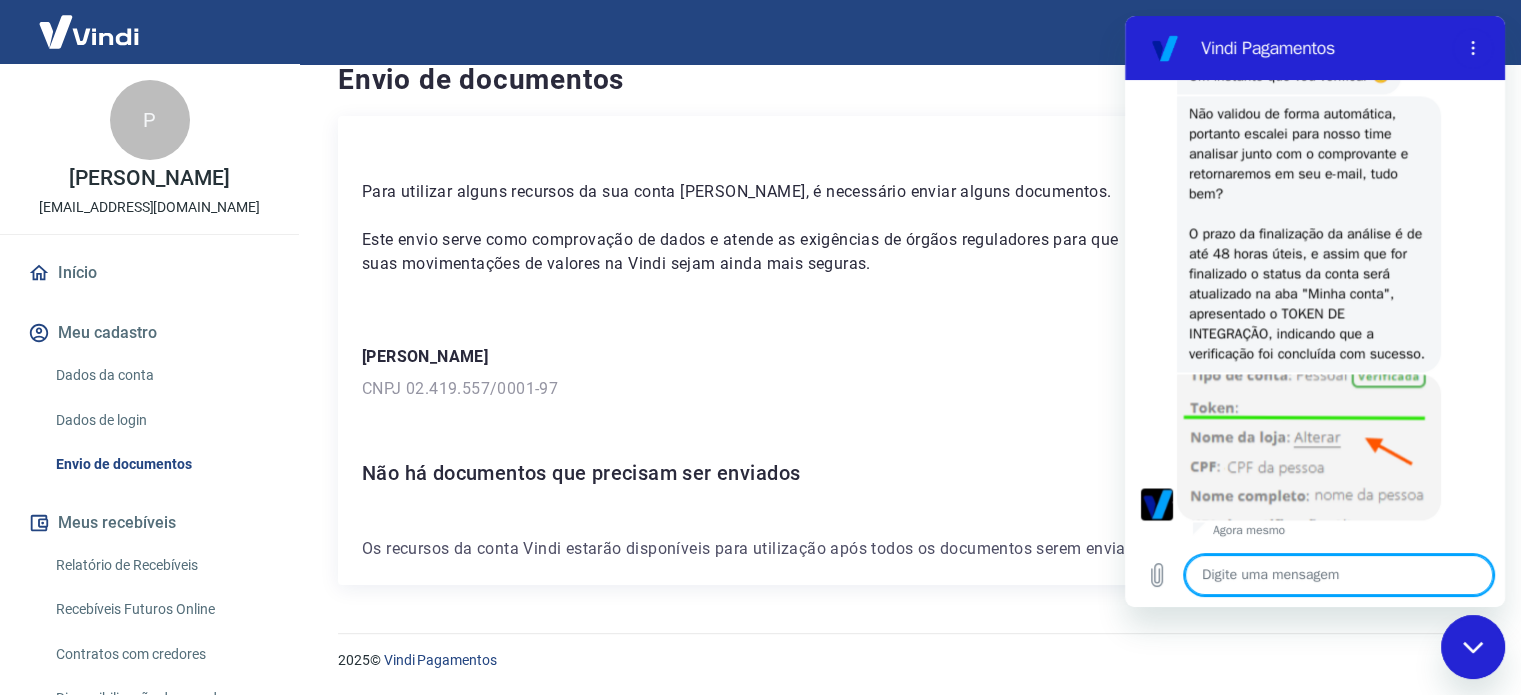 click at bounding box center [1339, 575] 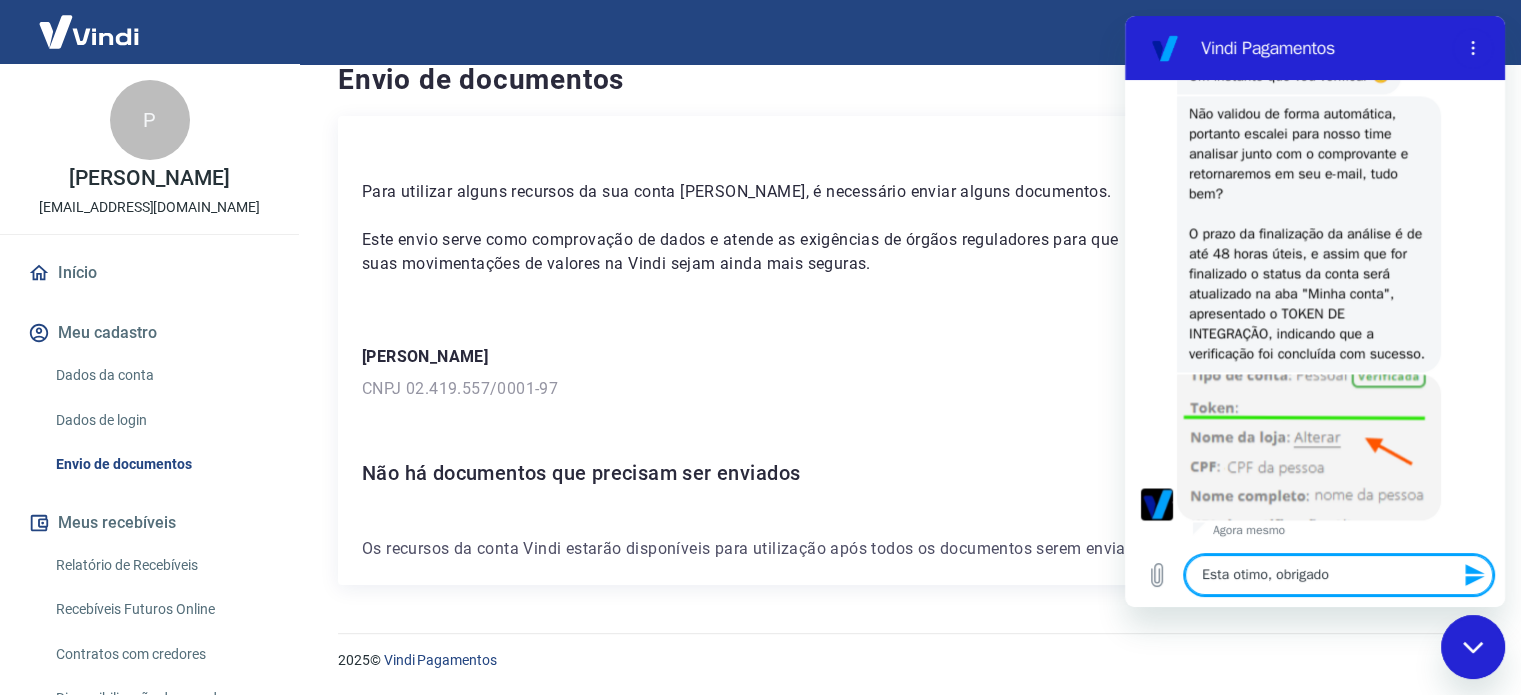 type on "Esta otimo, obrigado!" 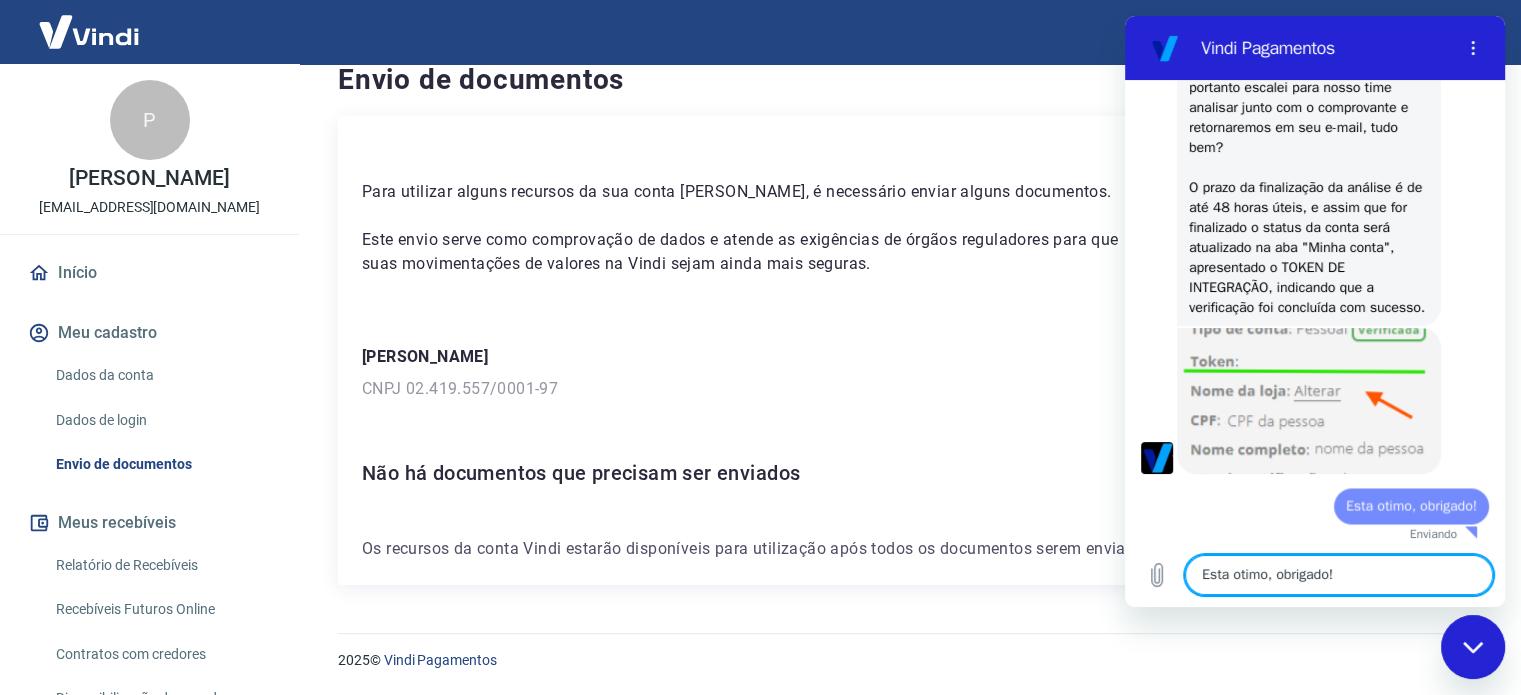 type 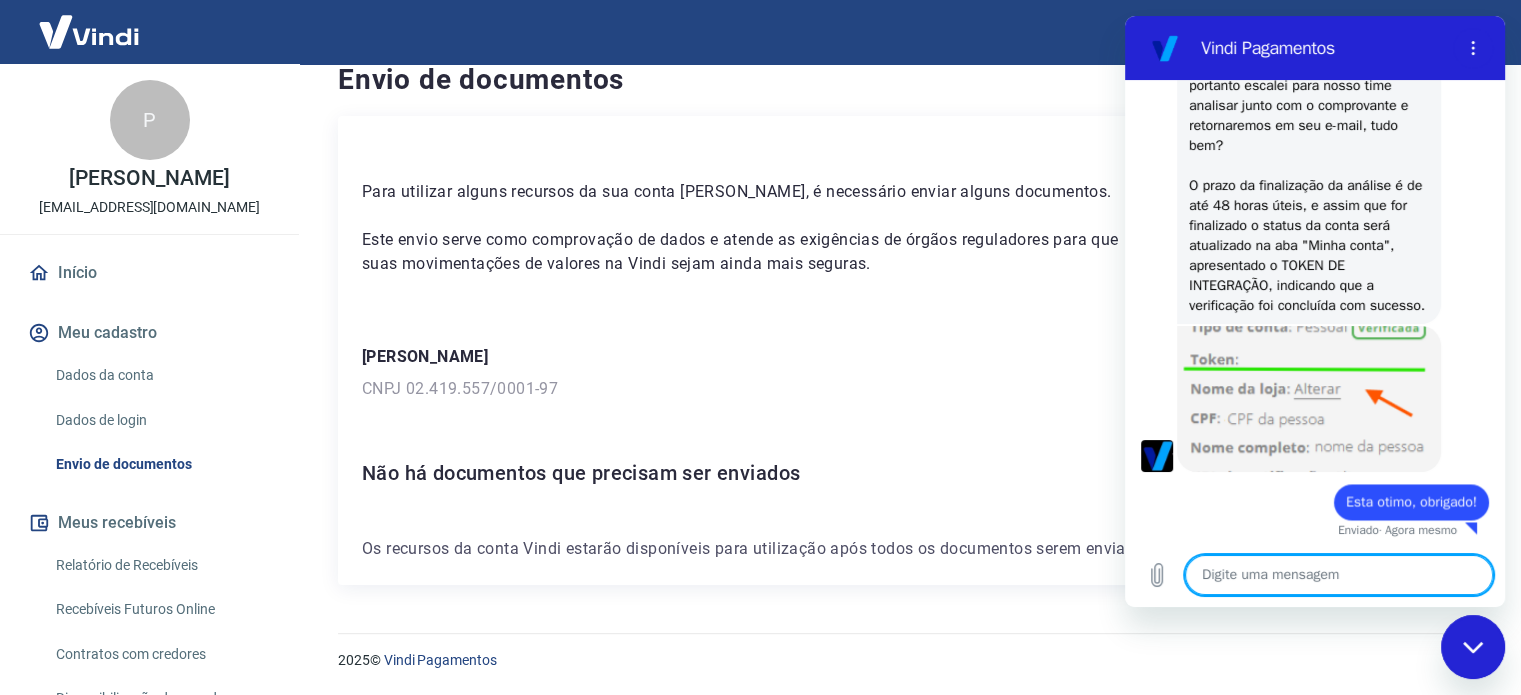 scroll, scrollTop: 3132, scrollLeft: 0, axis: vertical 